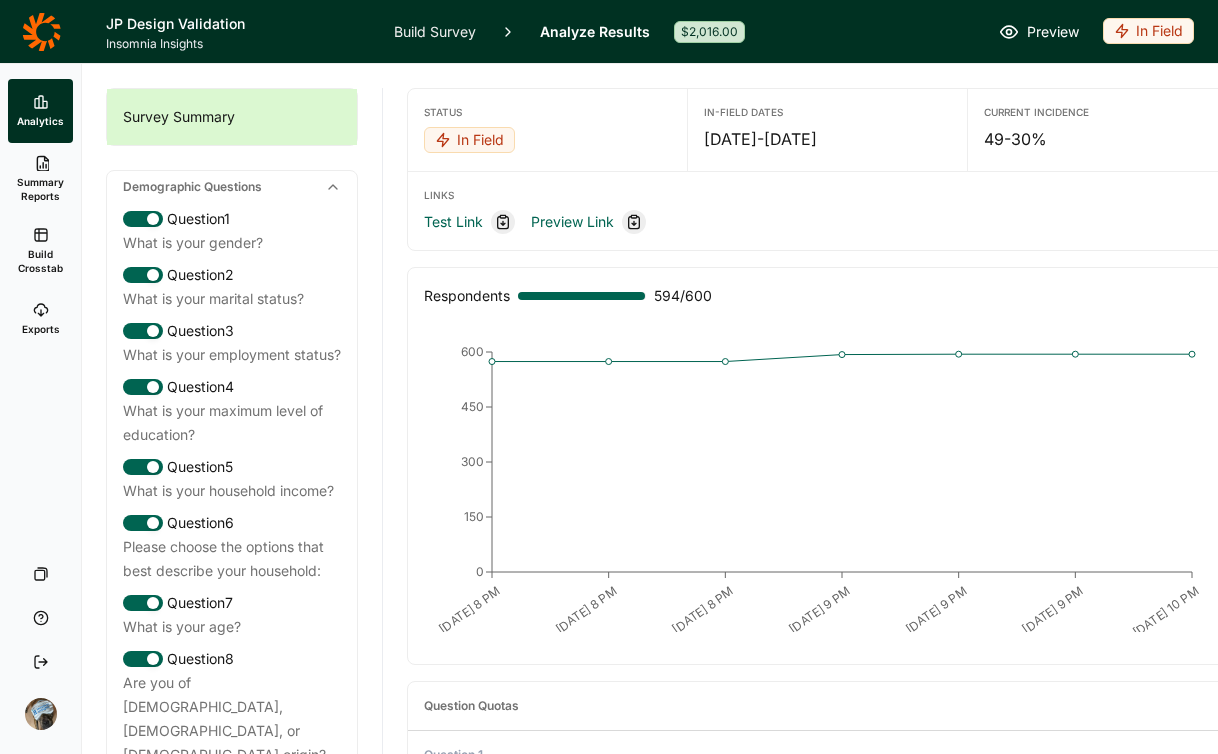 scroll, scrollTop: 0, scrollLeft: 0, axis: both 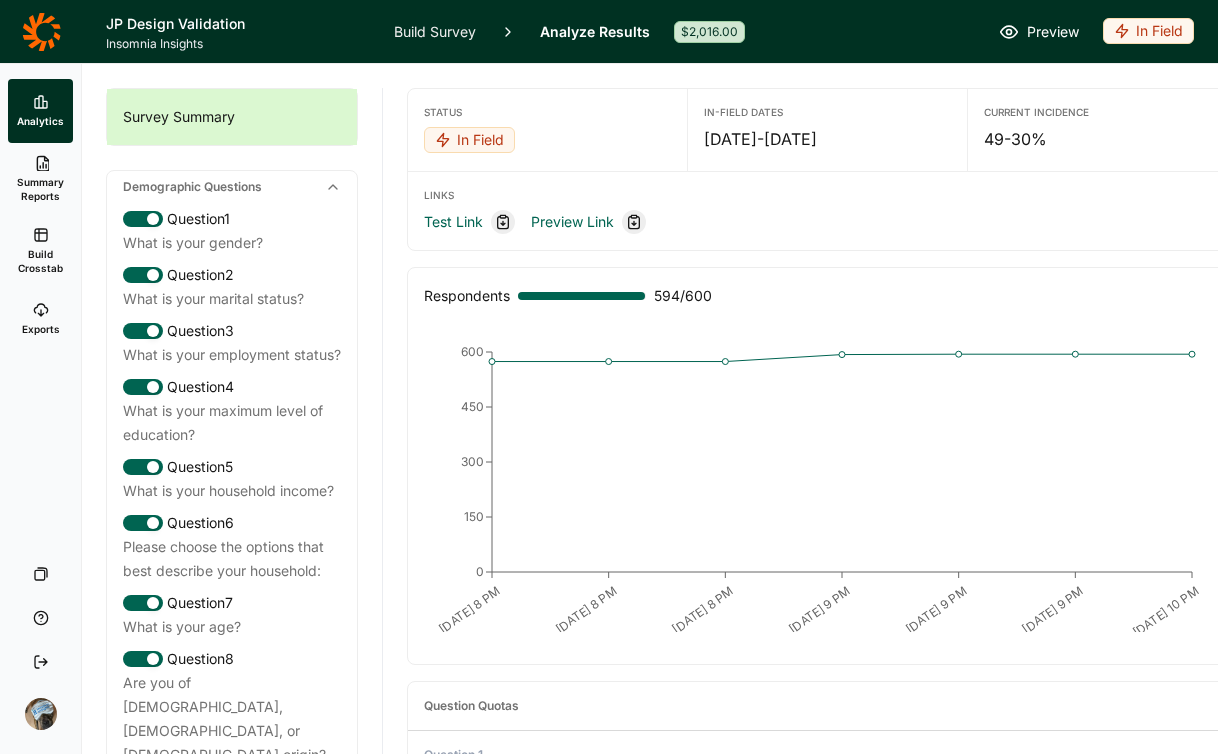 click on "Build Crosstab" at bounding box center [40, 251] 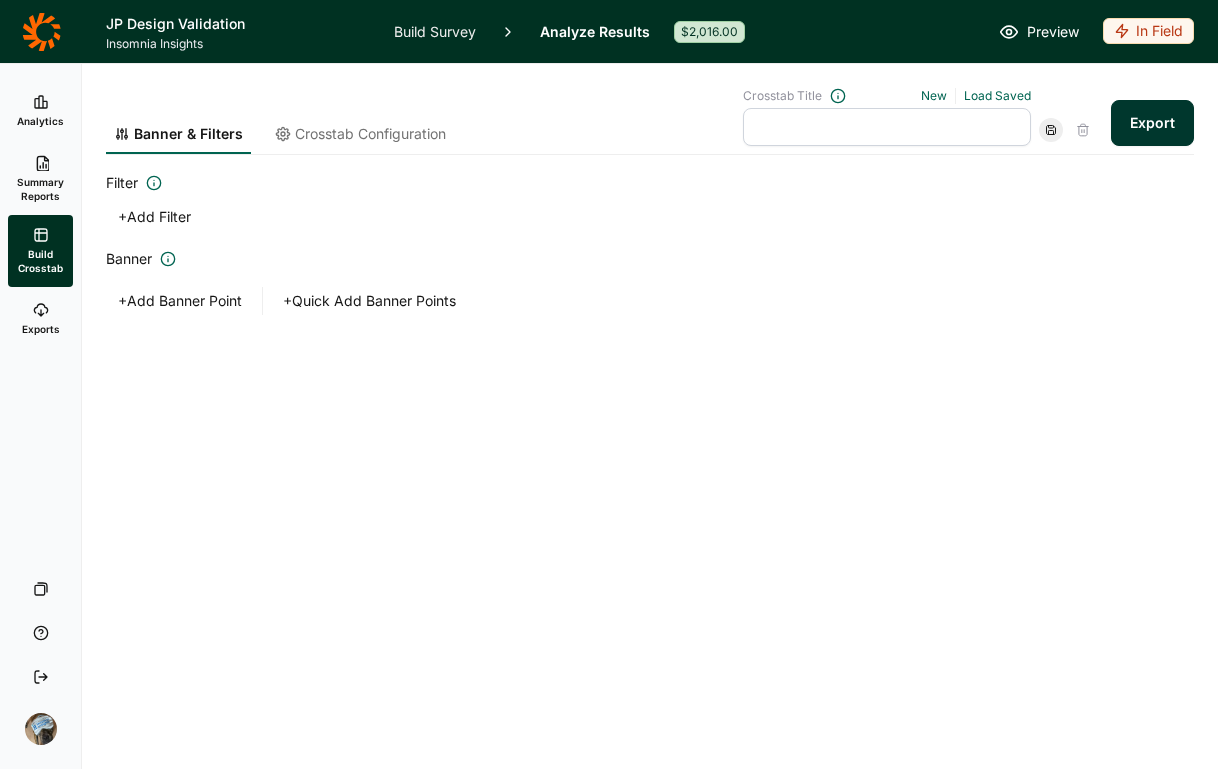click on "Build Survey" at bounding box center [435, 31] 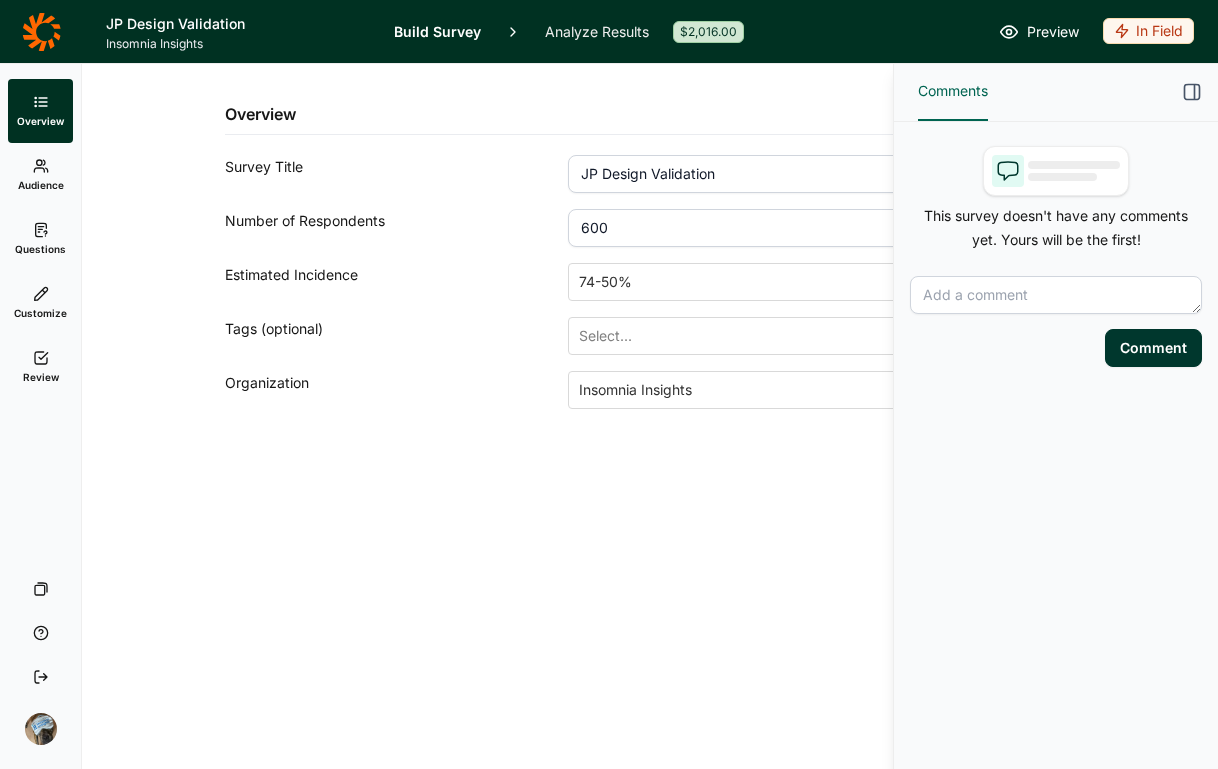 click on "Questions" at bounding box center (40, 239) 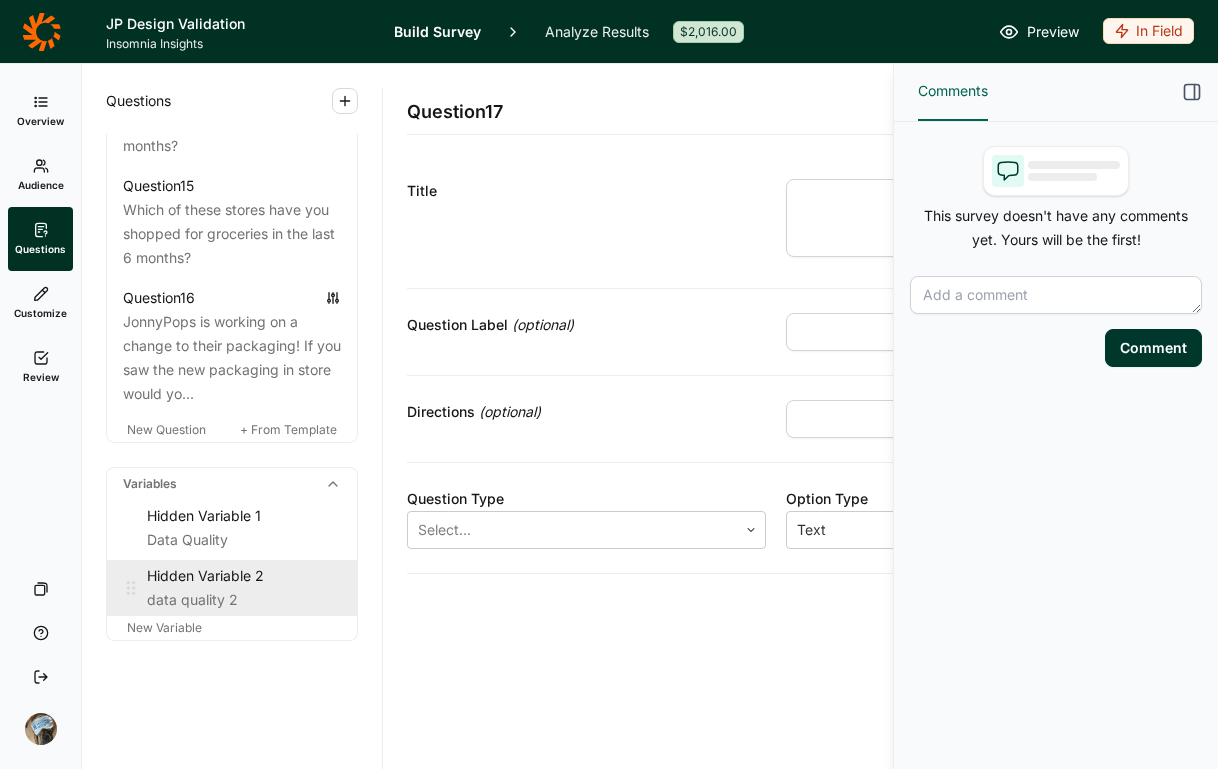 scroll, scrollTop: 2447, scrollLeft: 0, axis: vertical 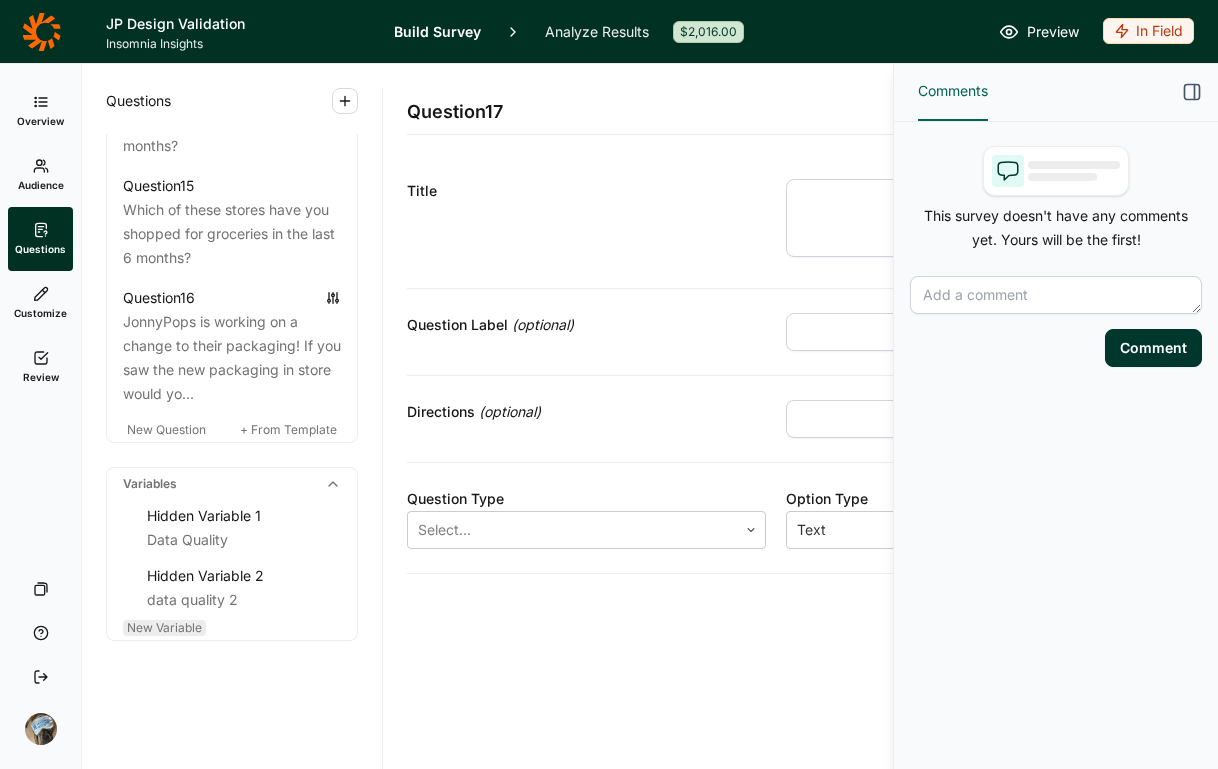 click on "New Variable" at bounding box center (164, 627) 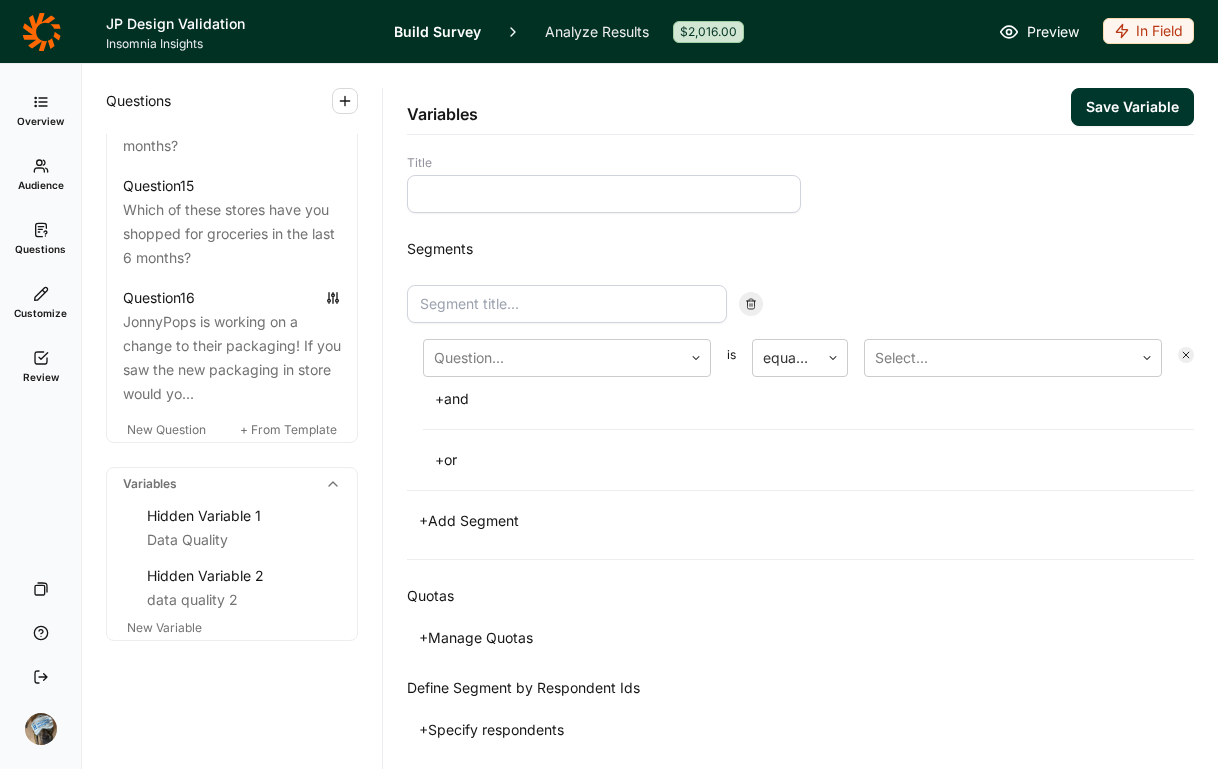 click at bounding box center (604, 194) 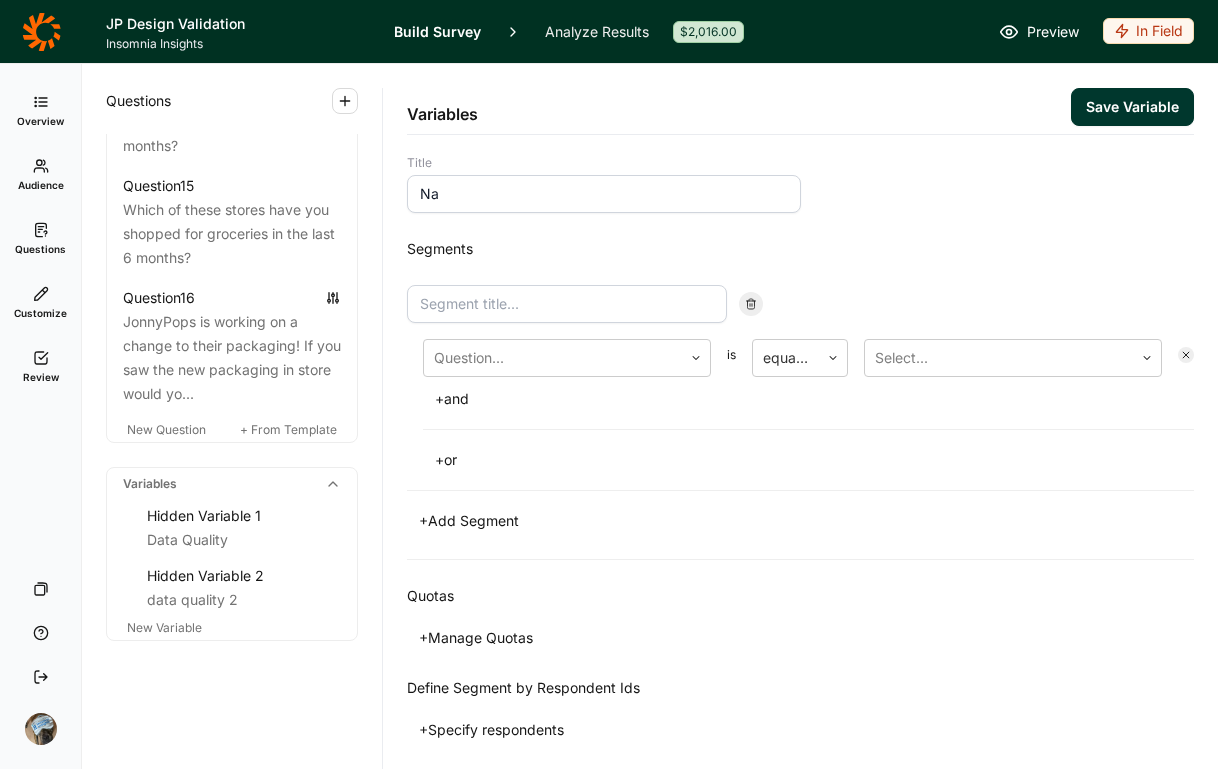 type on "N" 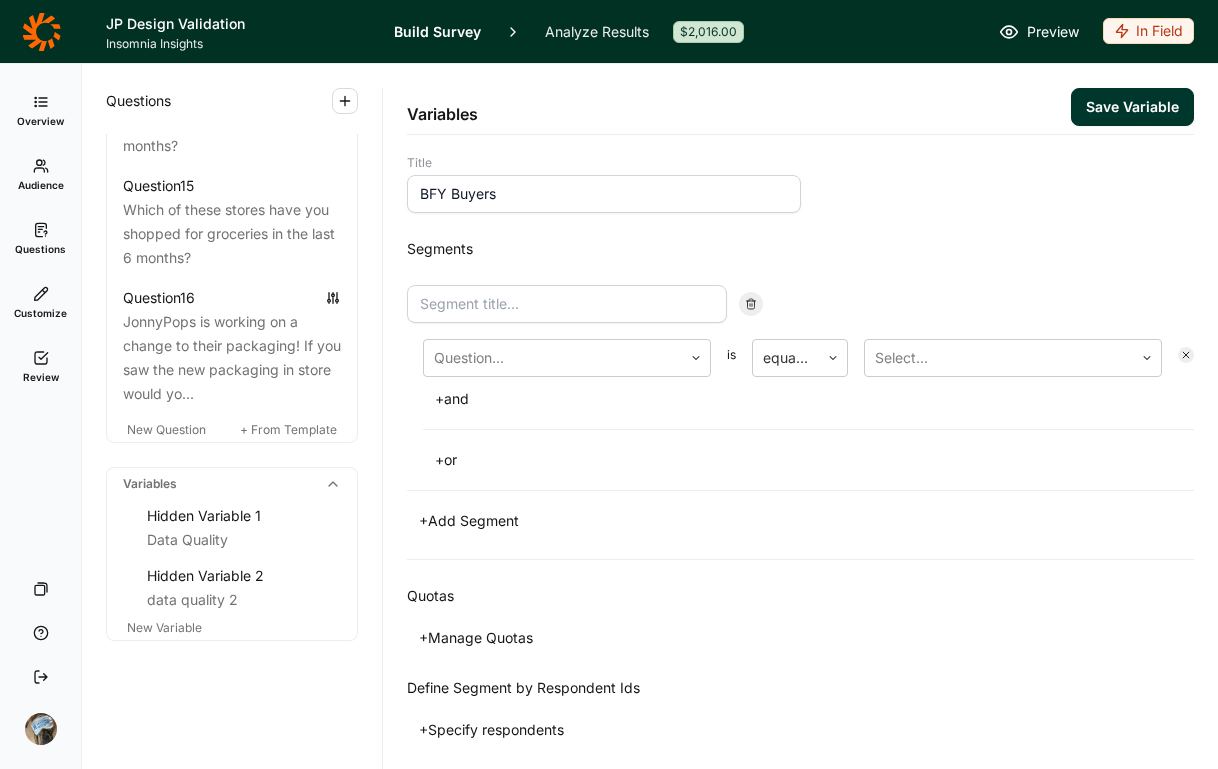 type on "BFY Buyers" 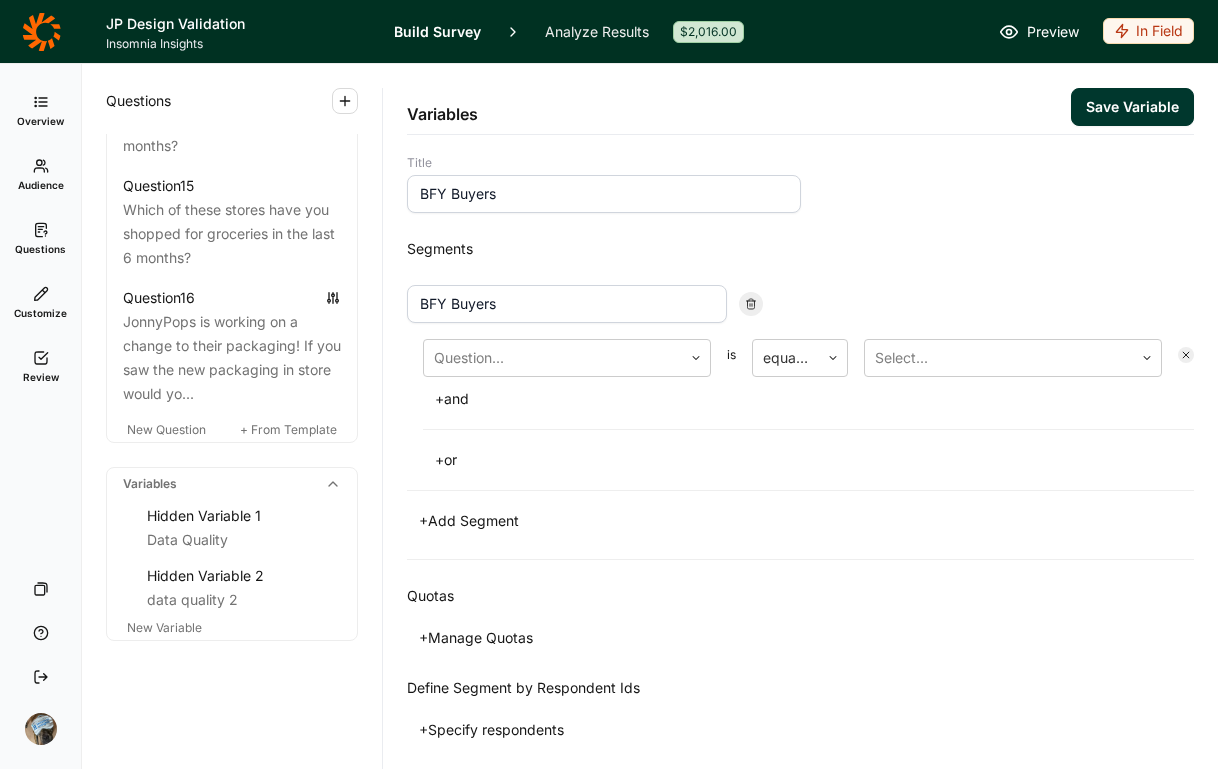 type on "BFY Buyers" 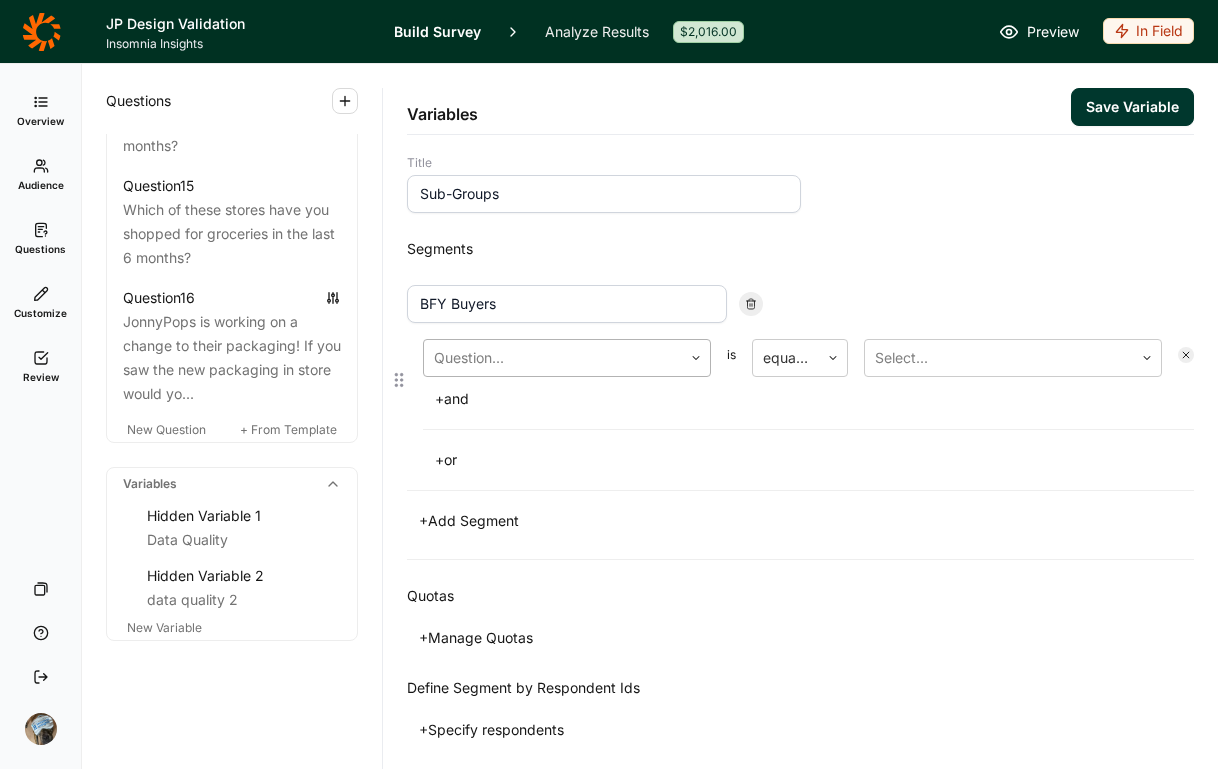 click at bounding box center [553, 358] 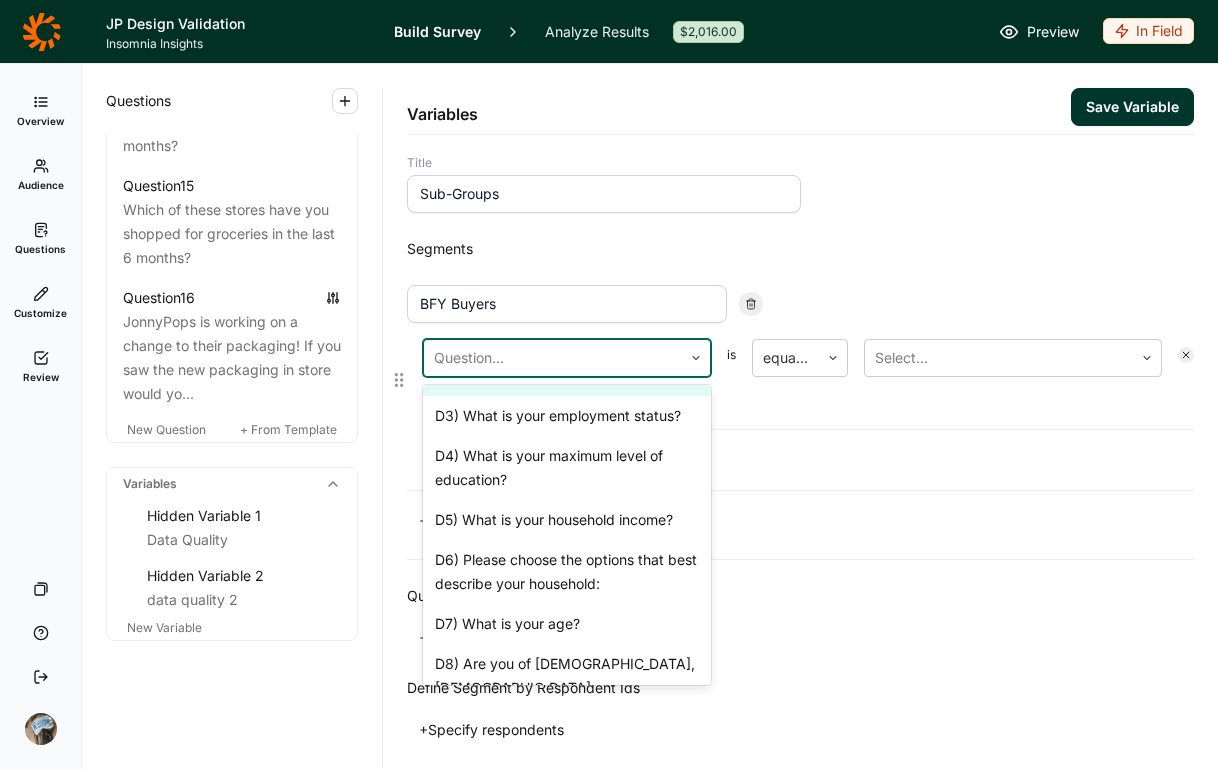scroll, scrollTop: 0, scrollLeft: 0, axis: both 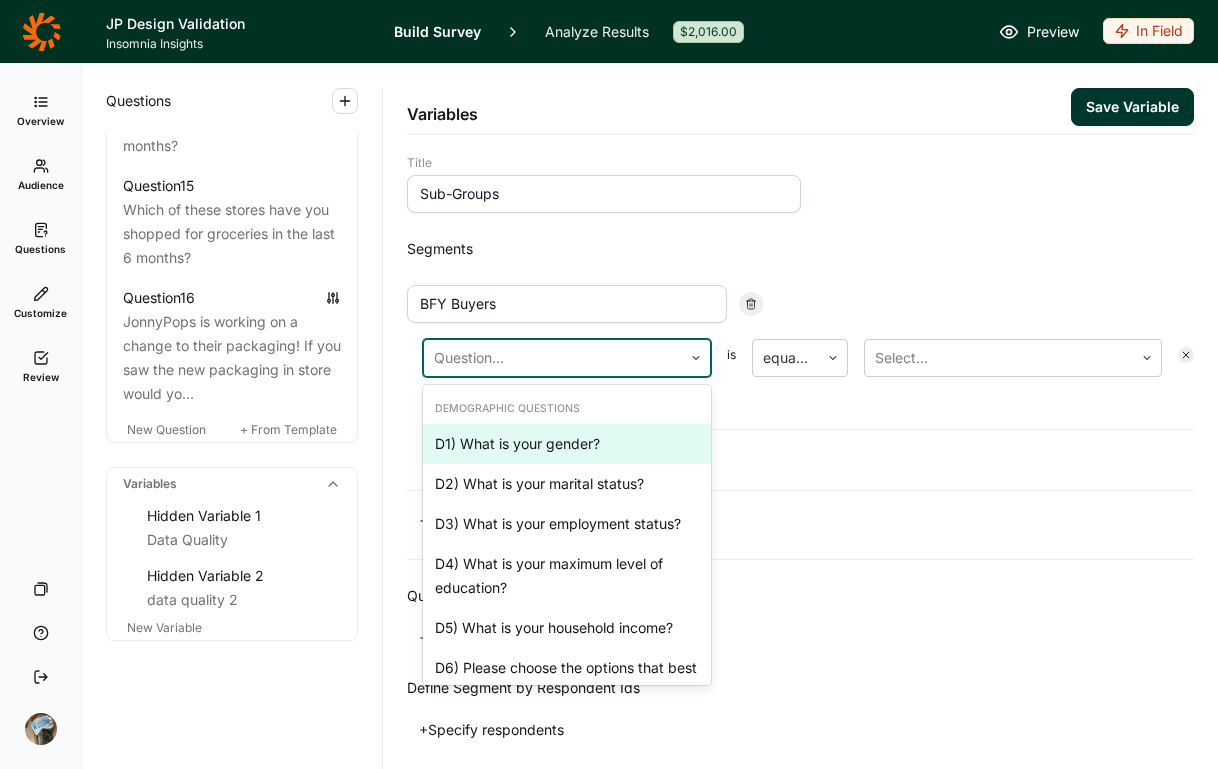 click on "Sub-Groups" at bounding box center [604, 194] 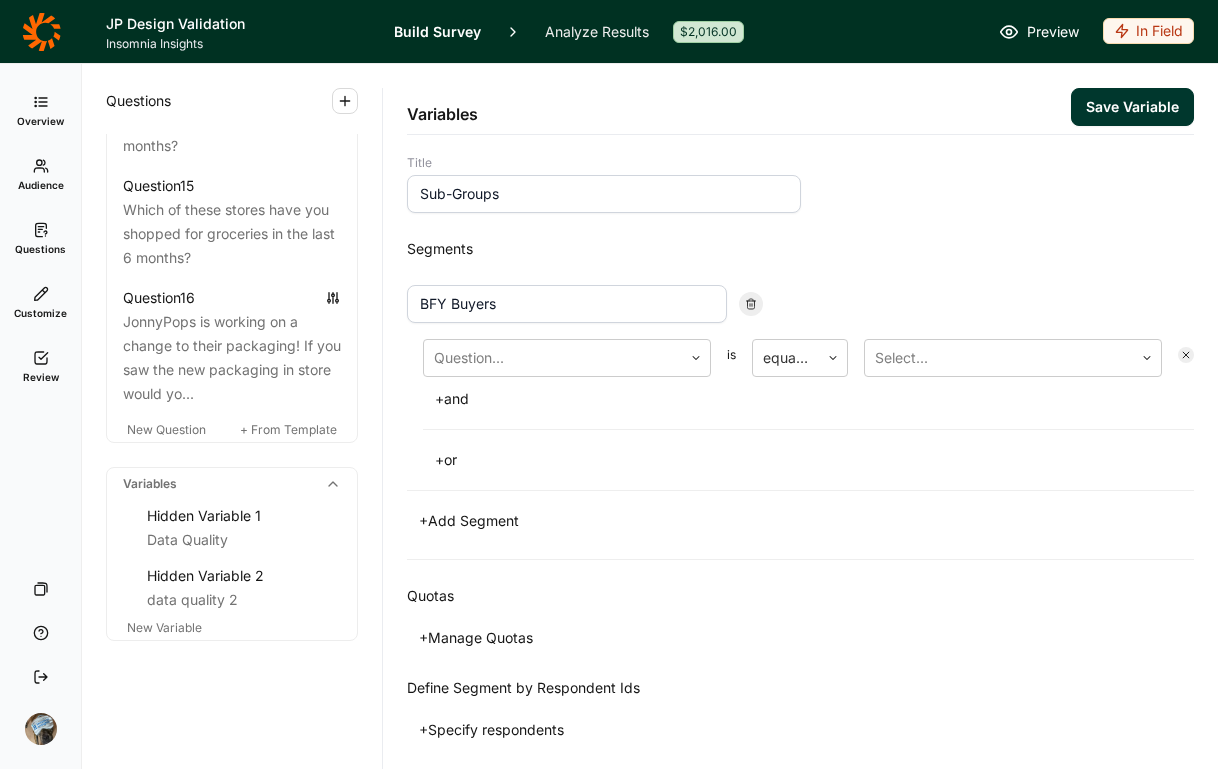click on "Sub-Groups" at bounding box center [604, 194] 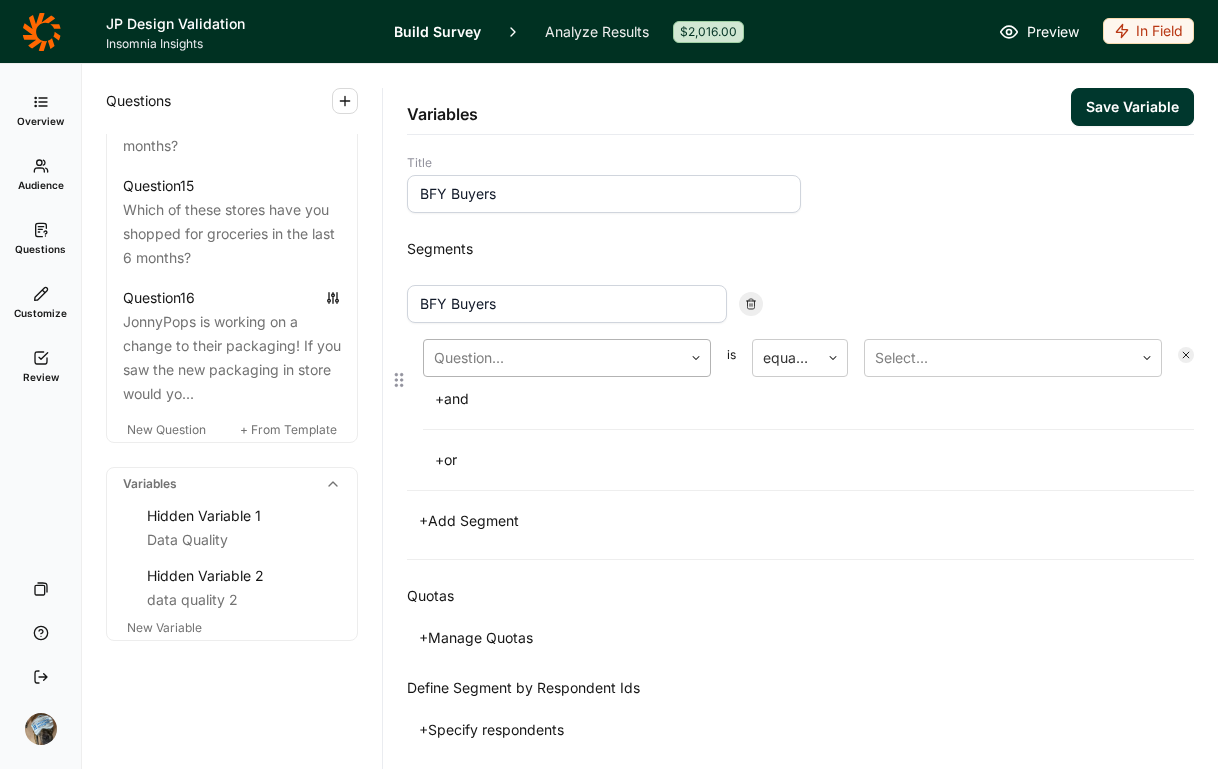 type on "BFY Buyers" 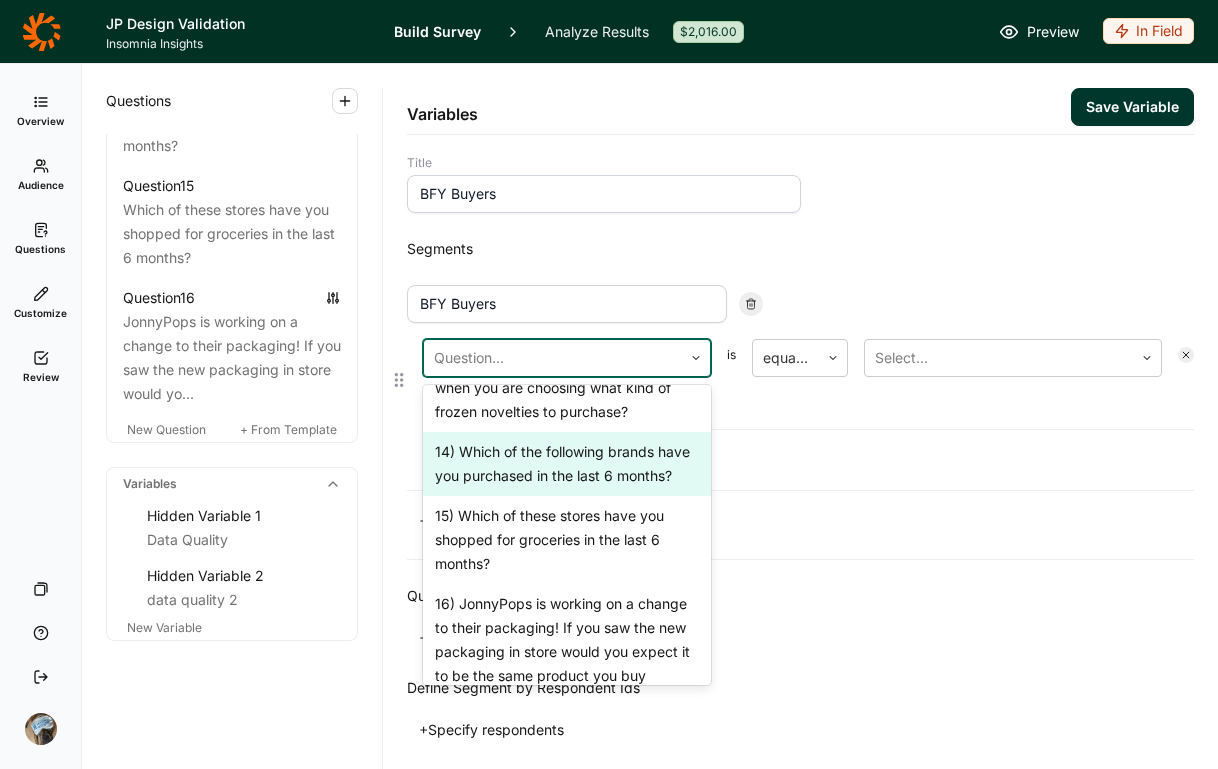 scroll, scrollTop: 1424, scrollLeft: 0, axis: vertical 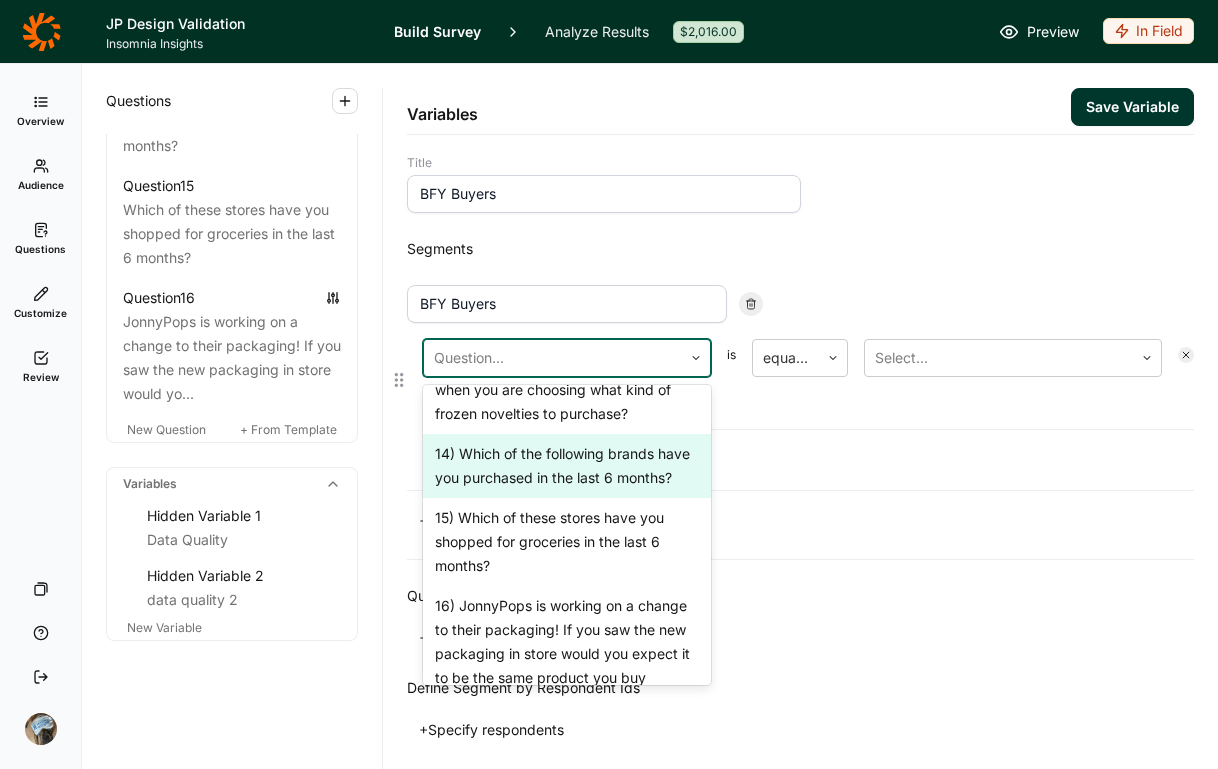 click on "14) Which of the following brands have you purchased in the last 6 months?" at bounding box center [567, 466] 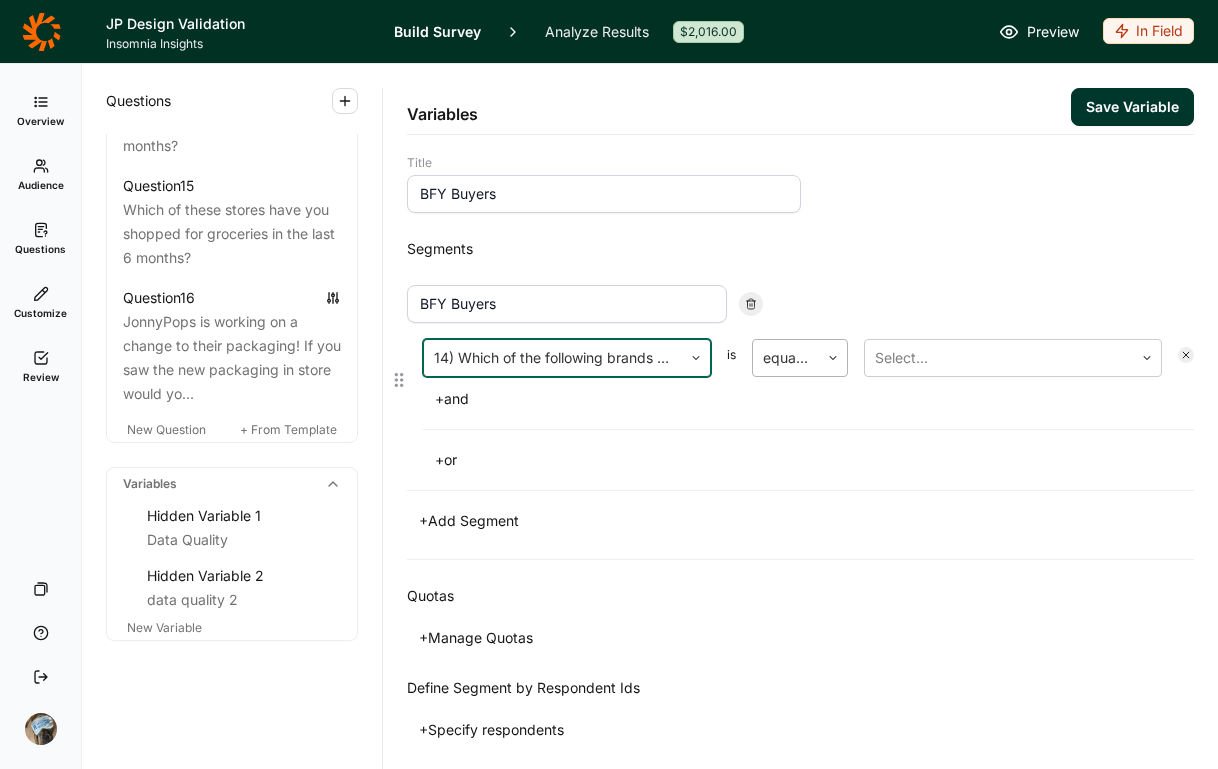 click at bounding box center [786, 358] 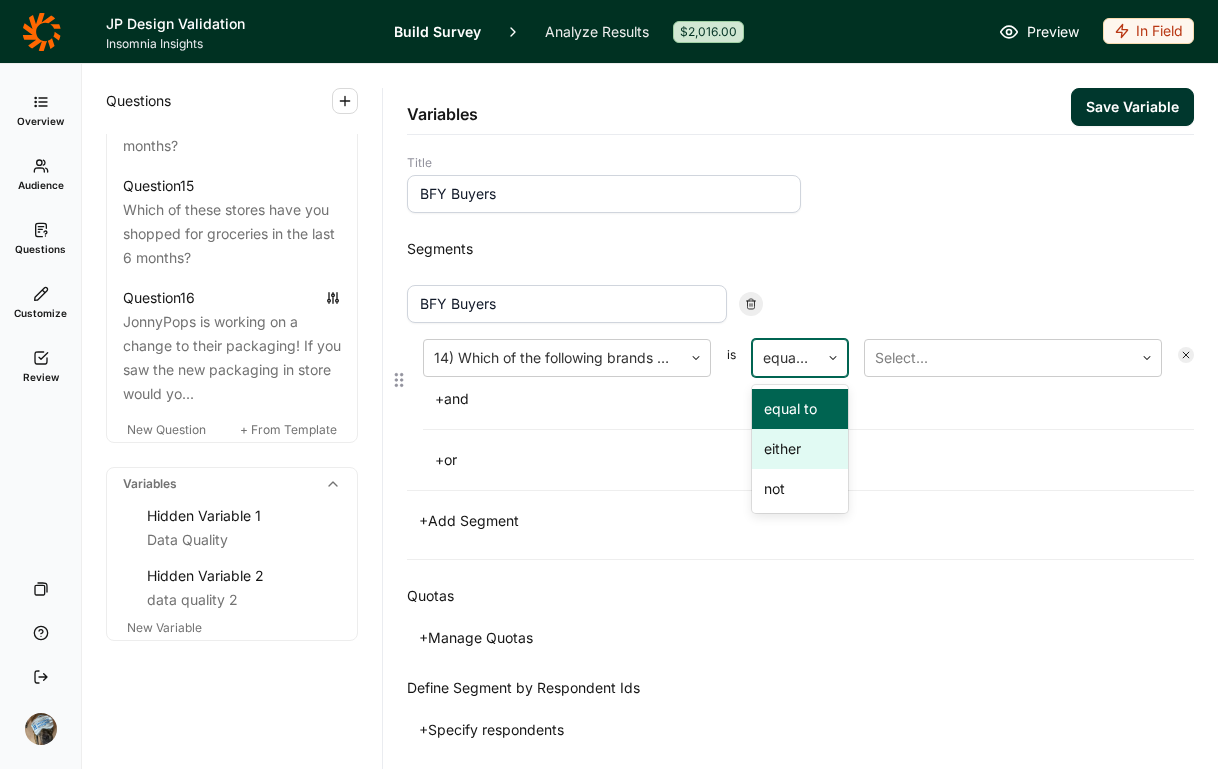 click on "either" at bounding box center (800, 449) 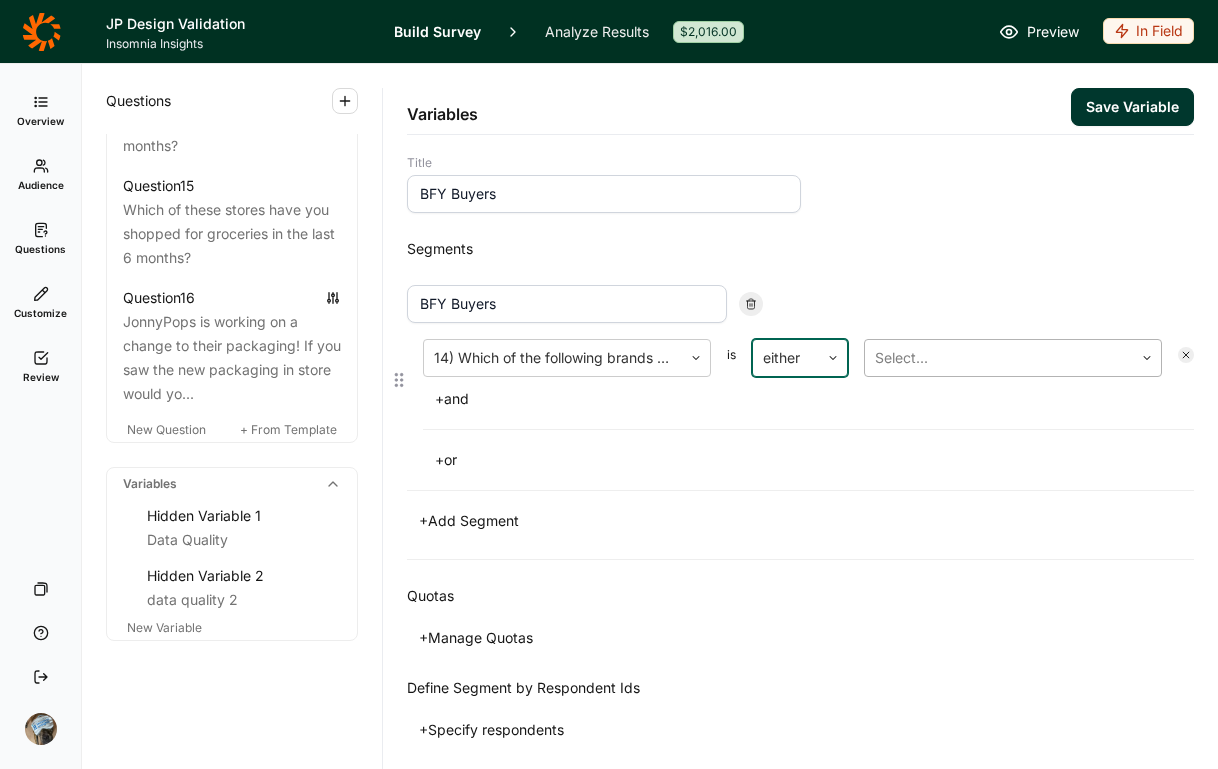 click at bounding box center (999, 358) 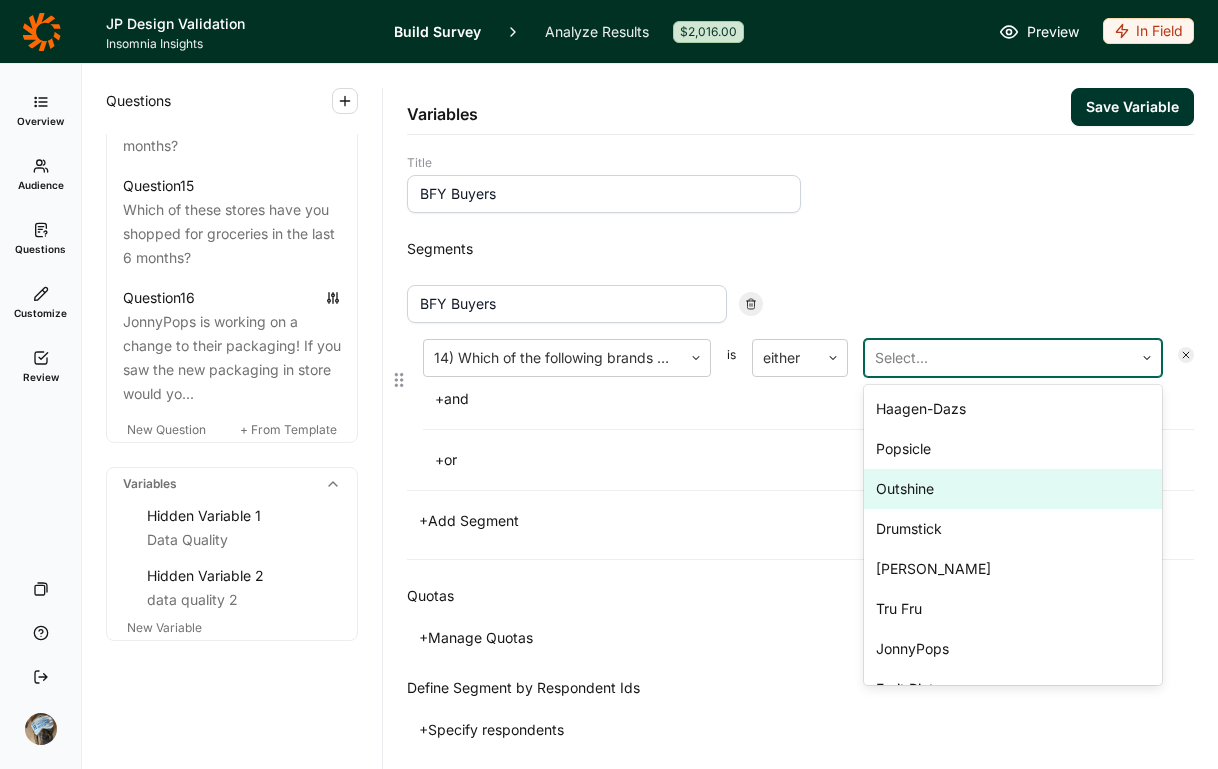 click on "Outshine" at bounding box center [1013, 489] 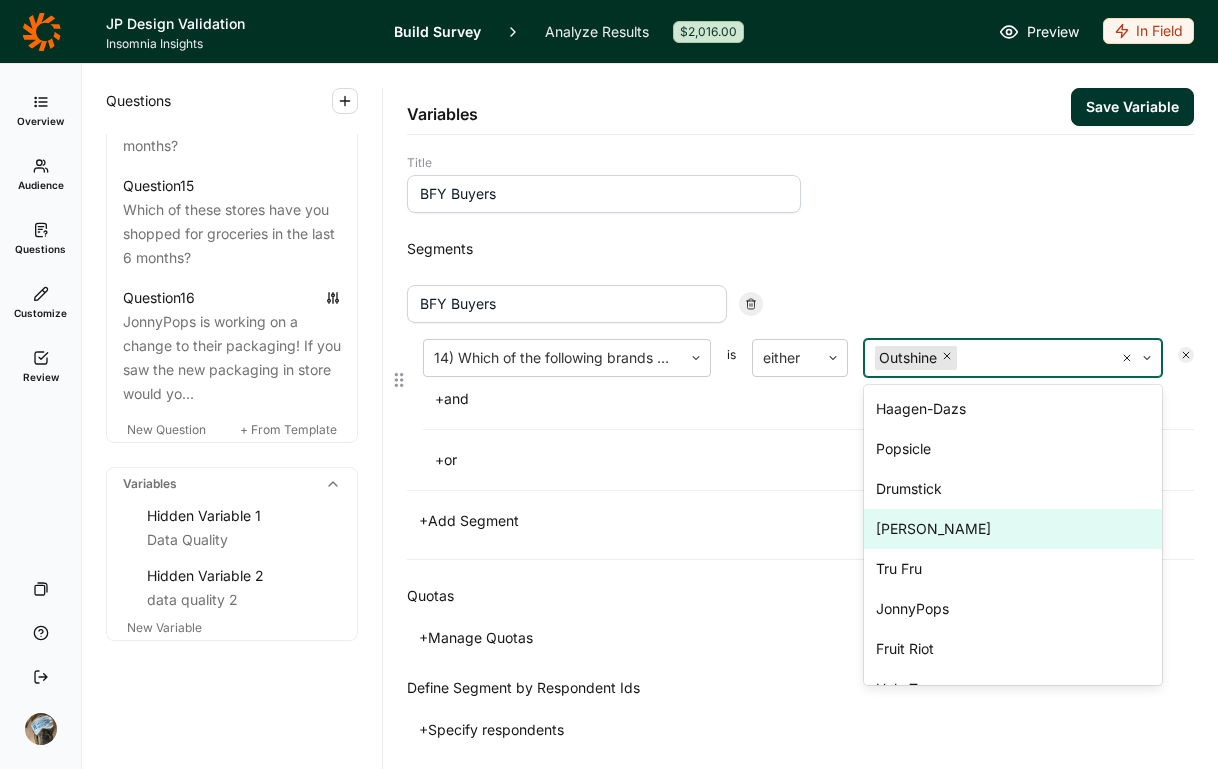 click on "Yasso" at bounding box center (1013, 529) 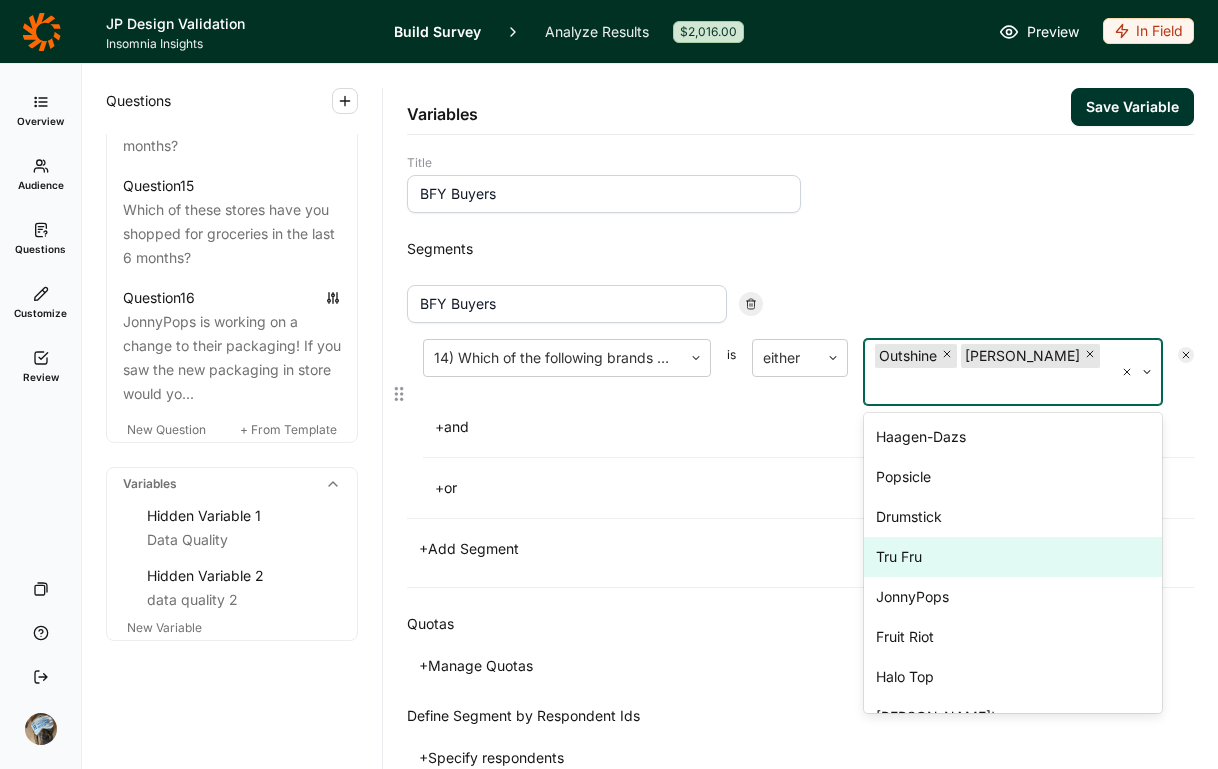 click on "Tru Fru" at bounding box center [1013, 557] 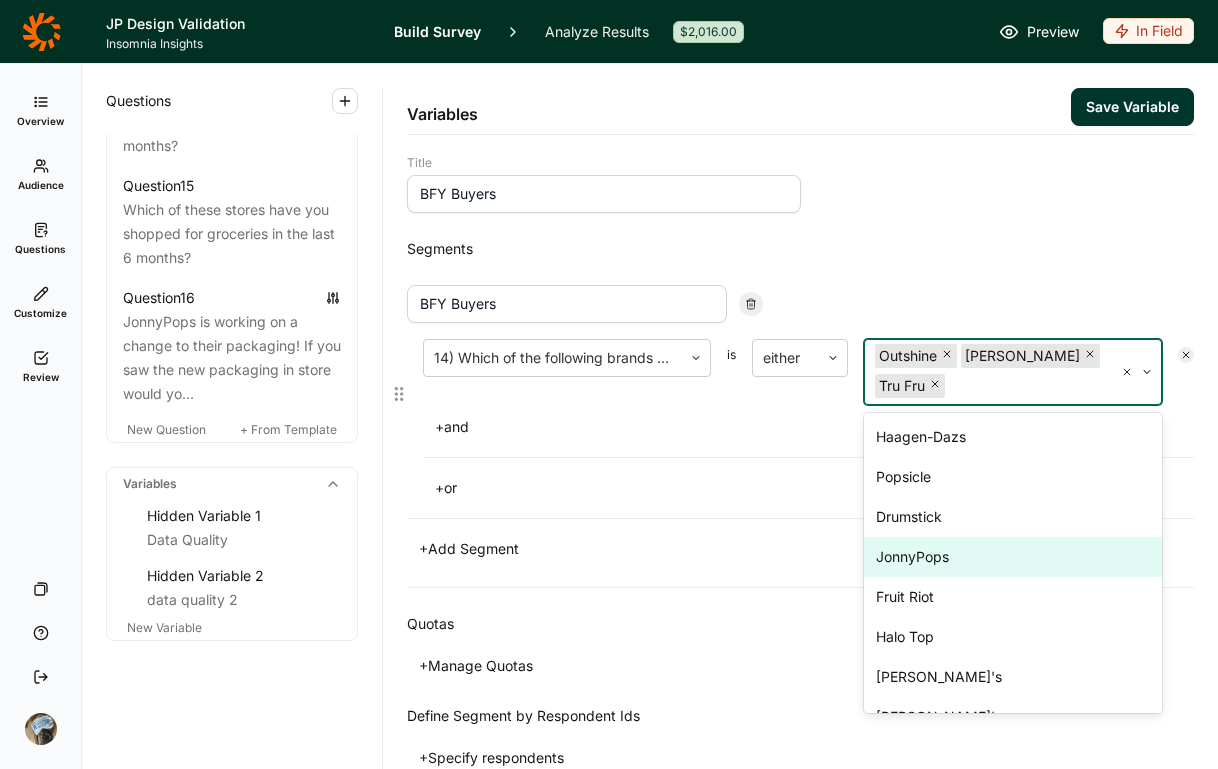 click on "JonnyPops" at bounding box center [1013, 557] 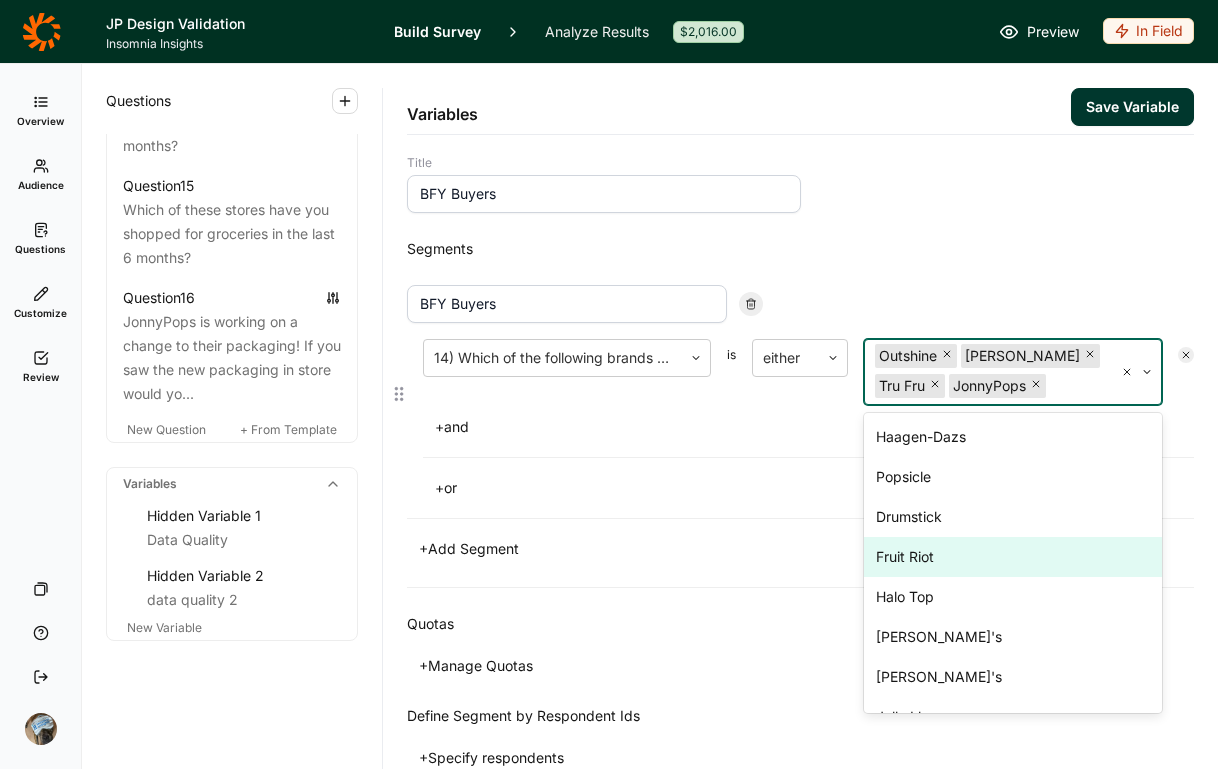 click on "Fruit Riot" at bounding box center [1013, 557] 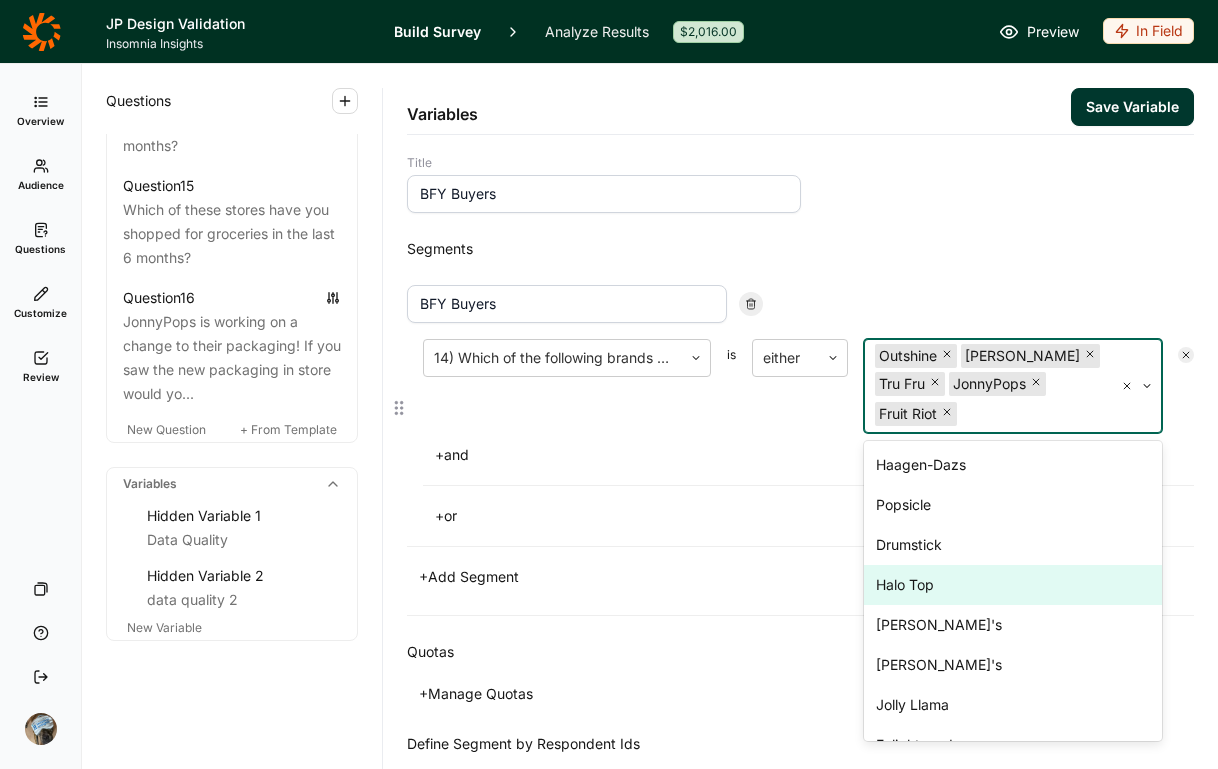 click on "Halo Top" at bounding box center [1013, 585] 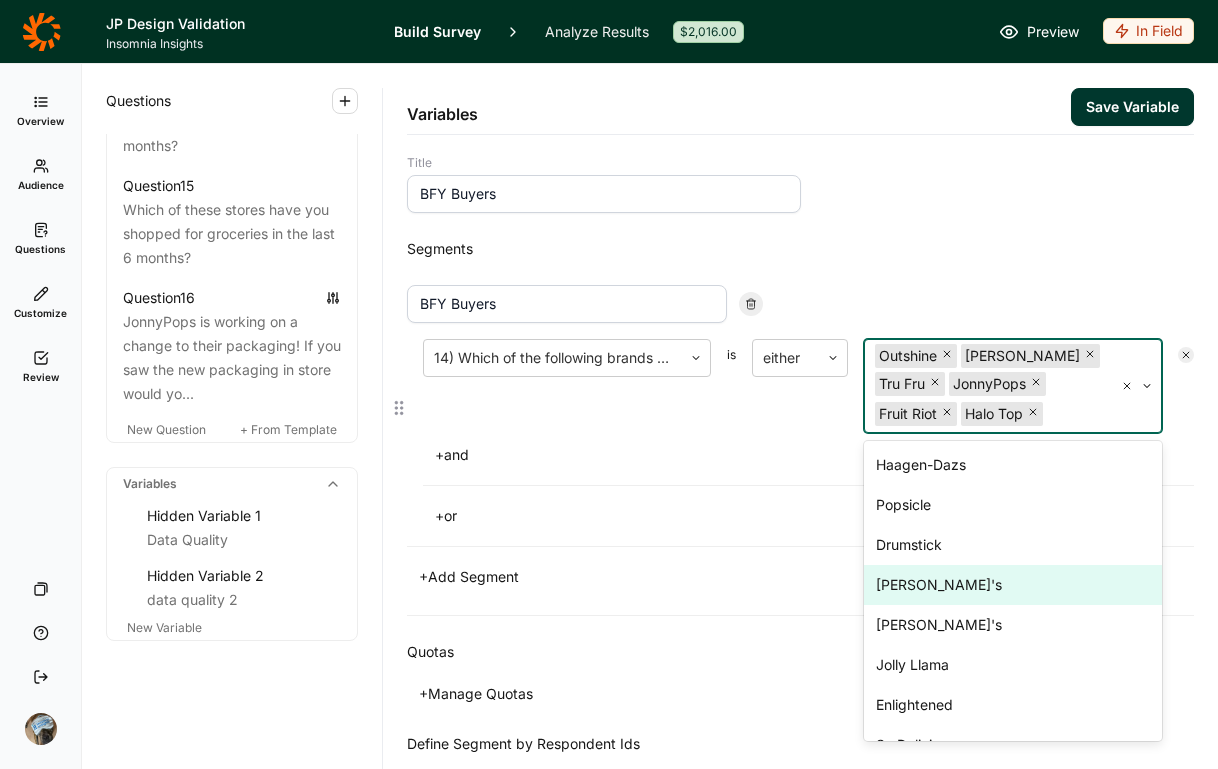 click on "Chloe's" at bounding box center (1013, 585) 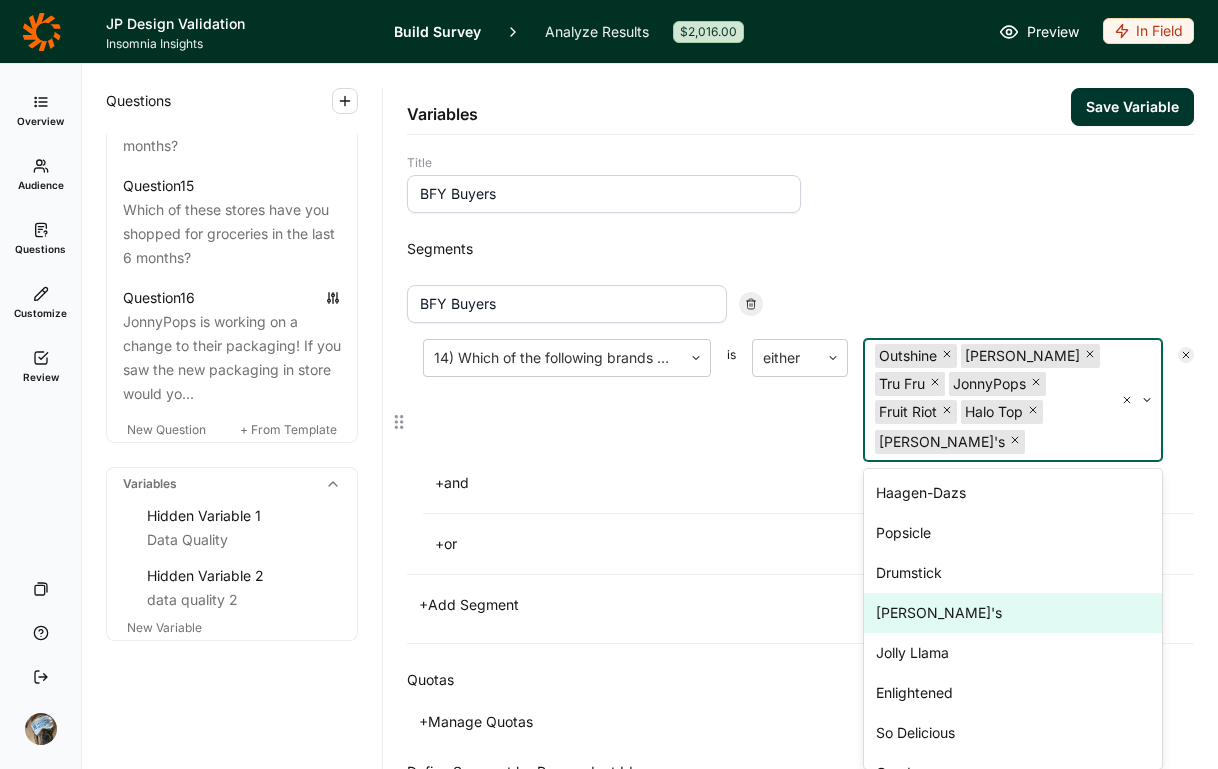 click on "Deebee's" at bounding box center [1013, 613] 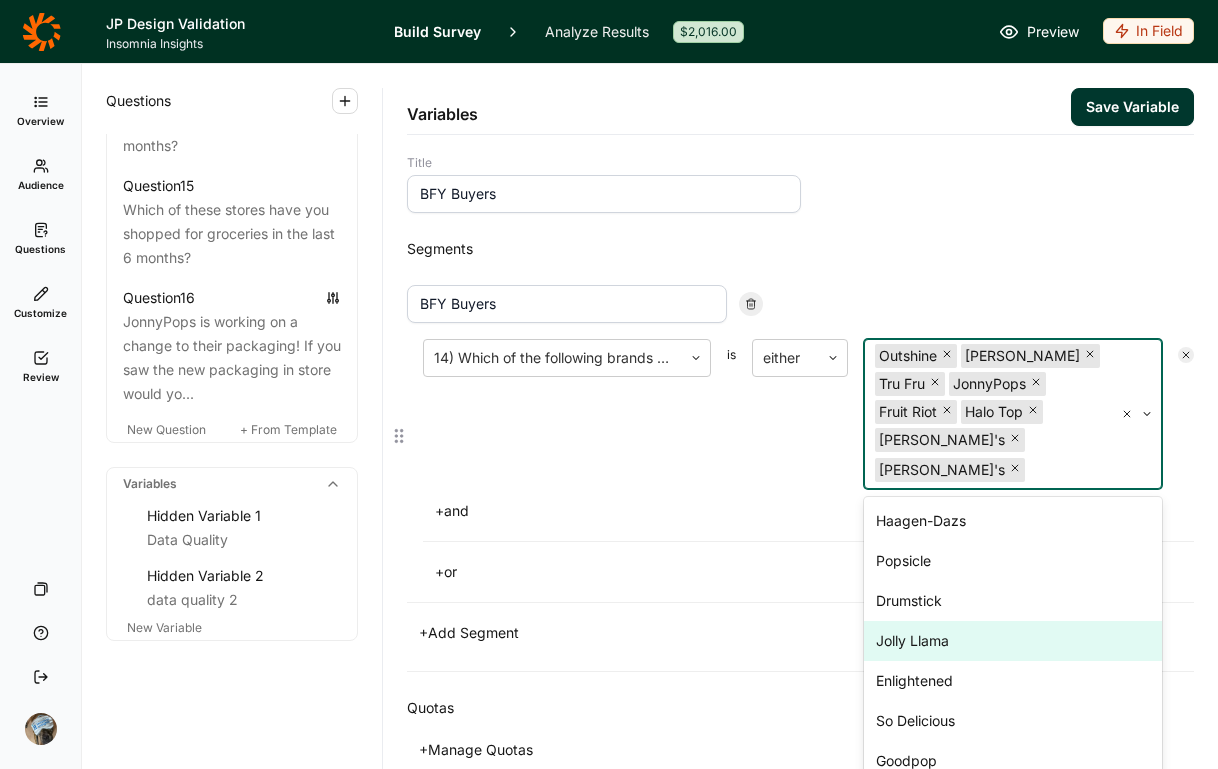click on "Jolly Llama" at bounding box center (1013, 641) 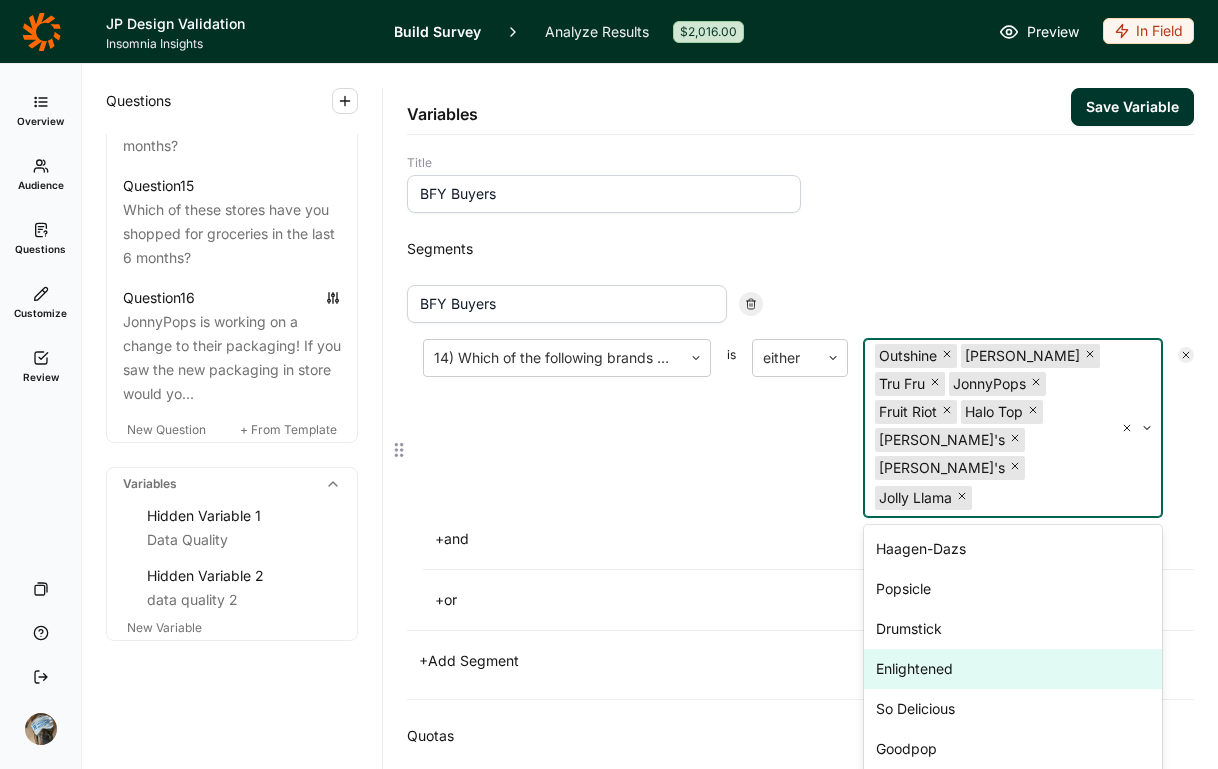 click on "Enlightened" at bounding box center (1013, 669) 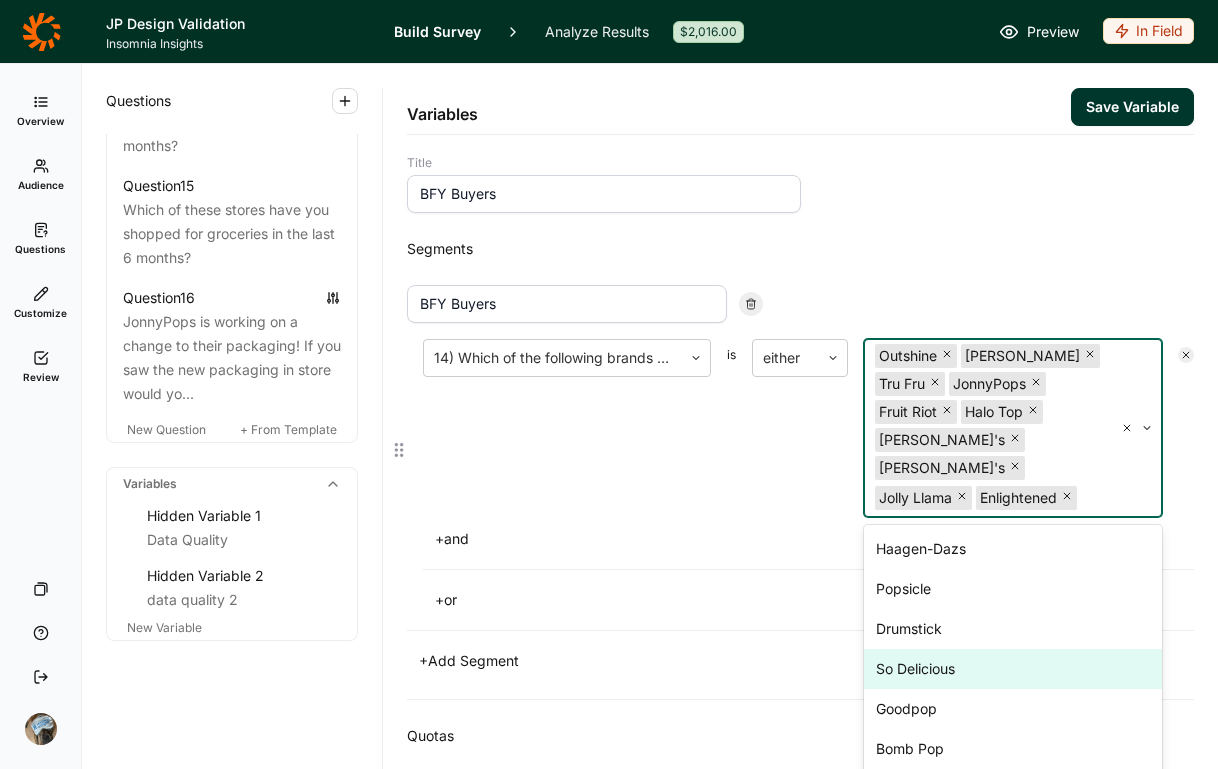 click on "So Delicious" at bounding box center (1013, 669) 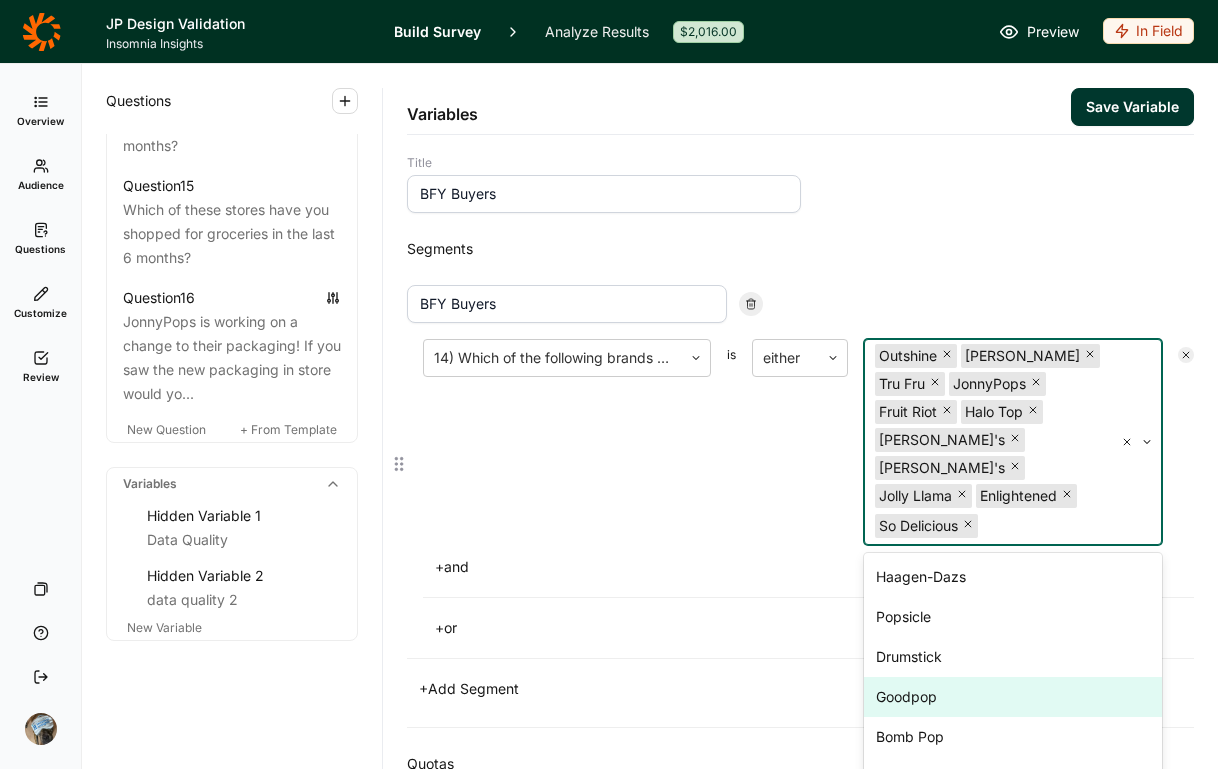 click on "Goodpop" at bounding box center [1013, 697] 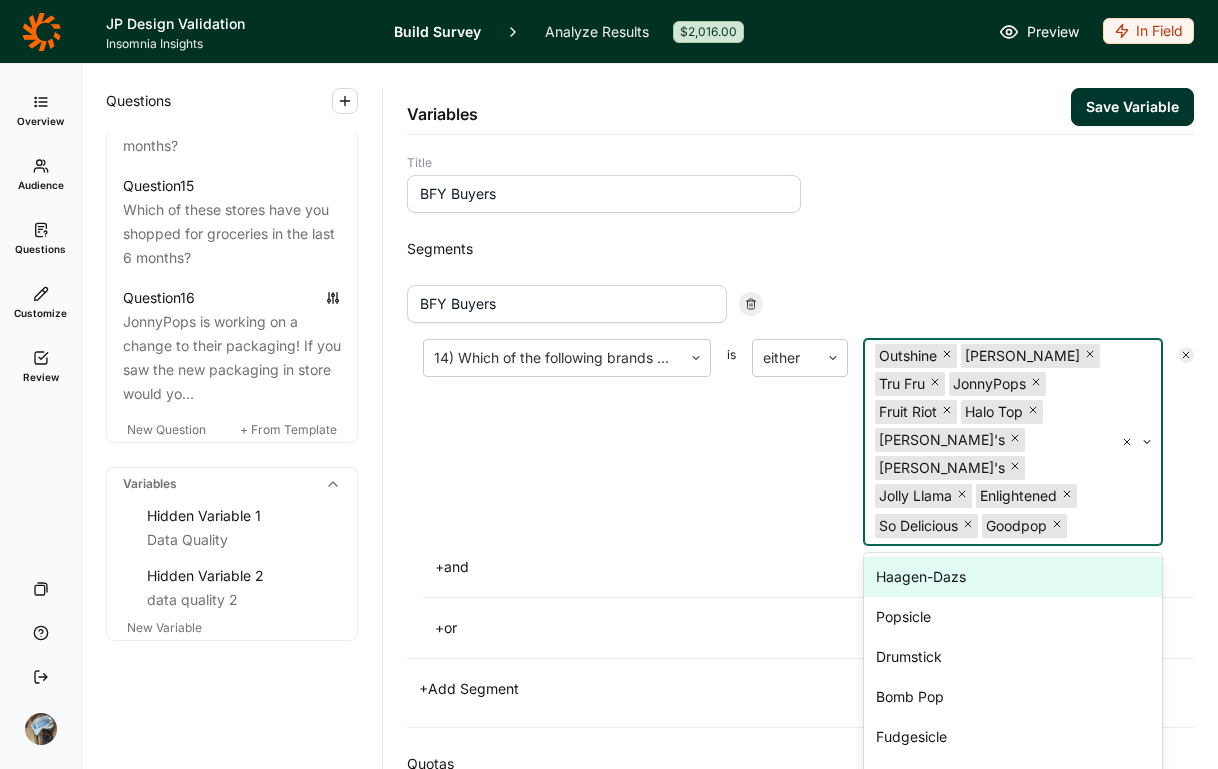 click on "Segments" at bounding box center (800, 249) 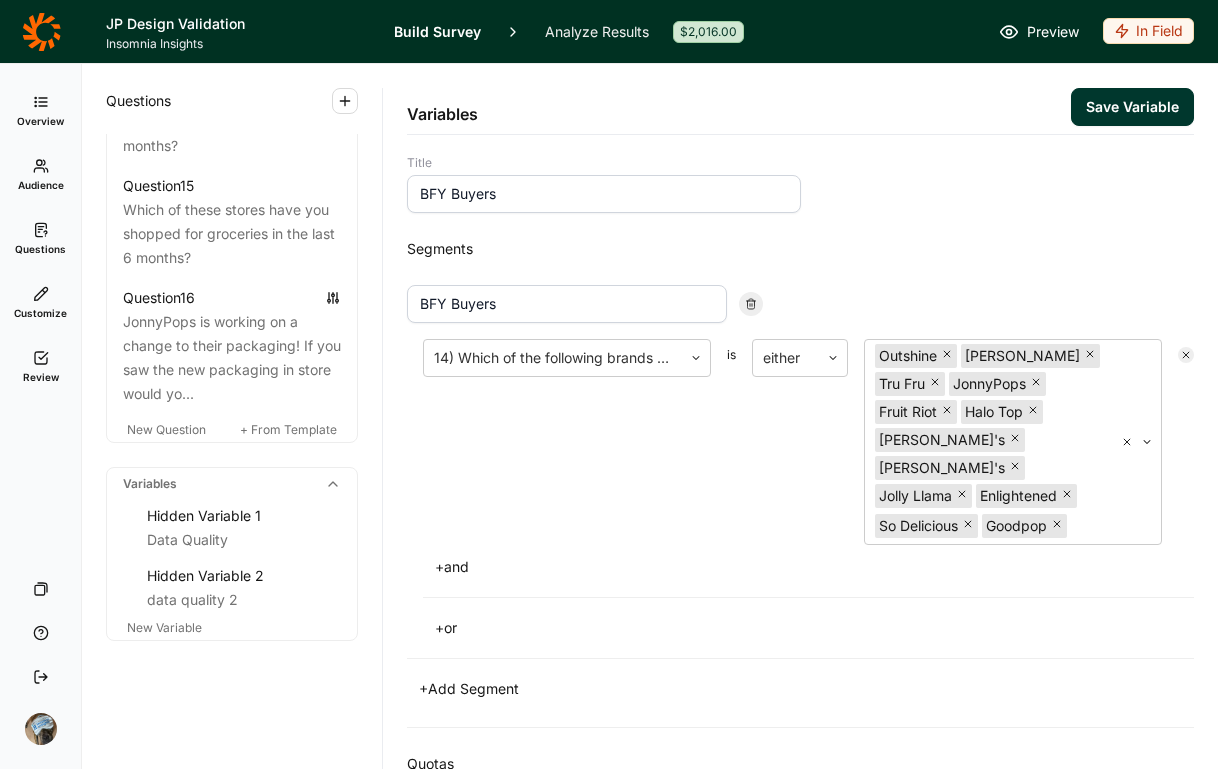 click on "Save Variable" at bounding box center [1132, 107] 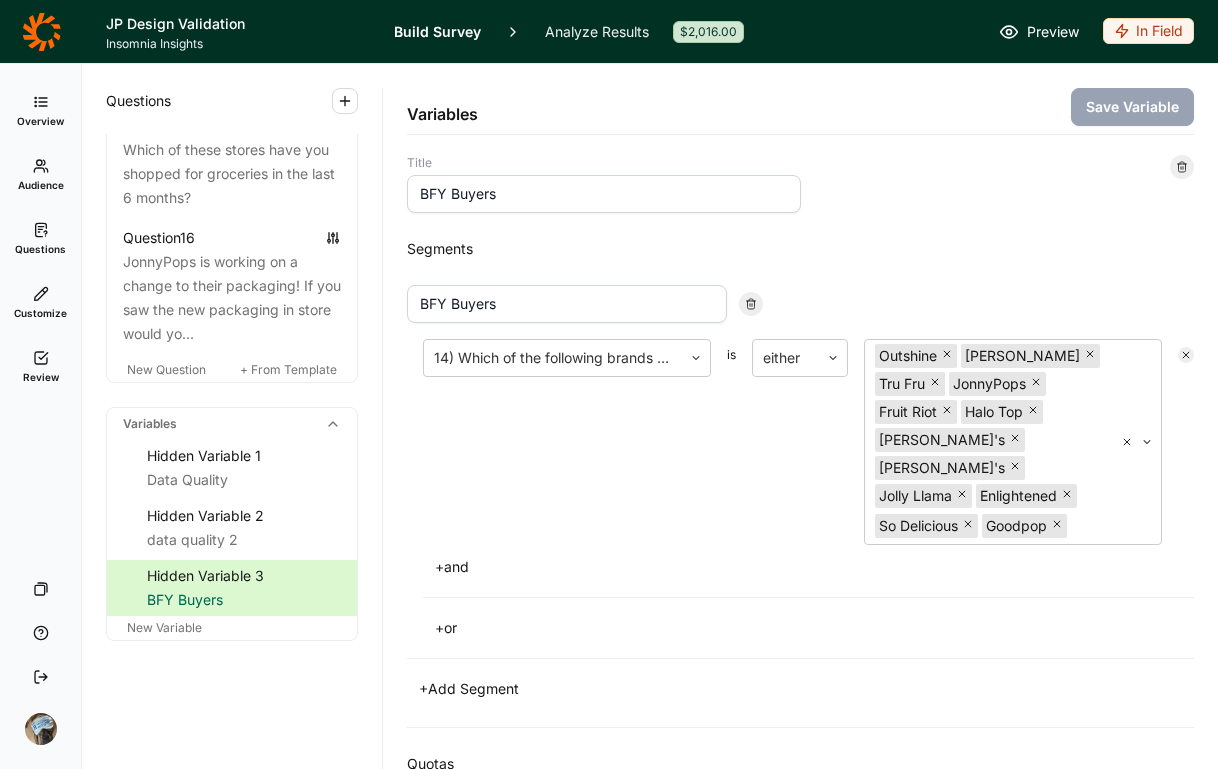 click on "Segments BFY Buyers 14) Which of the following brands have you purchased in the last 6 months?  is either Outshine Yasso Tru Fru JonnyPops Fruit Riot Halo Top Chloe's Deebee's Jolly Llama Enlightened So Delicious Goodpop +  and +  or +  Add Segment" at bounding box center (800, 470) 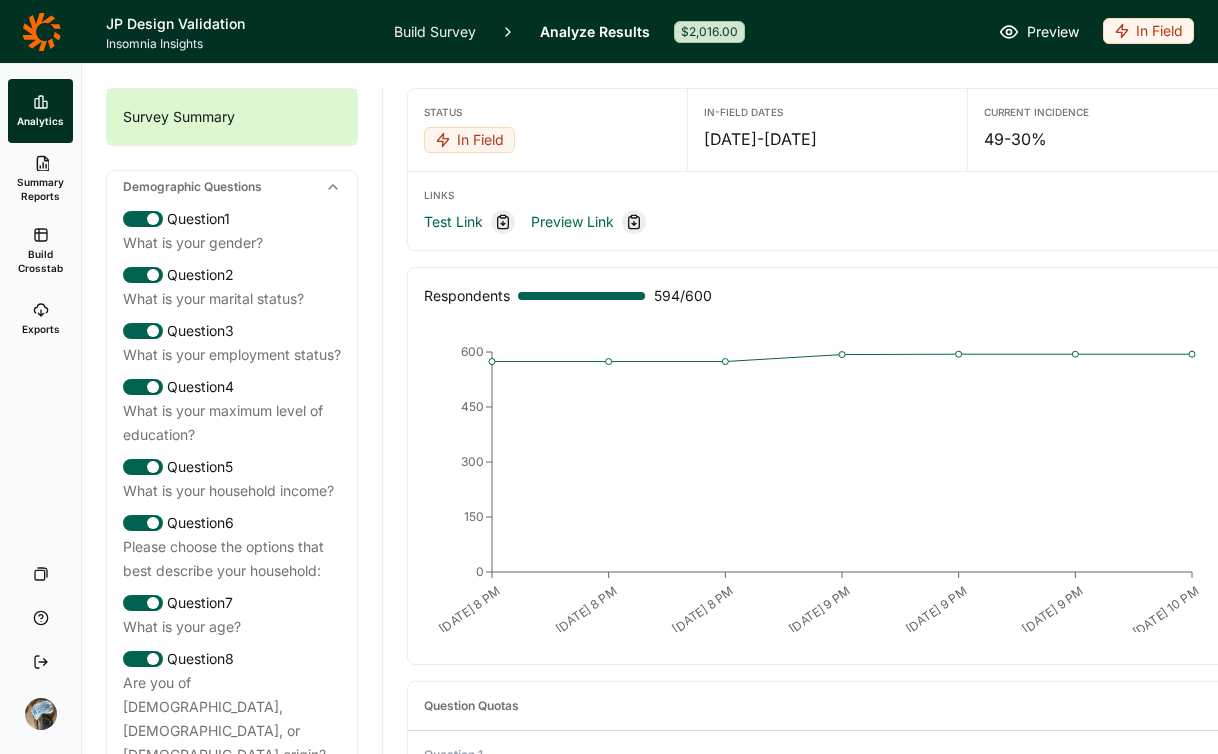 click 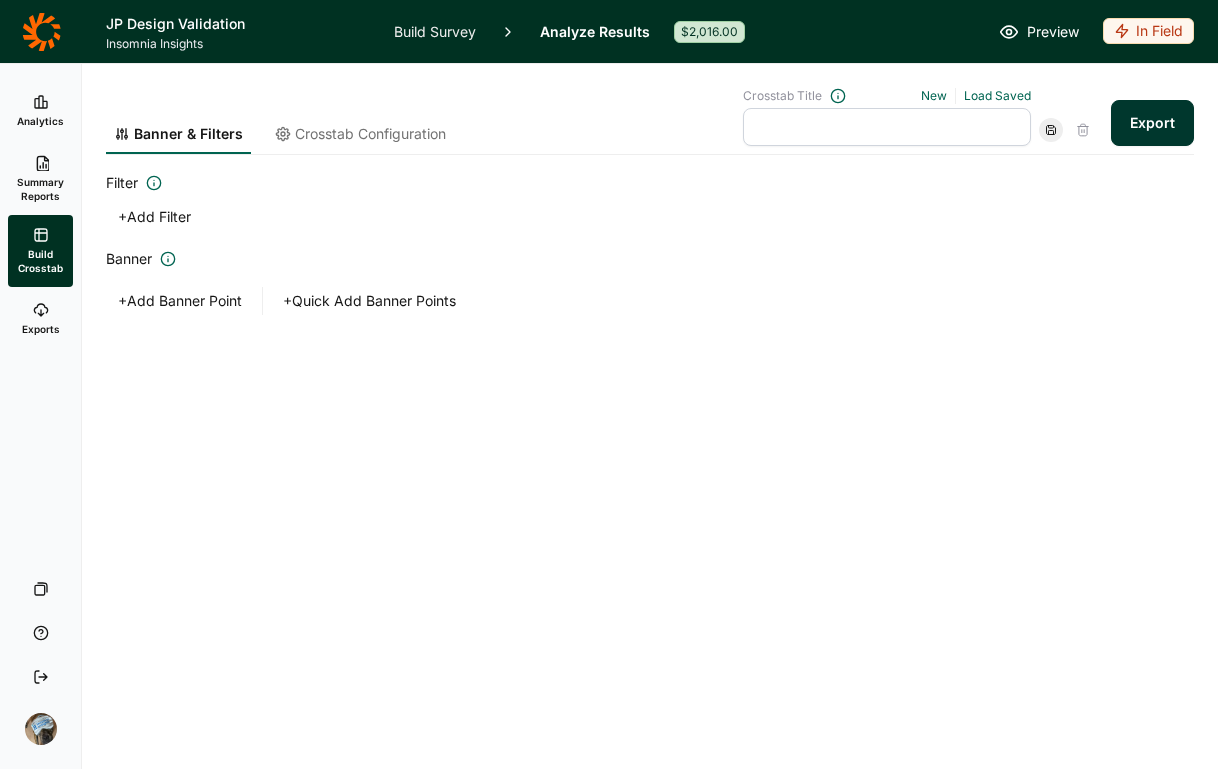 click on "+  Add Banner Point" at bounding box center [180, 301] 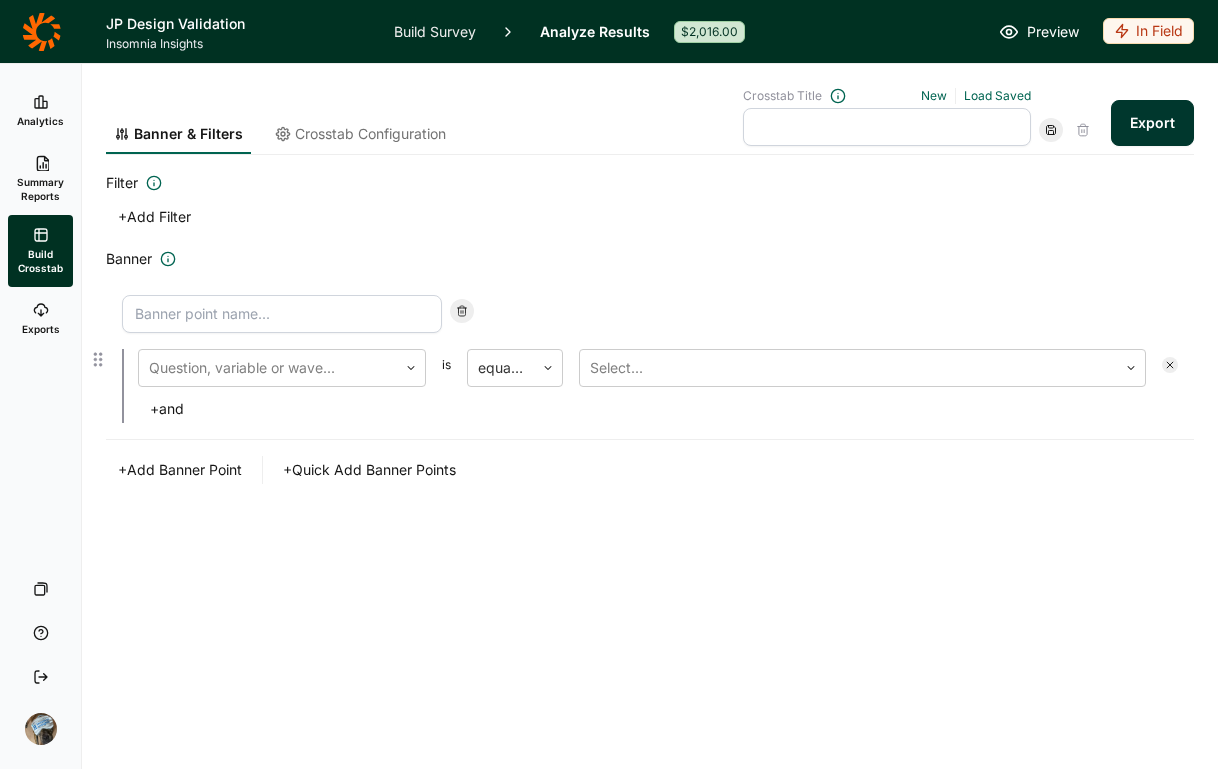 click at bounding box center [282, 314] 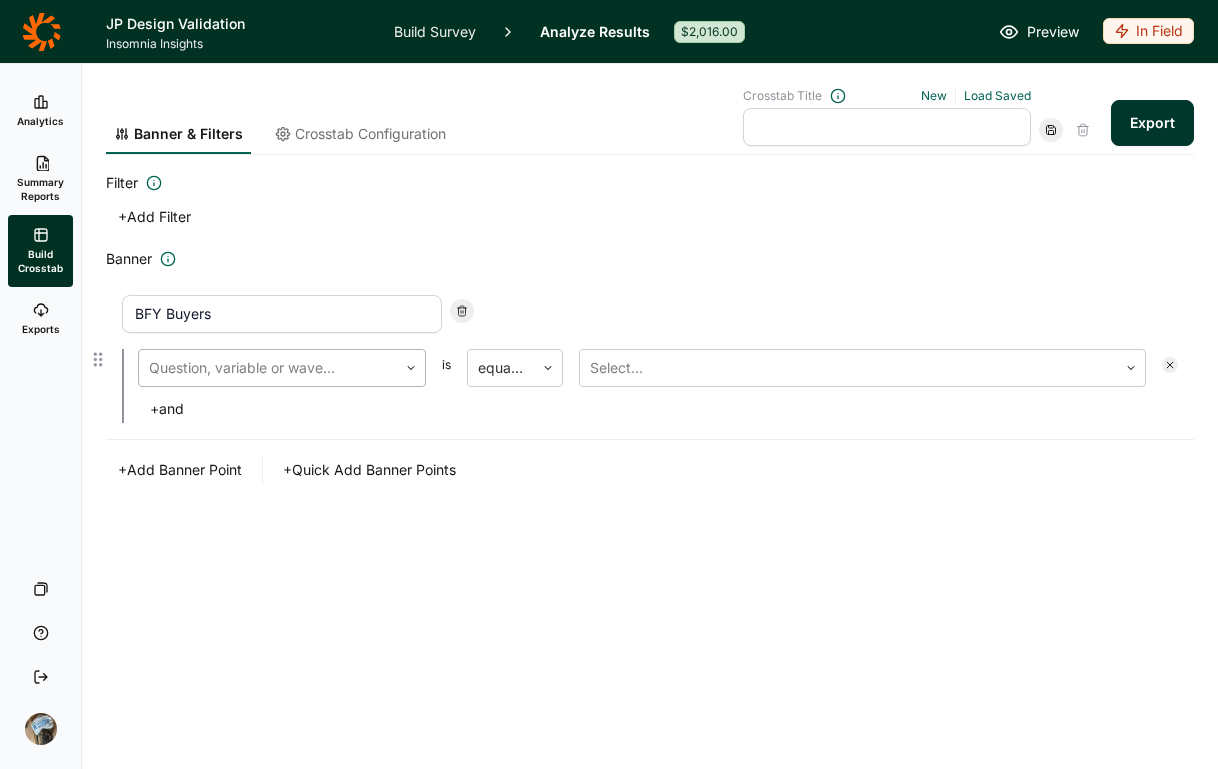 type on "BFY Buyers" 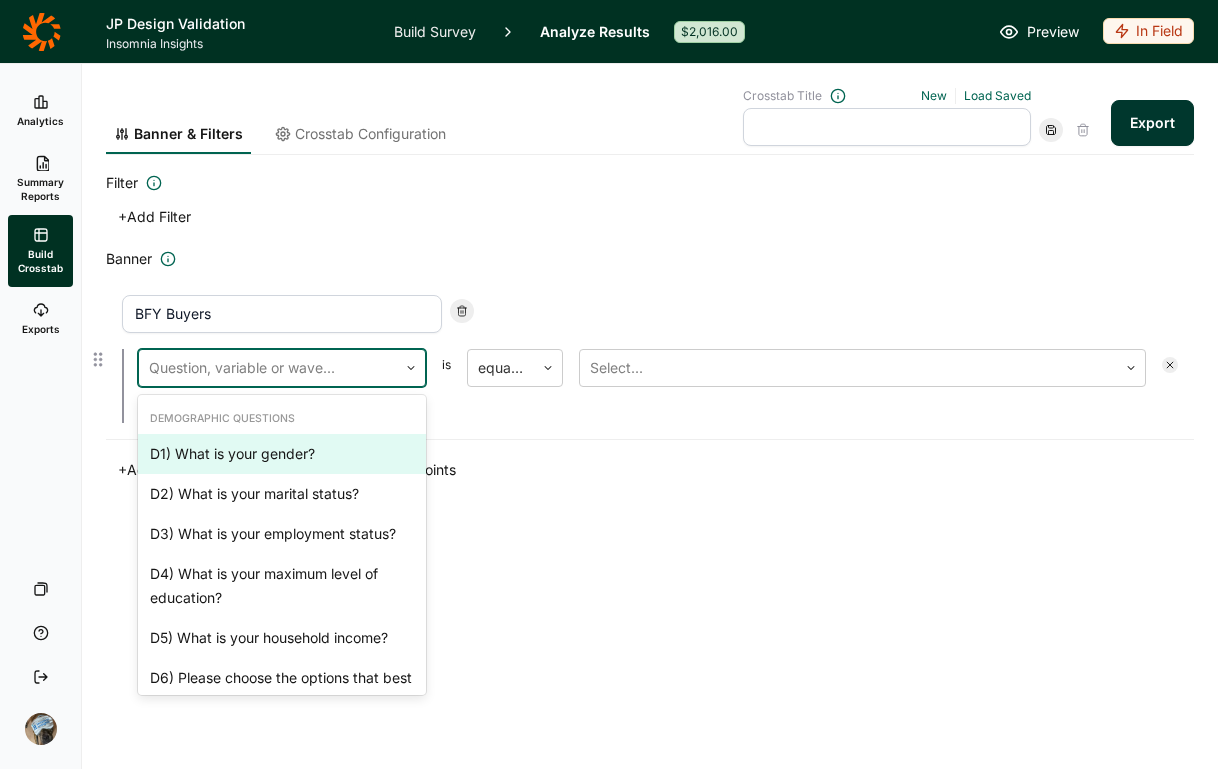 click at bounding box center (268, 368) 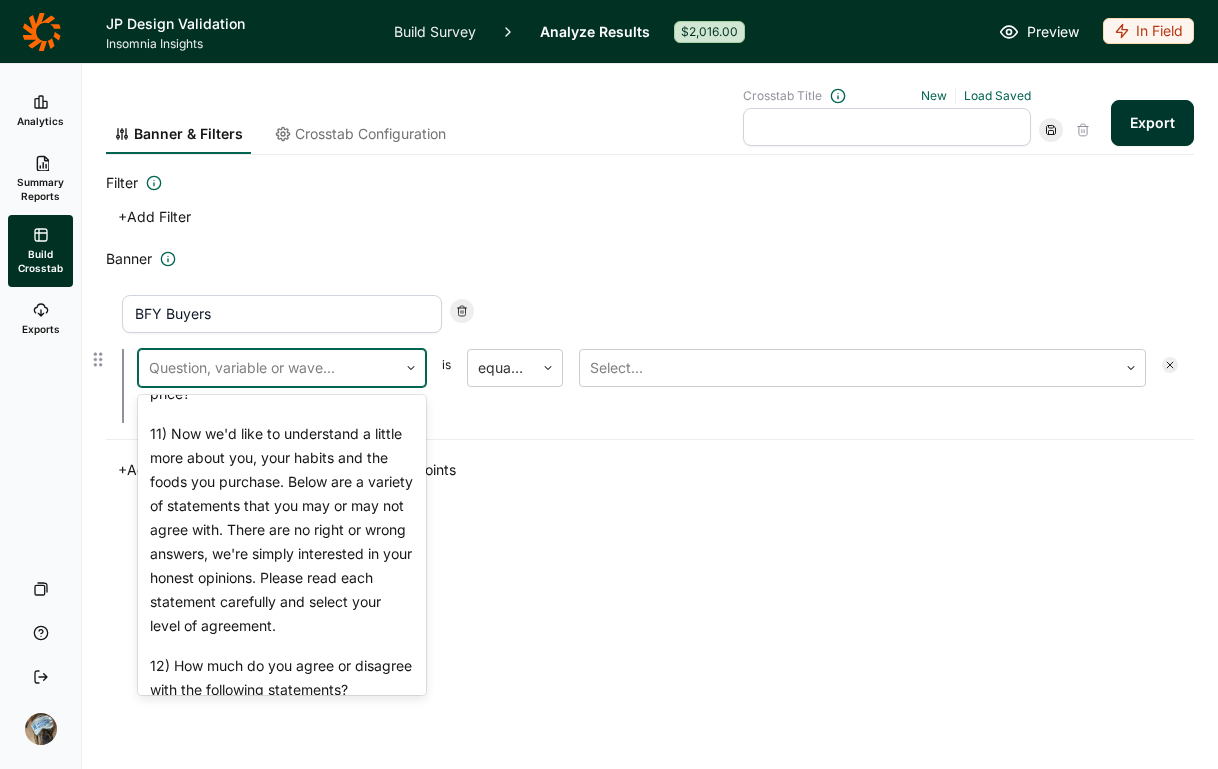 scroll, scrollTop: 1884, scrollLeft: 0, axis: vertical 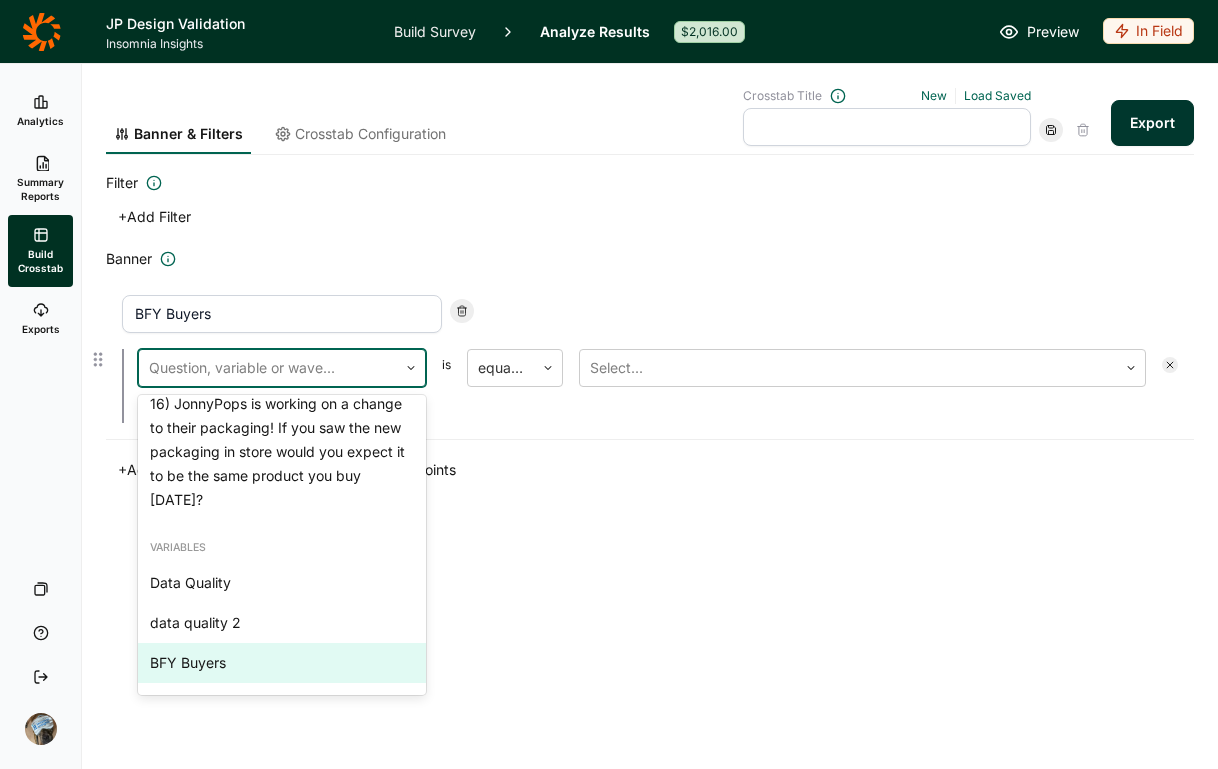 click on "BFY Buyers" at bounding box center (282, 663) 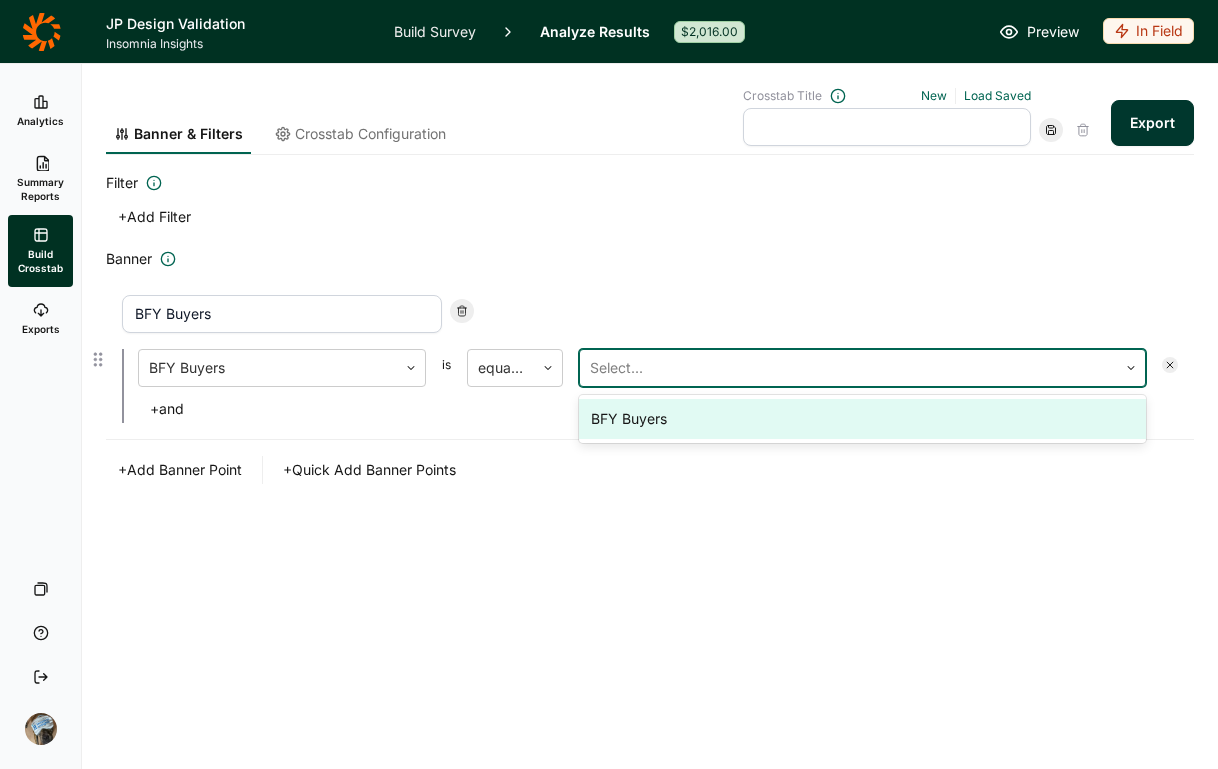 click at bounding box center [848, 368] 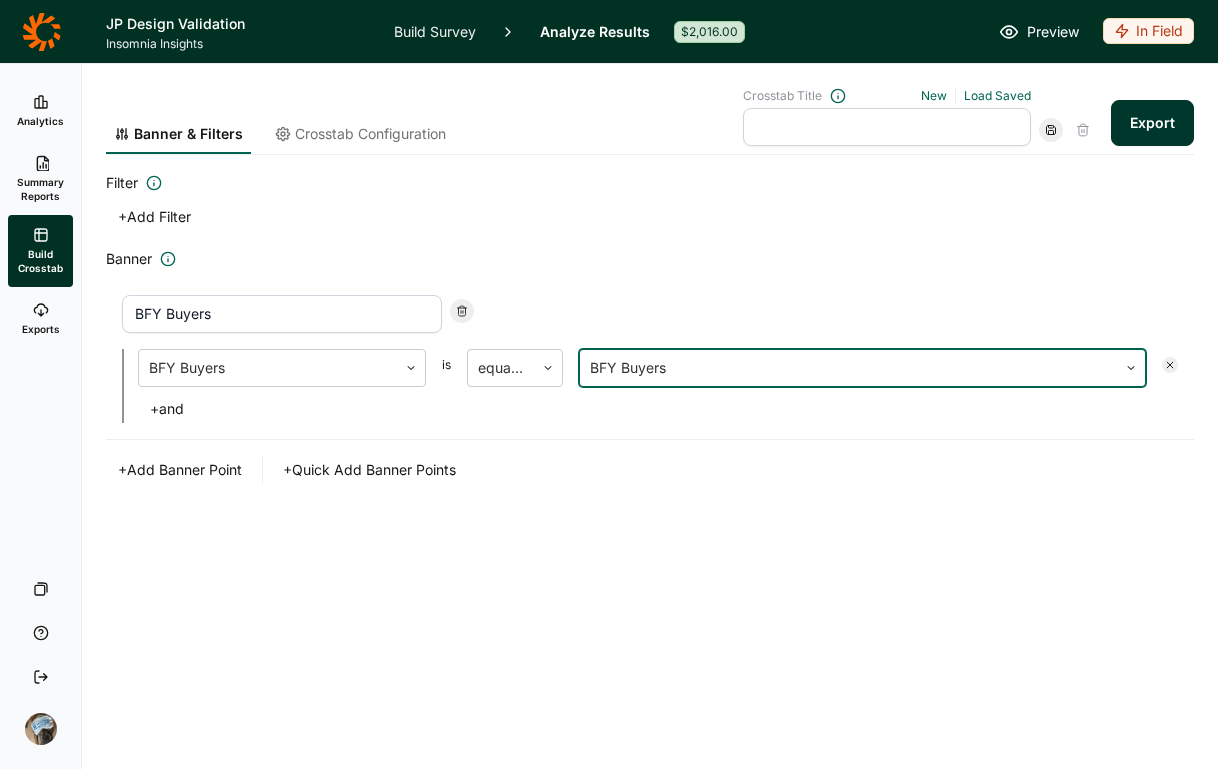 click on "+  Add Banner Point +  Quick Add Banner Points" at bounding box center [650, 470] 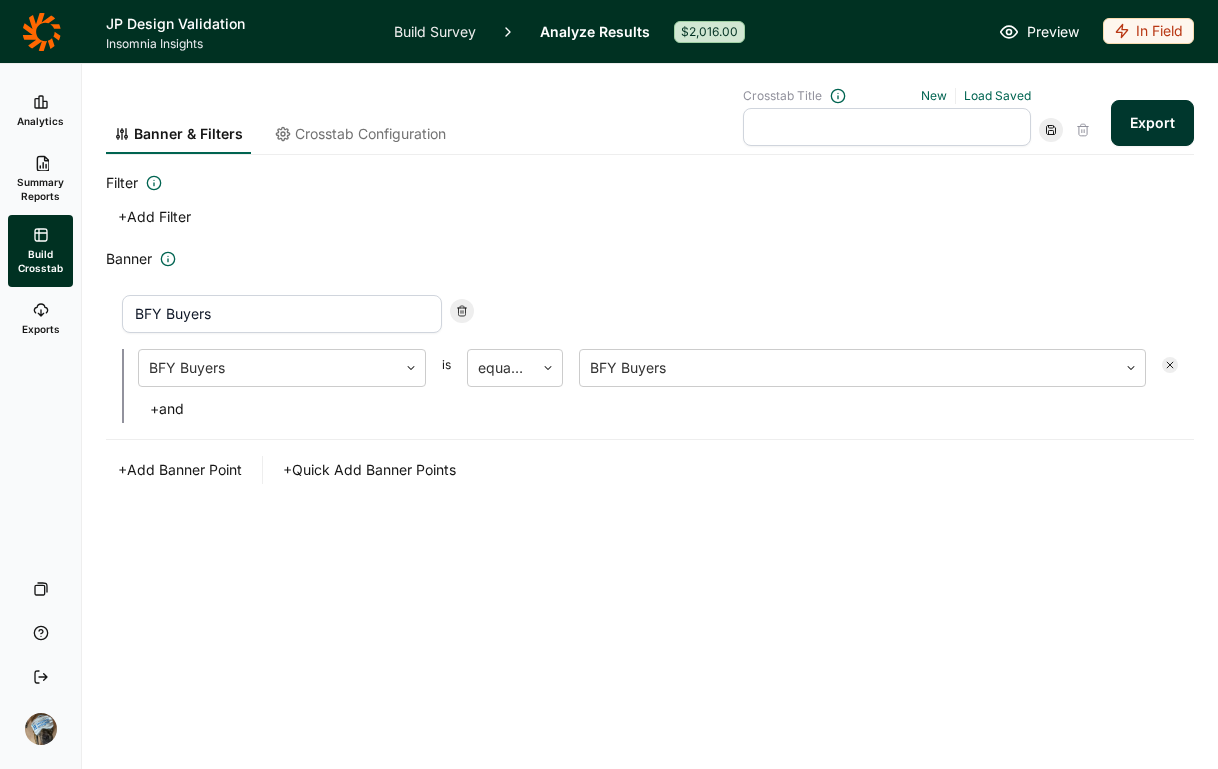 click on "+  Add Banner Point" at bounding box center [180, 470] 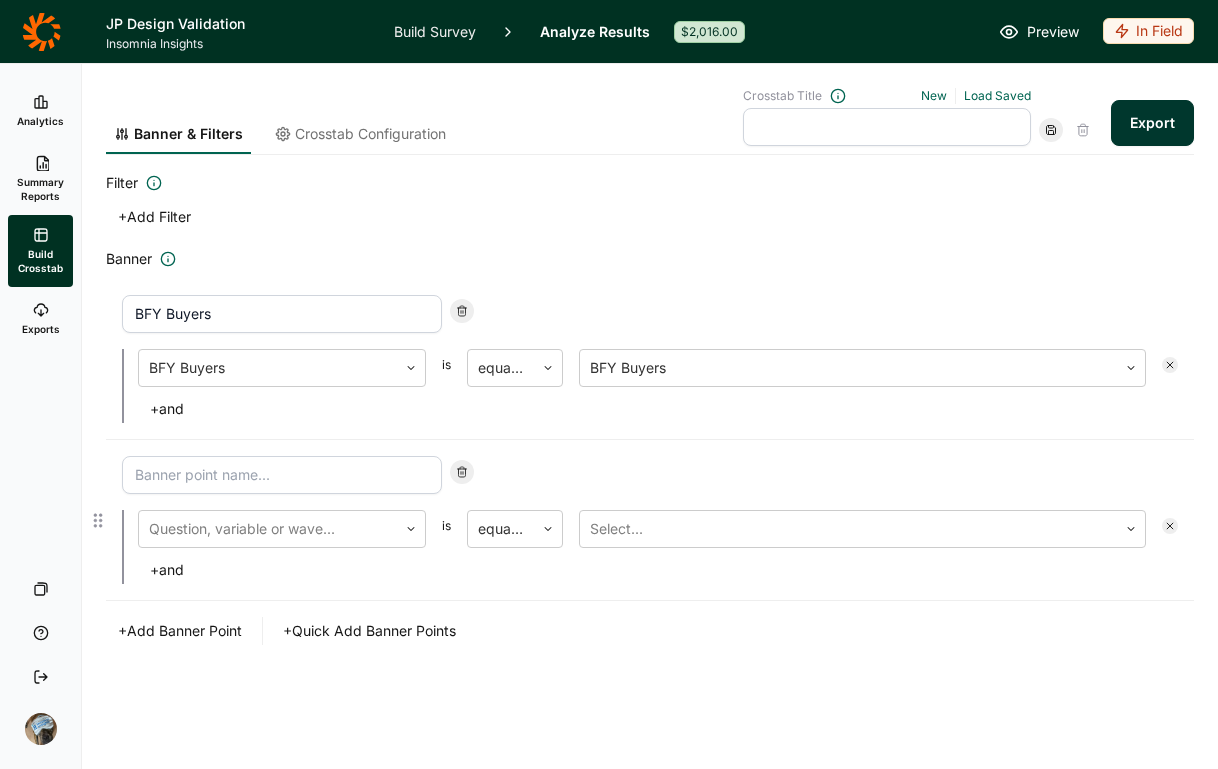 click at bounding box center [282, 475] 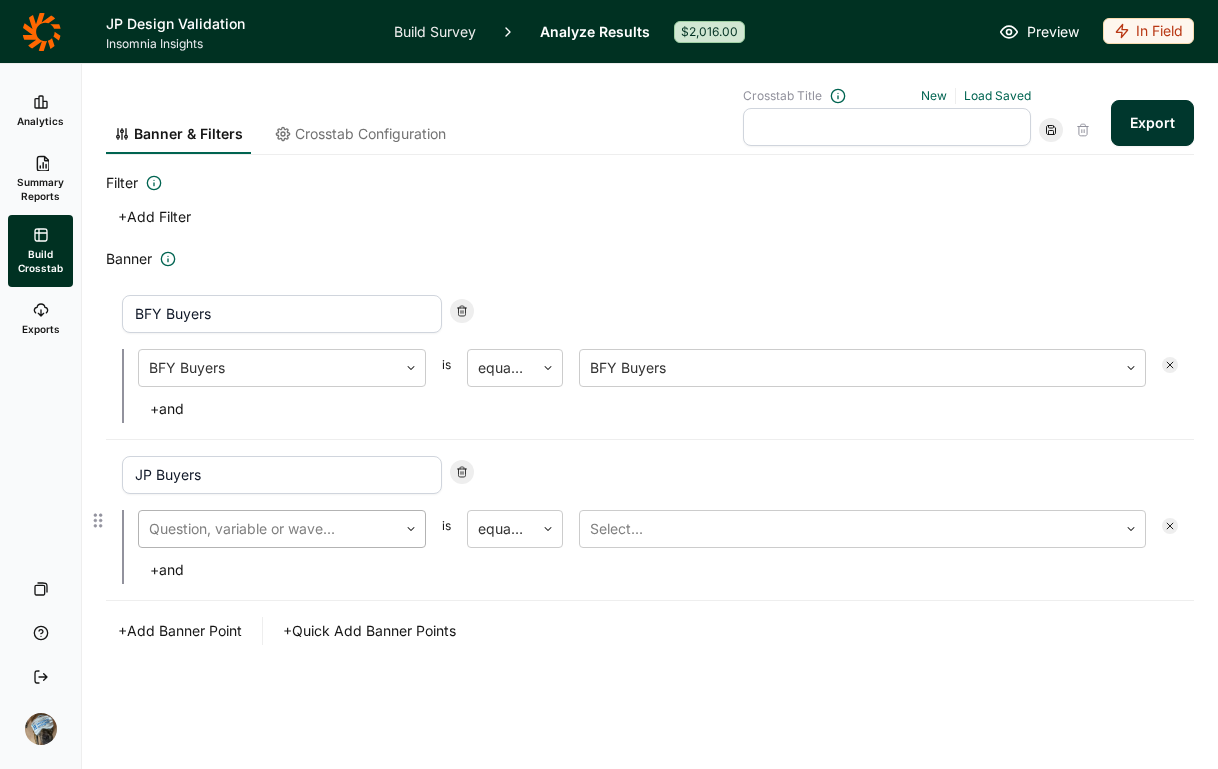 type on "JP Buyers" 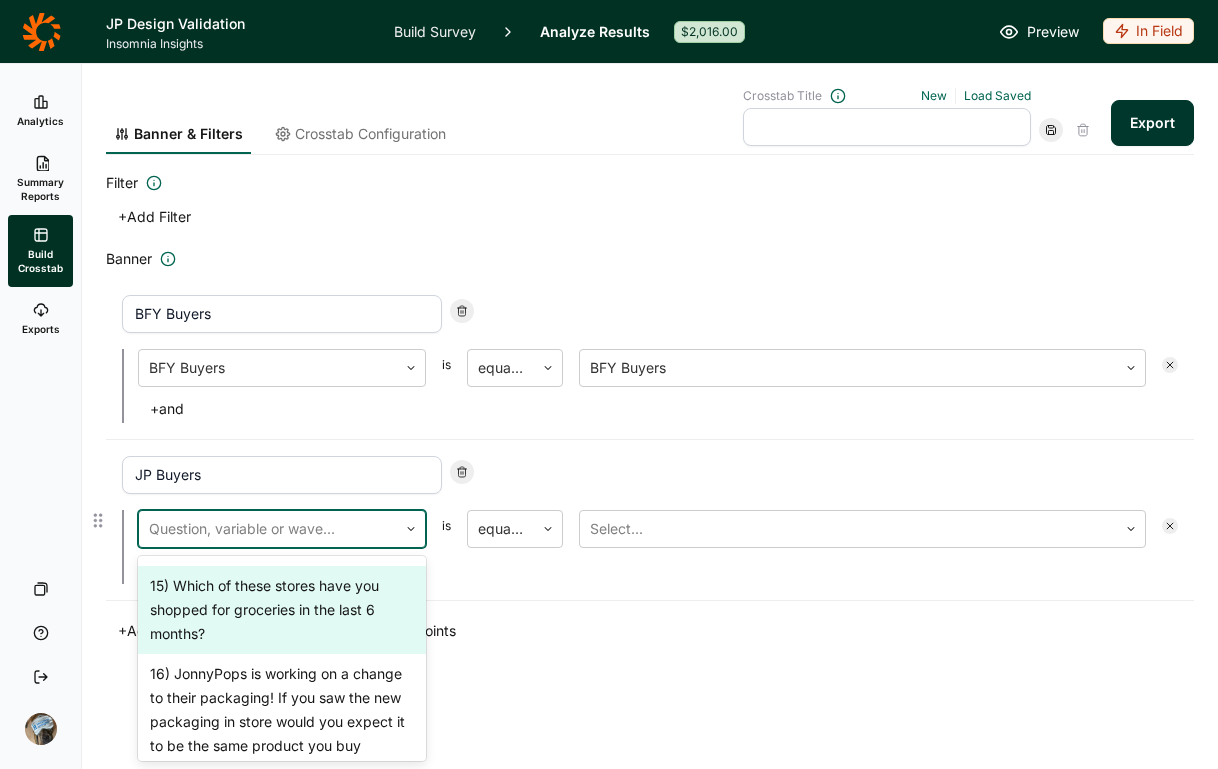 scroll, scrollTop: 1672, scrollLeft: 0, axis: vertical 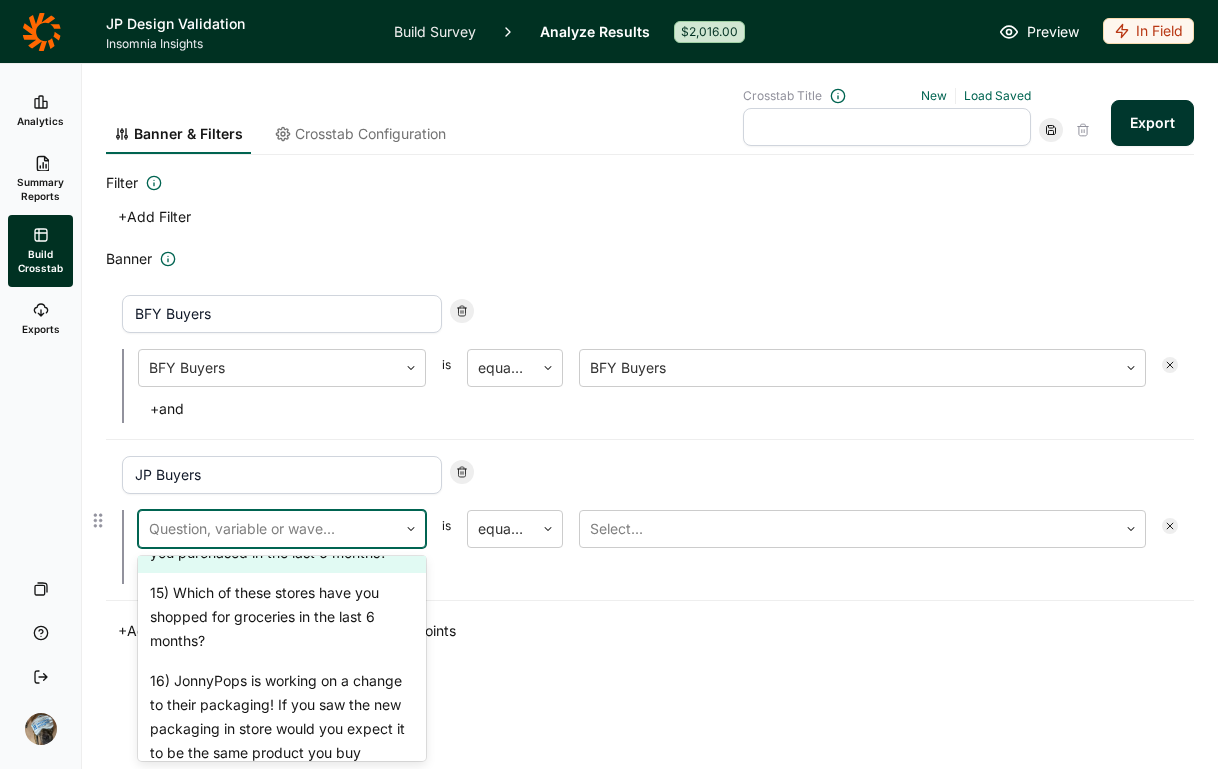 click on "14) Which of the following brands have you purchased in the last 6 months?" at bounding box center [282, 541] 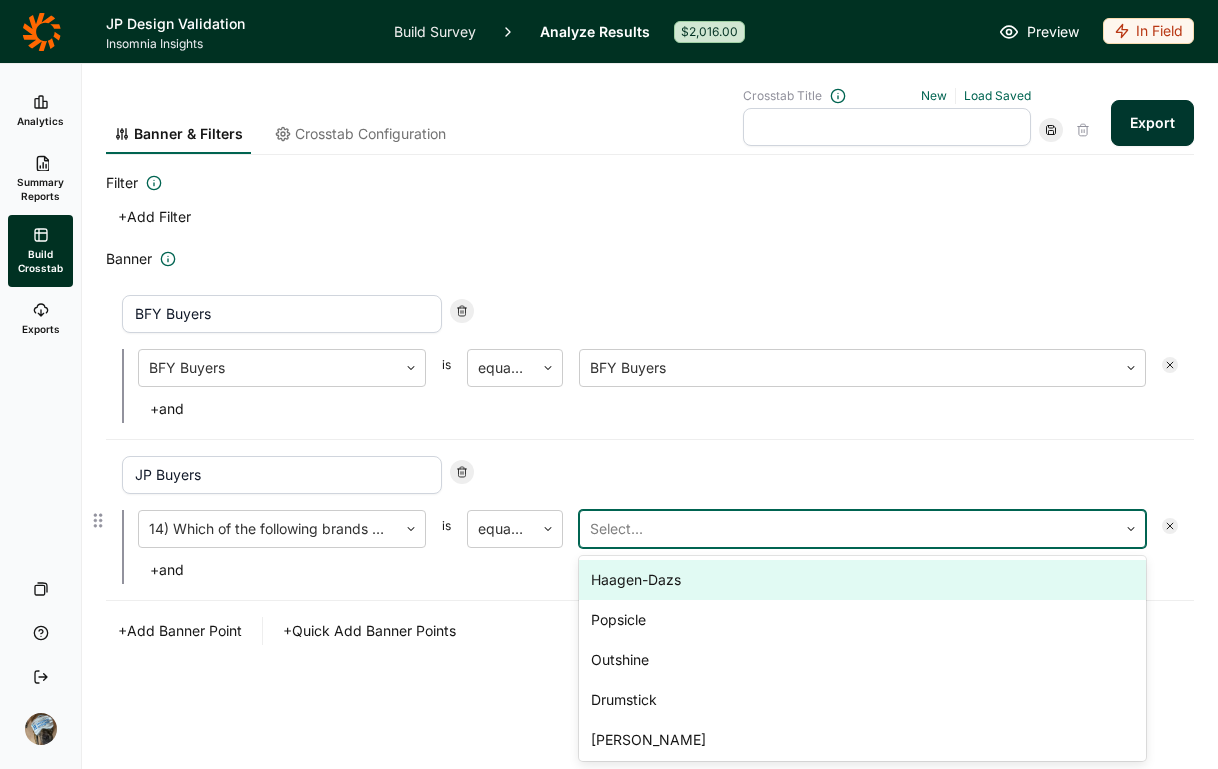 click at bounding box center [848, 529] 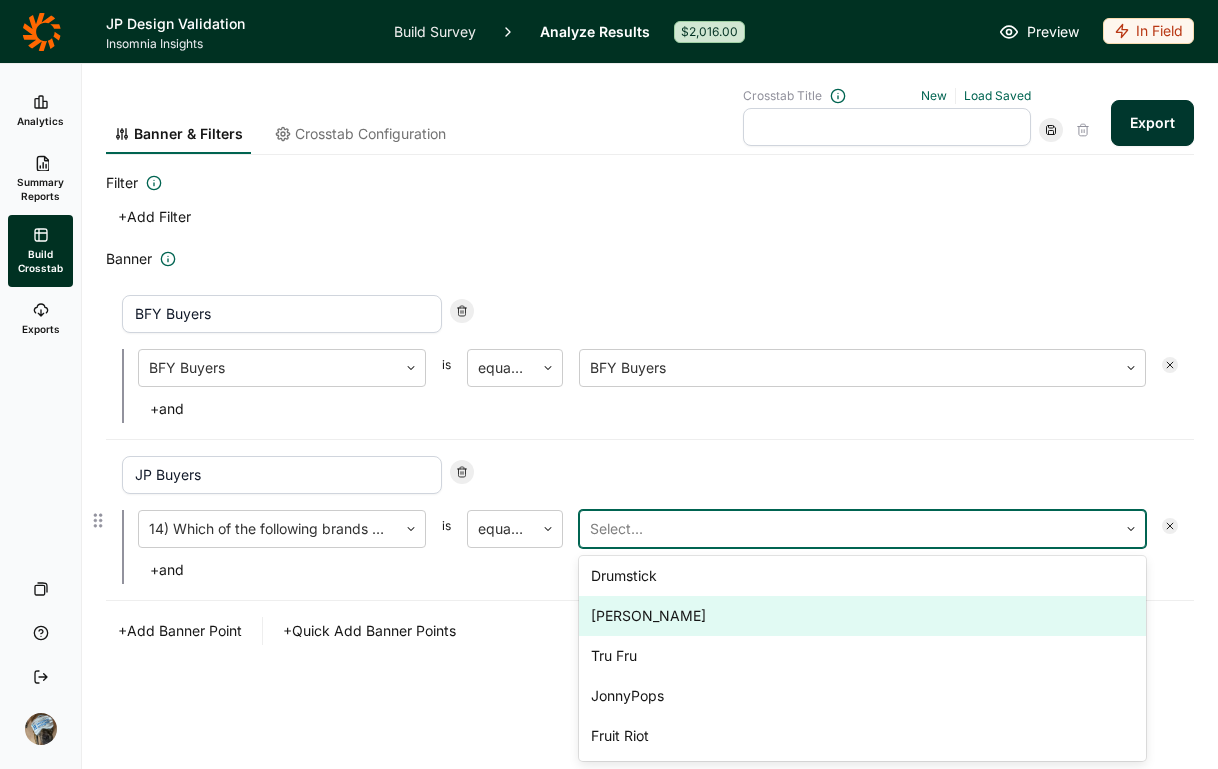 scroll, scrollTop: 128, scrollLeft: 0, axis: vertical 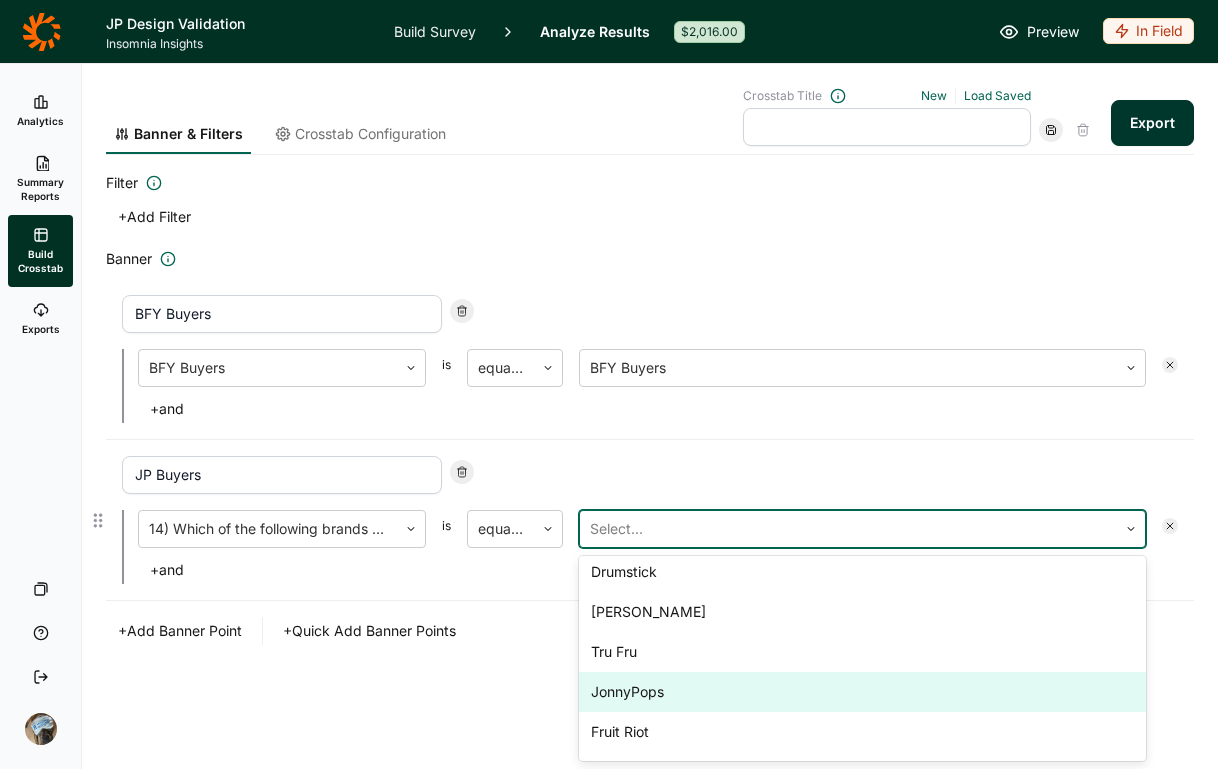 click on "JonnyPops" at bounding box center (862, 692) 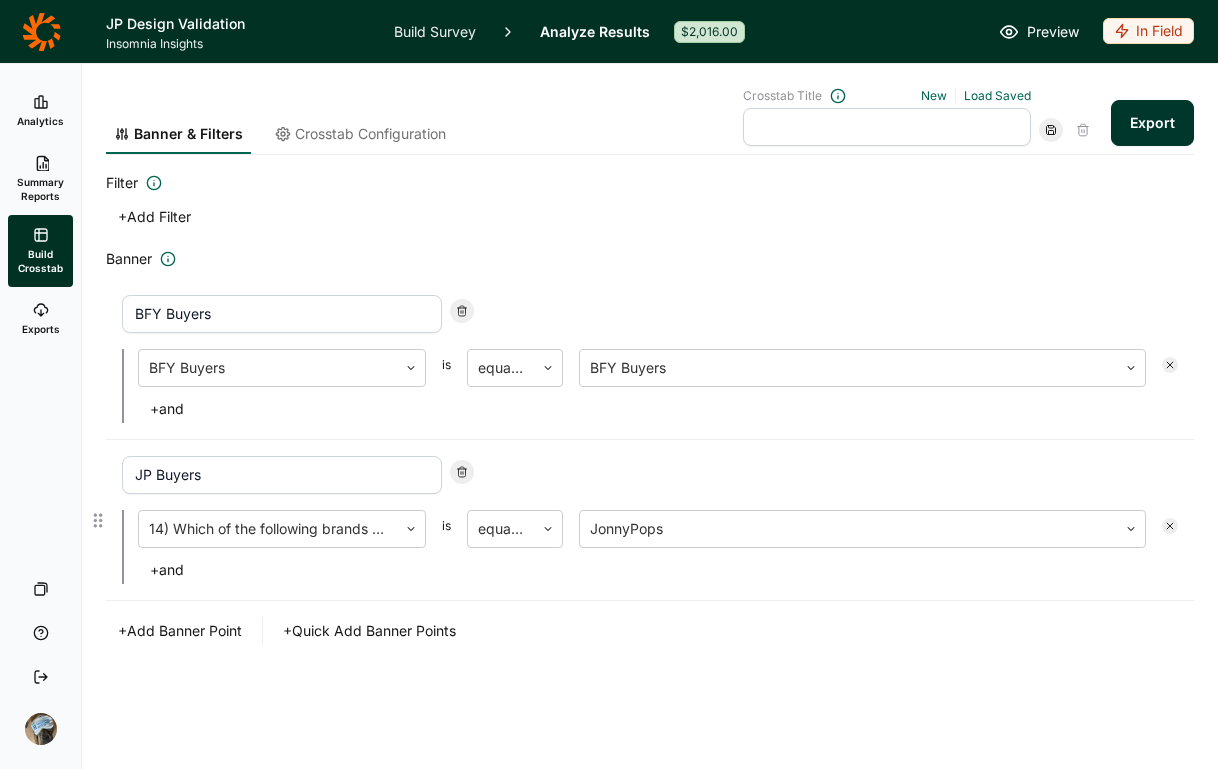 click on "JP Buyers 14) Which of the following brands have you purchased in the last 6 months?  is equal to JonnyPops +  and" at bounding box center [650, 520] 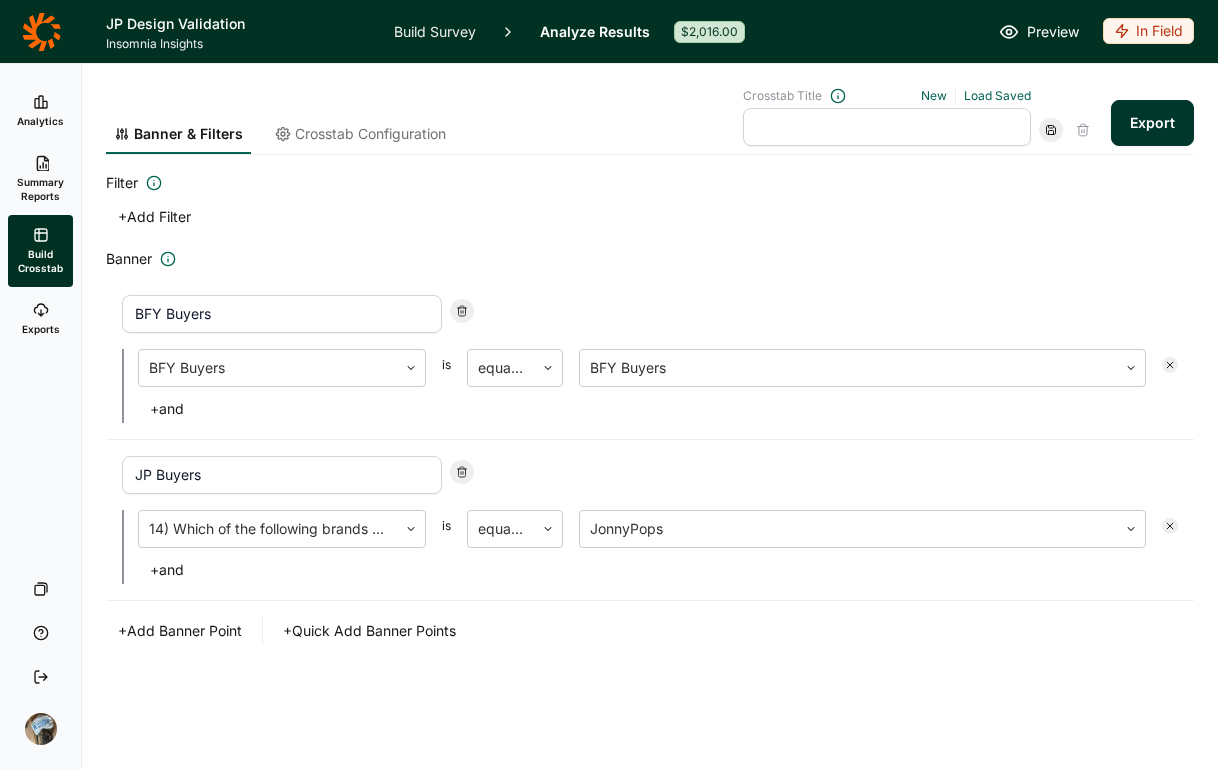 click on "Crosstab Configuration" at bounding box center [370, 134] 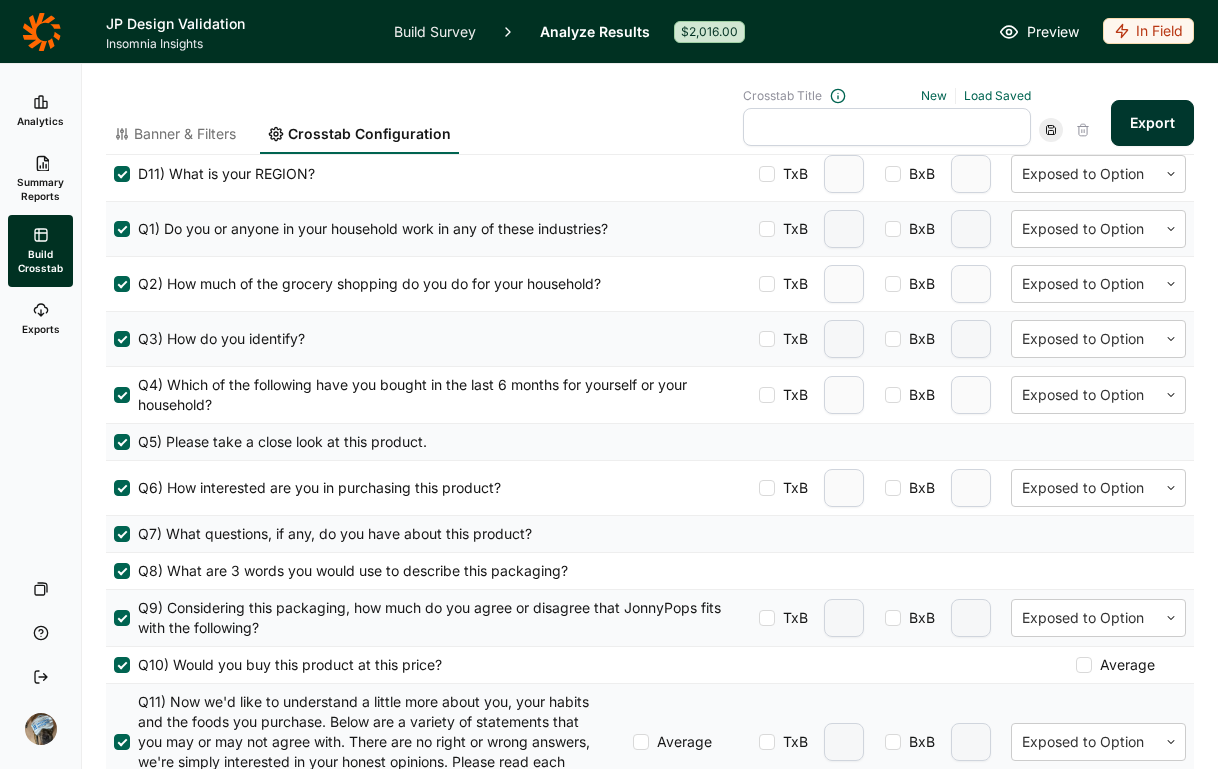 scroll, scrollTop: 655, scrollLeft: 0, axis: vertical 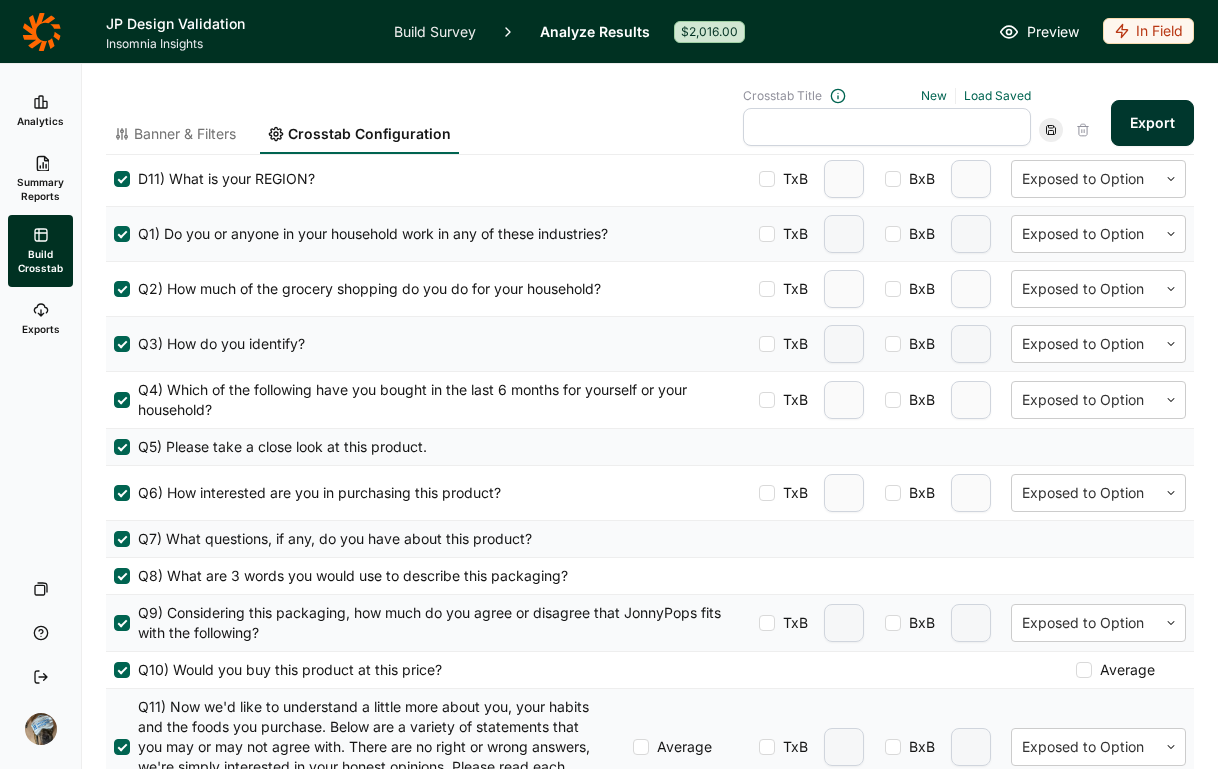 click at bounding box center [122, 344] 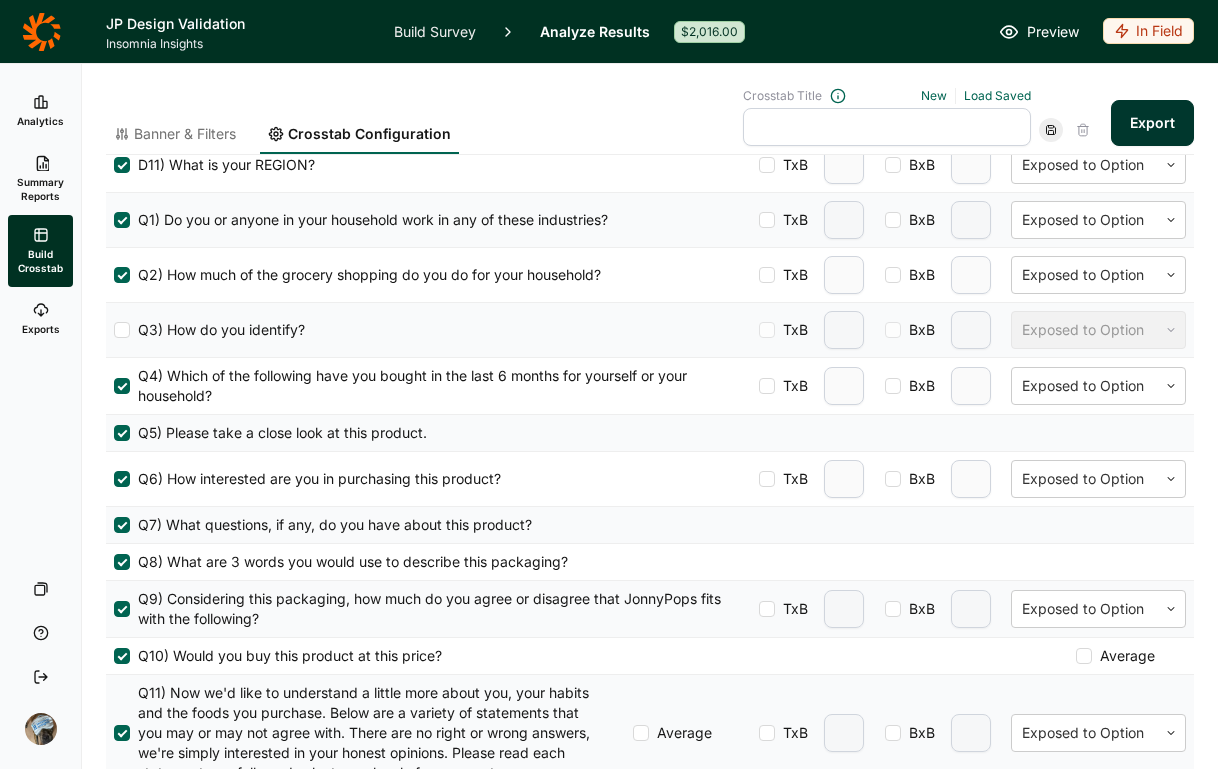 scroll, scrollTop: 671, scrollLeft: 0, axis: vertical 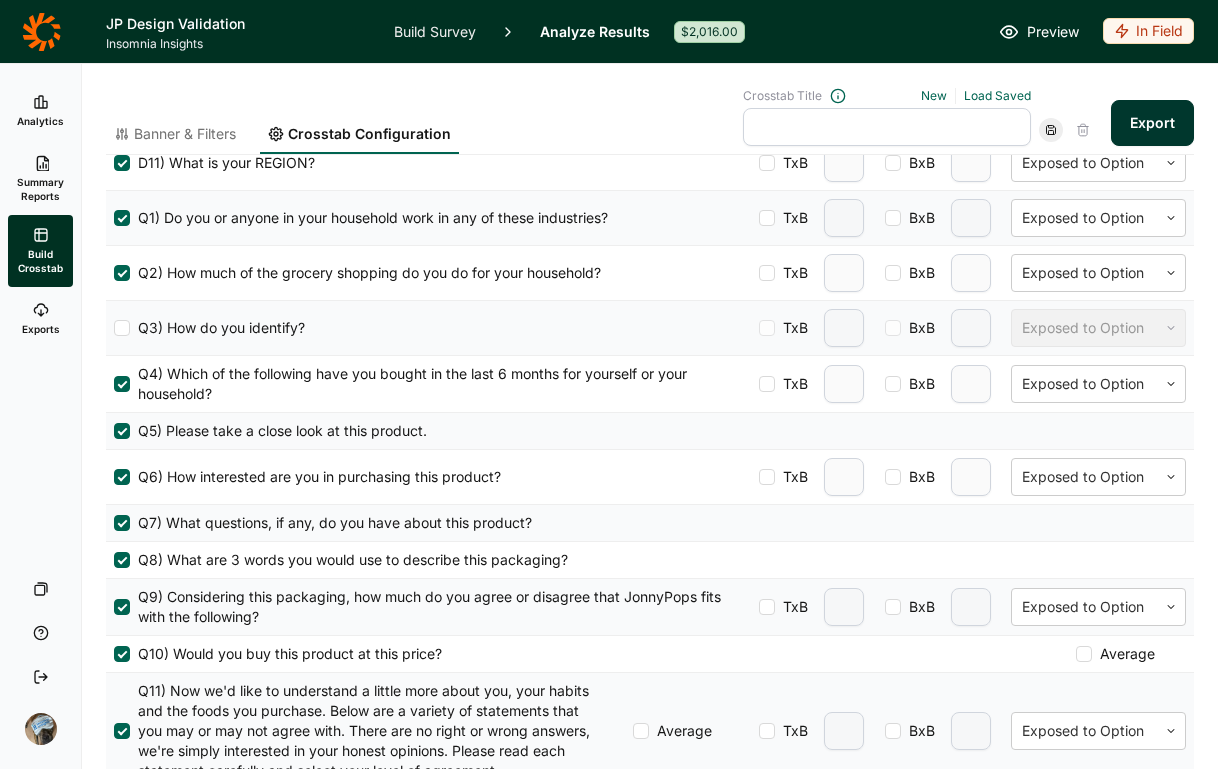 click at bounding box center [123, 273] 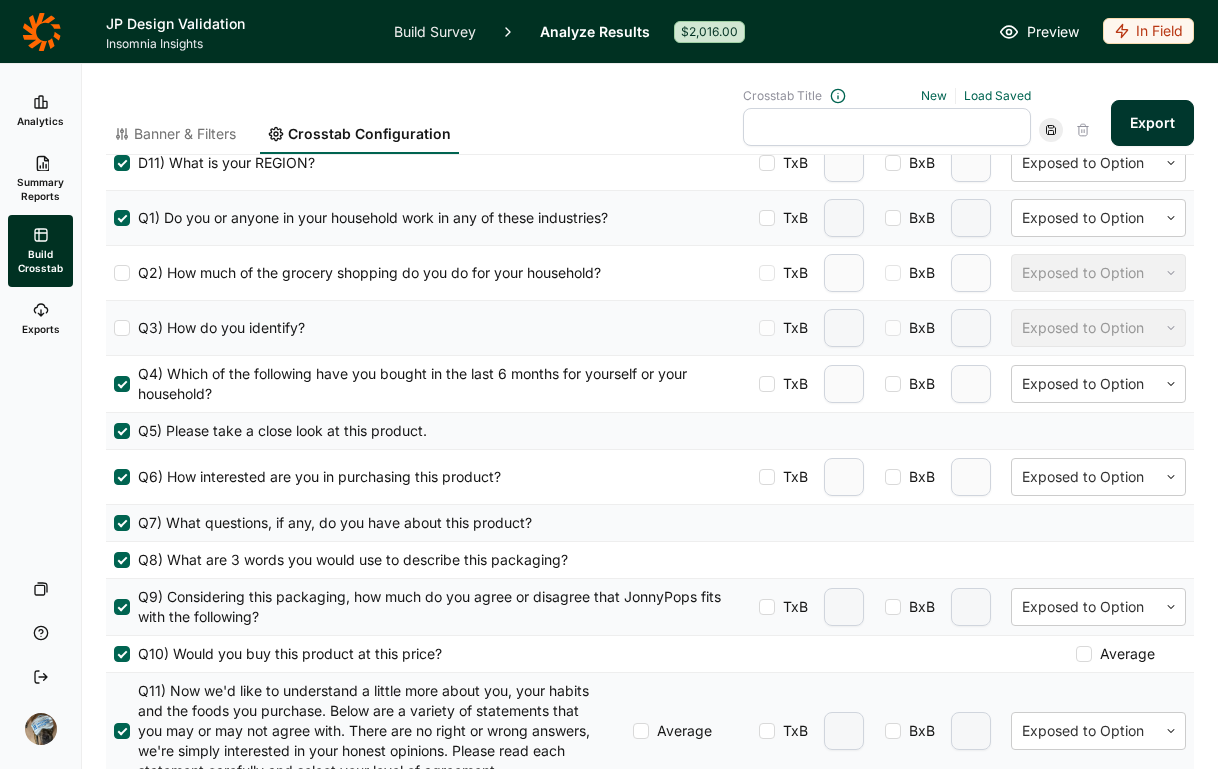 click at bounding box center [123, 218] 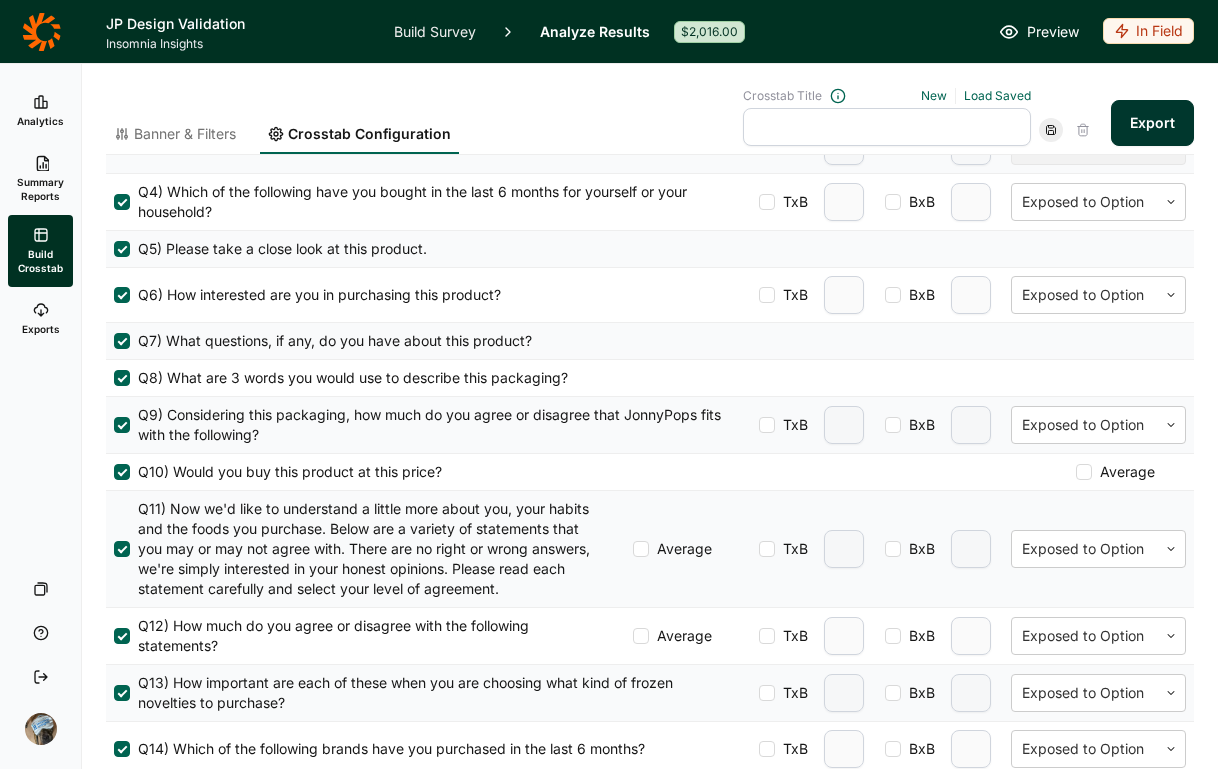 scroll, scrollTop: 854, scrollLeft: 0, axis: vertical 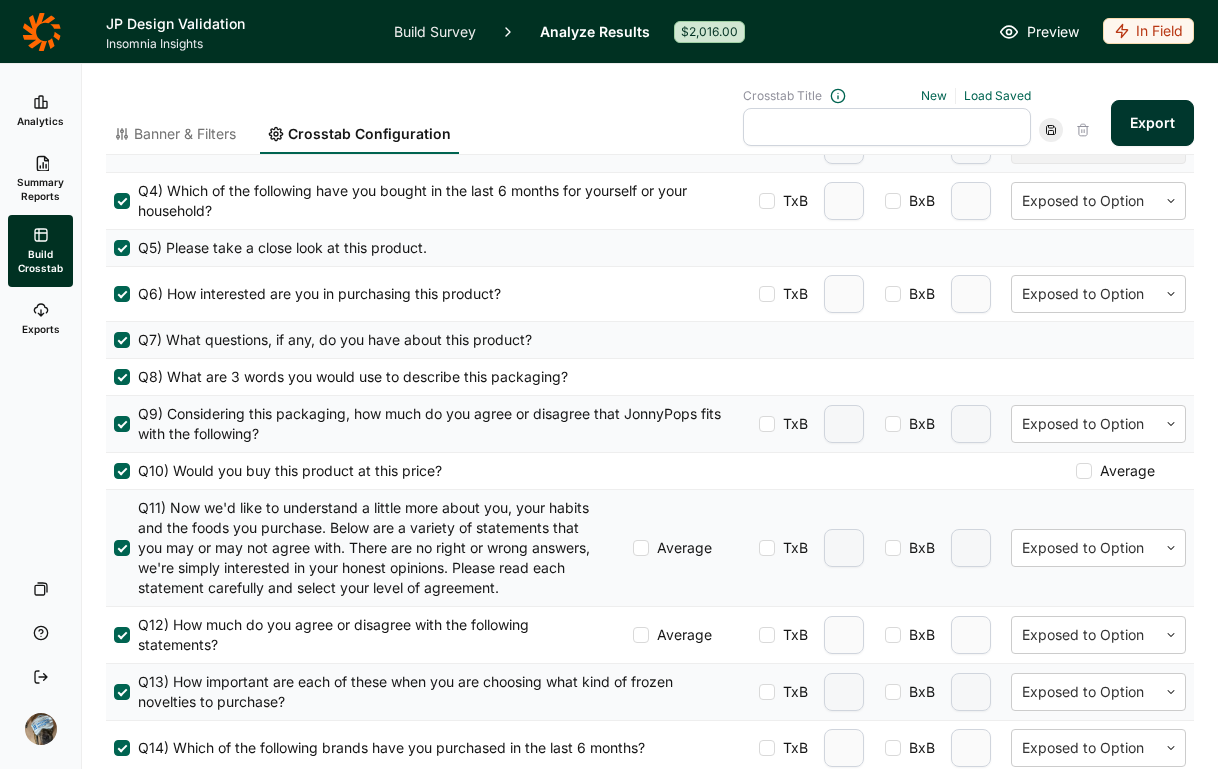 click at bounding box center (767, 294) 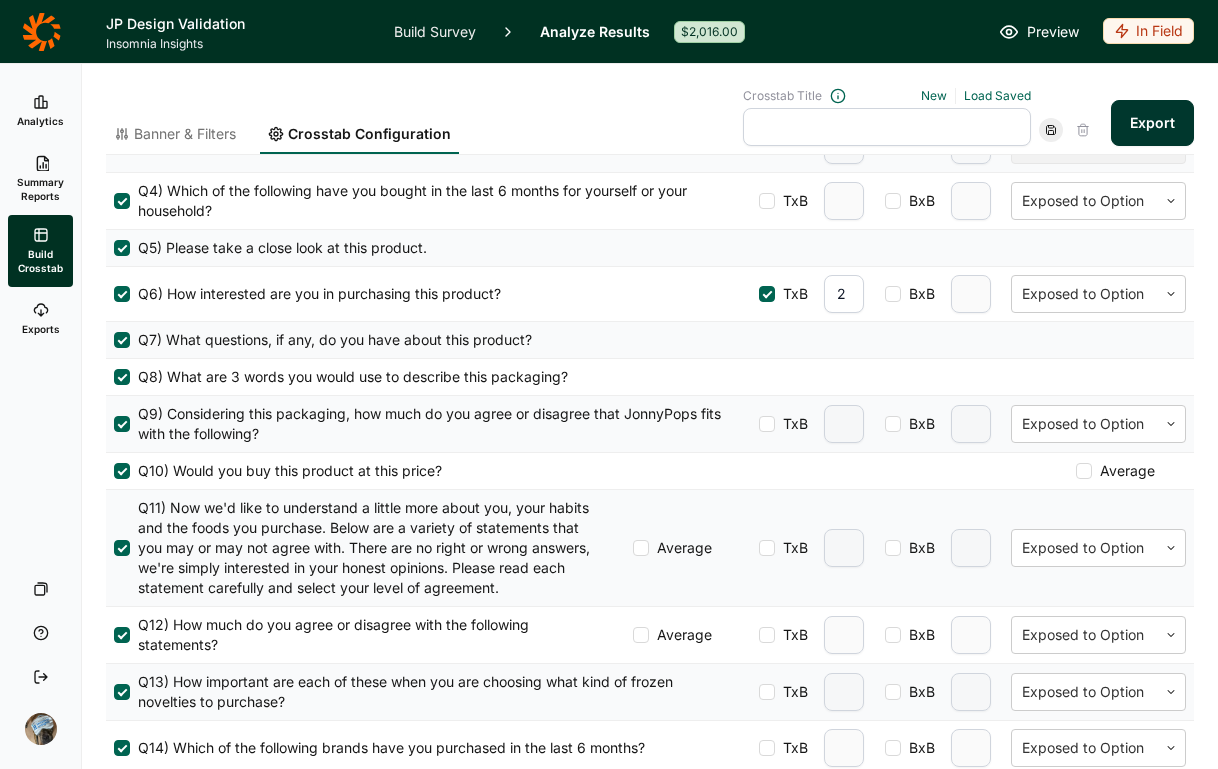 click at bounding box center (767, 424) 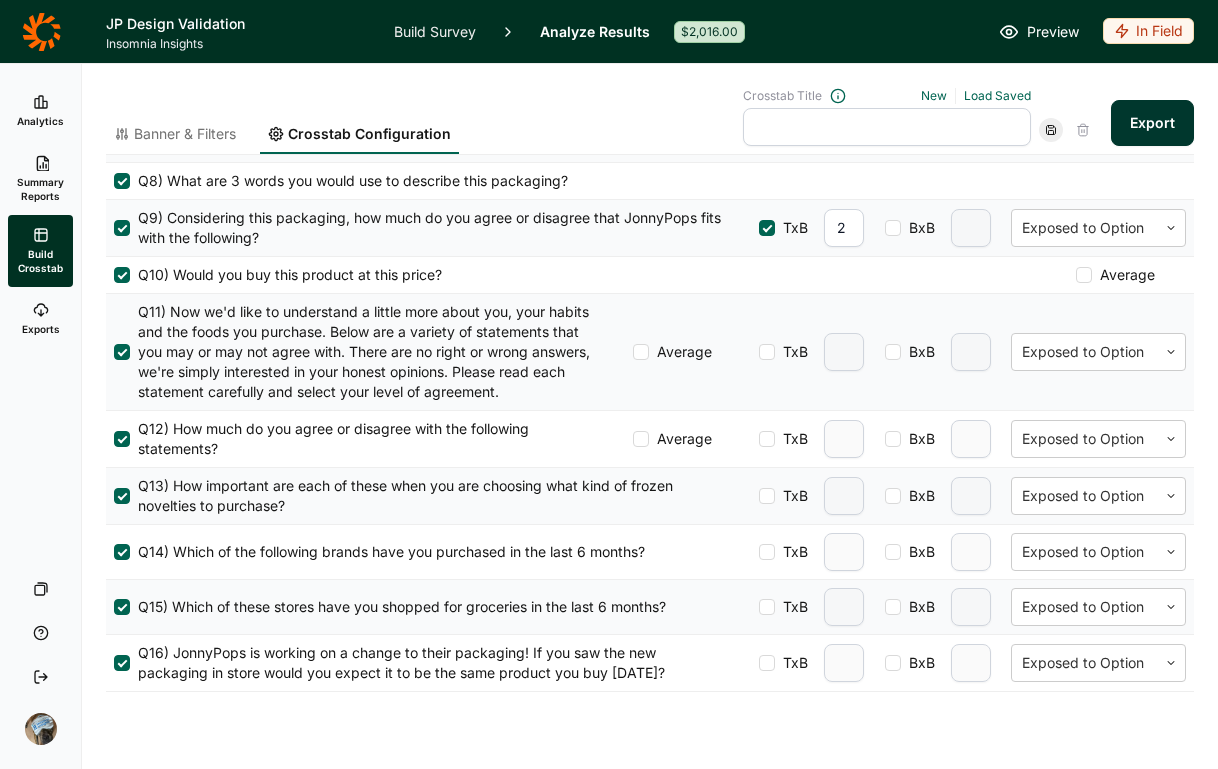 scroll, scrollTop: 1087, scrollLeft: 0, axis: vertical 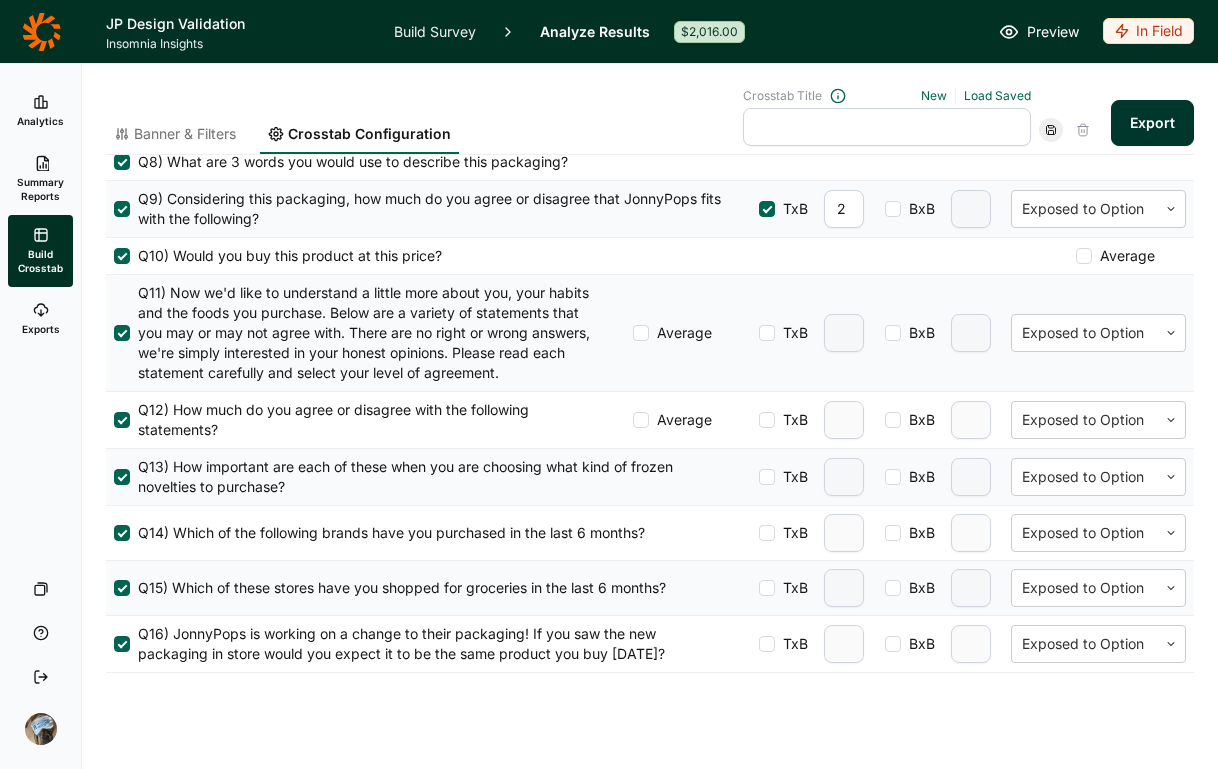 click at bounding box center (767, 420) 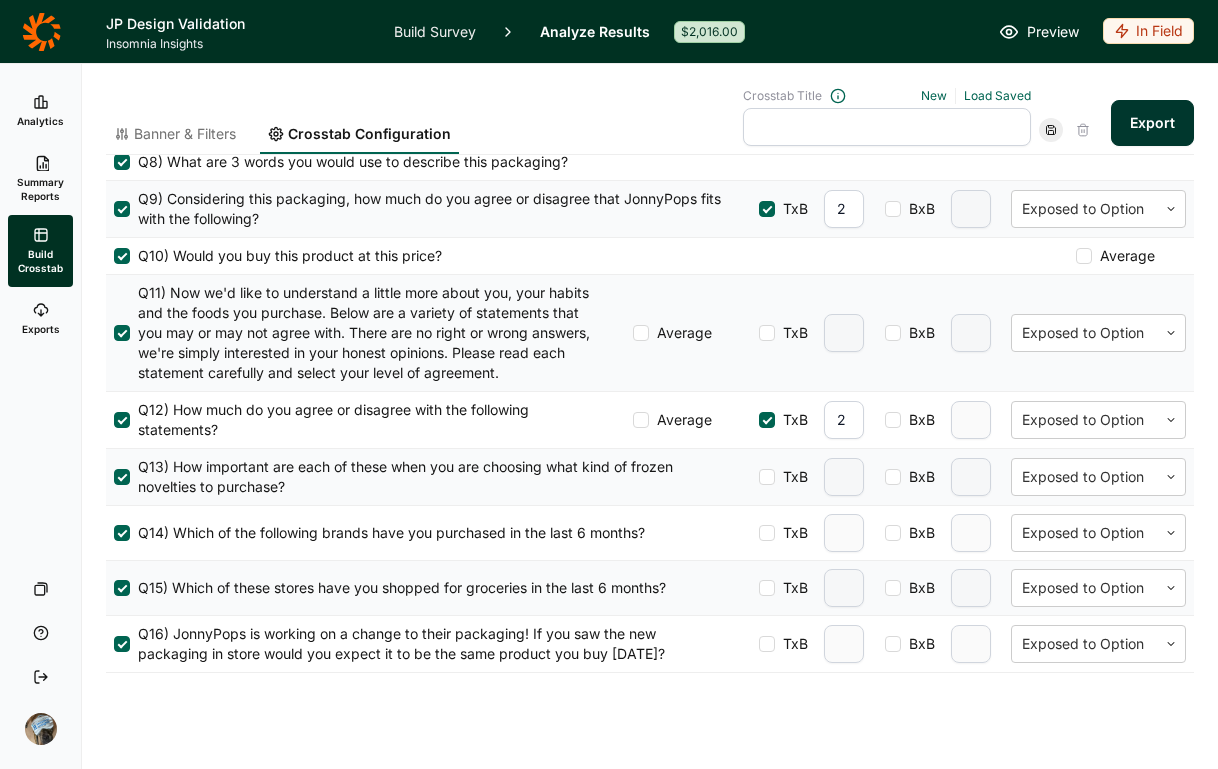 click on "TxB" at bounding box center (791, 477) 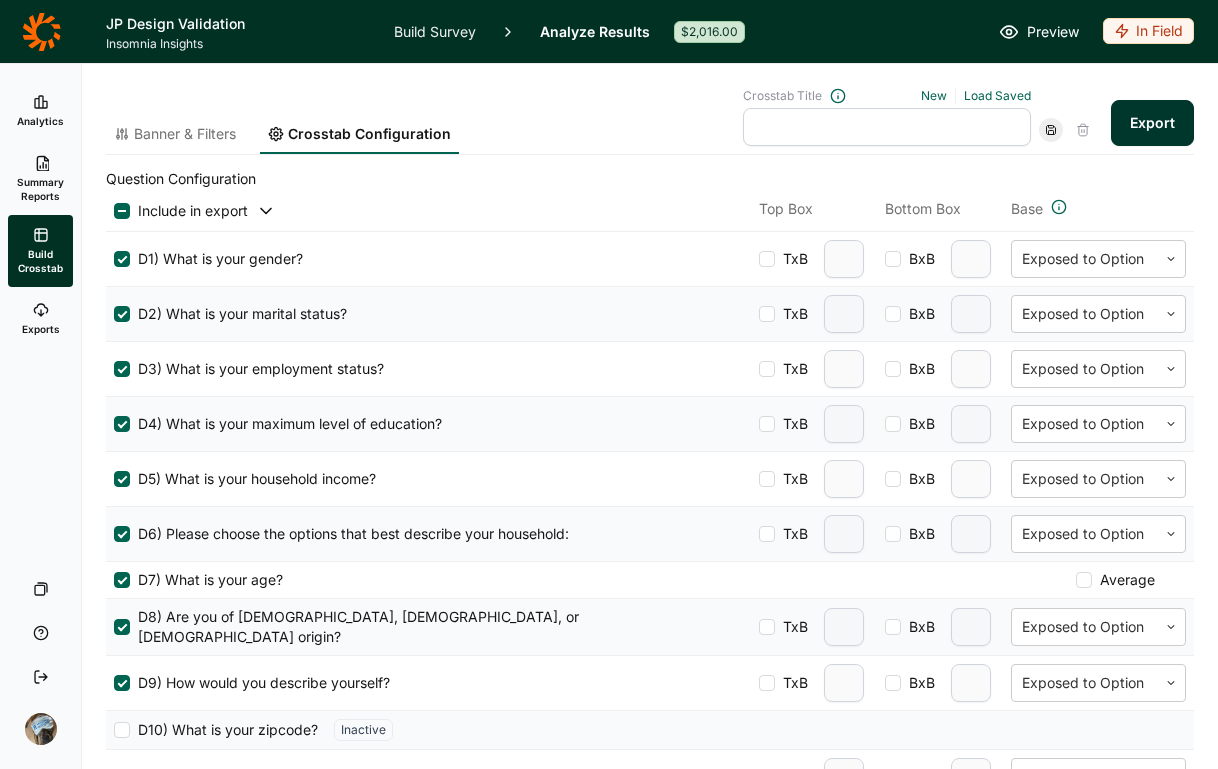 scroll, scrollTop: 0, scrollLeft: 0, axis: both 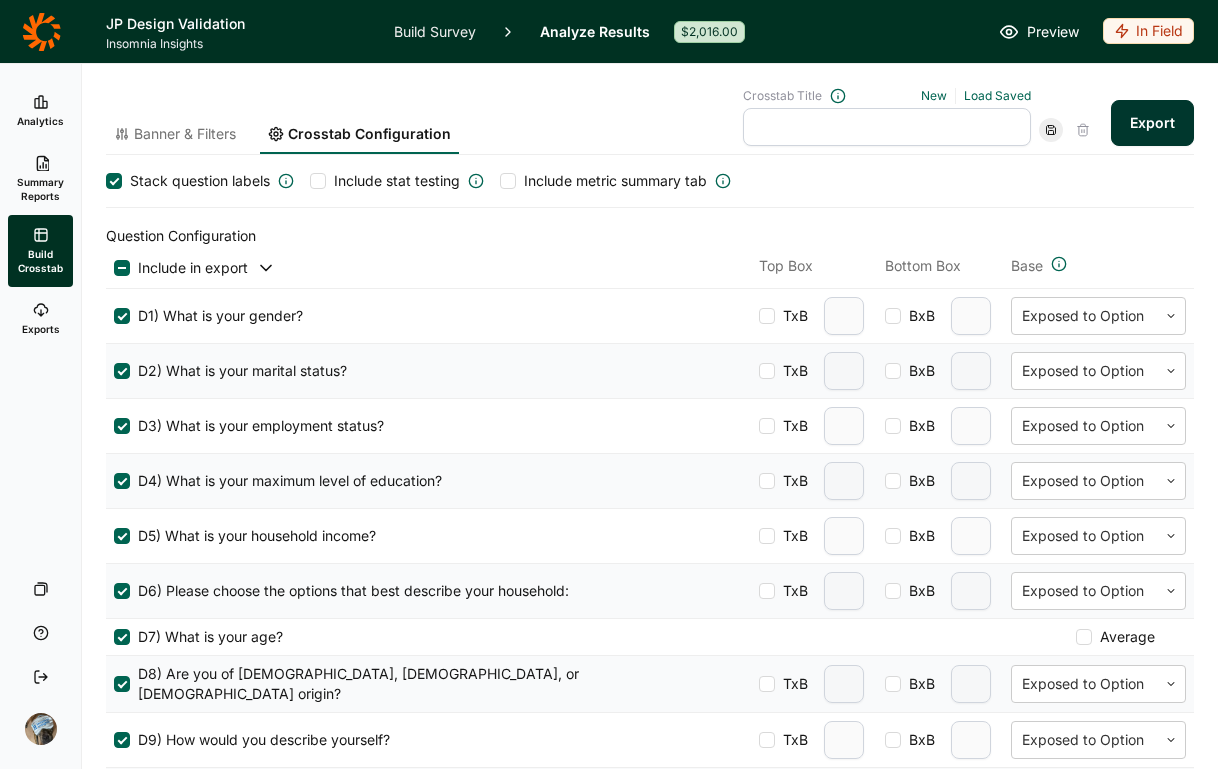 click at bounding box center [318, 181] 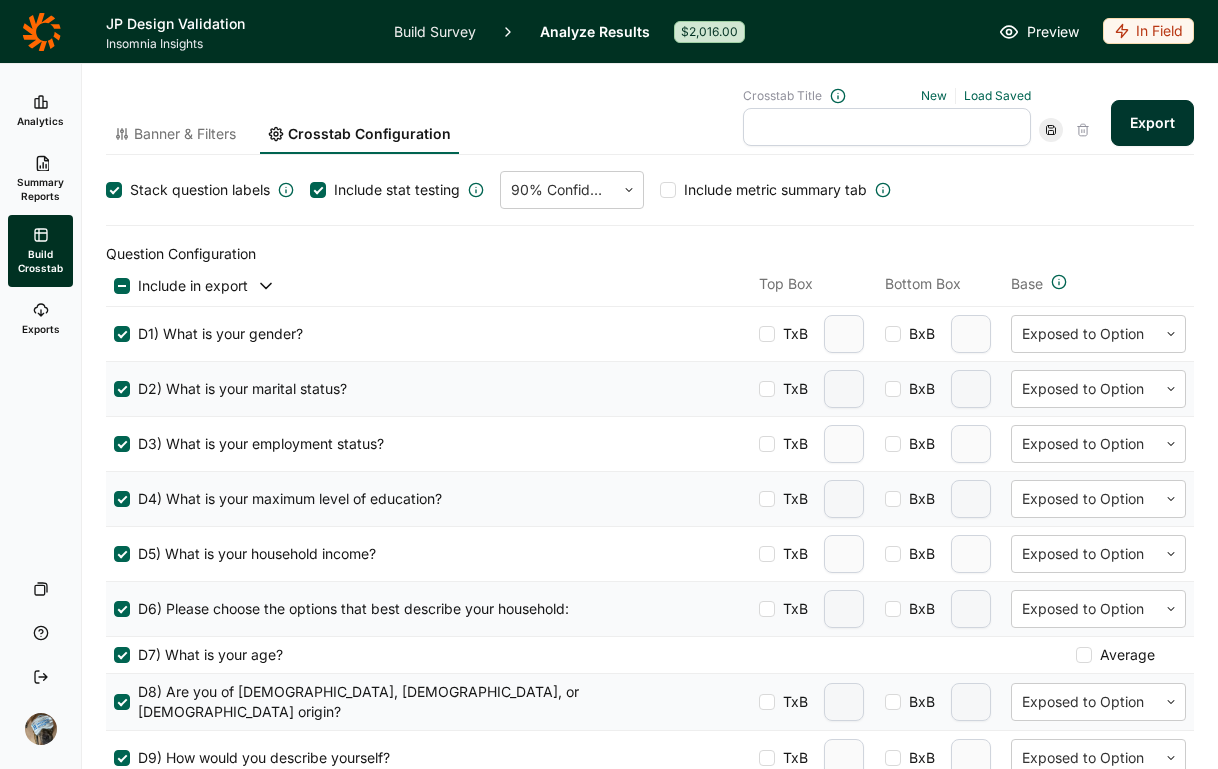 click on "Banner & Filters" at bounding box center [185, 134] 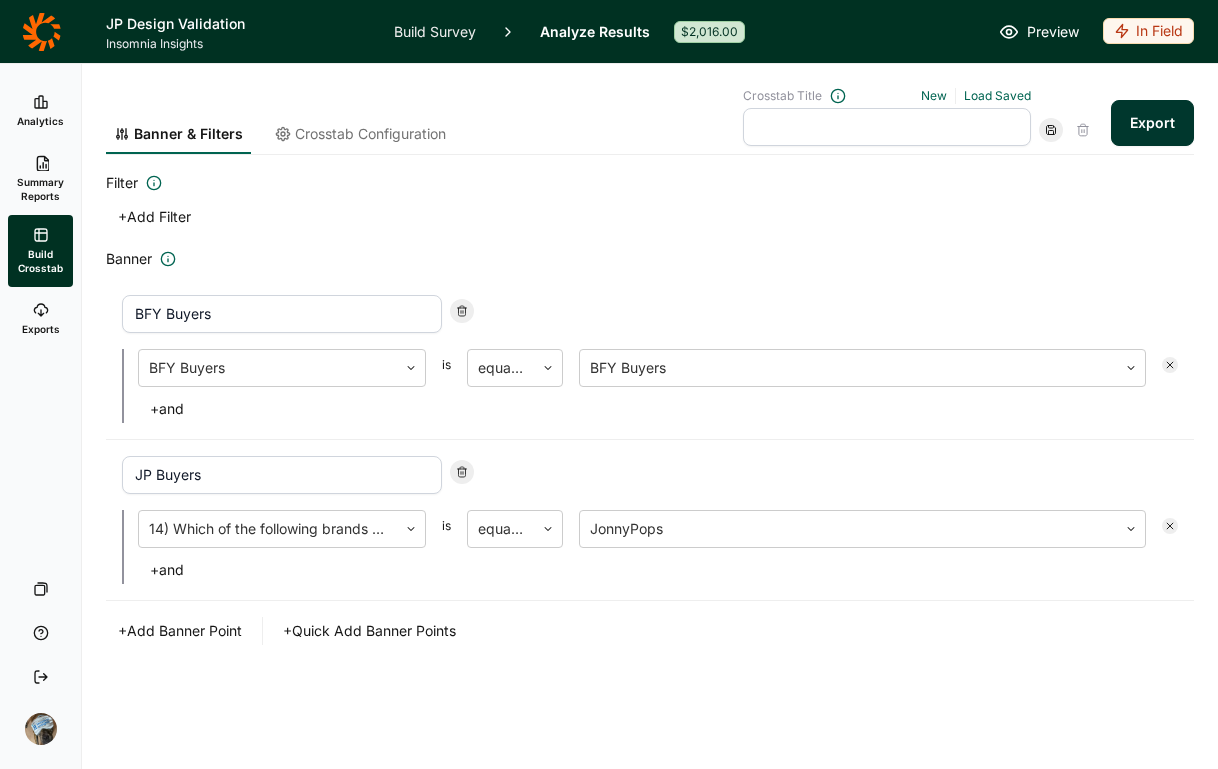 click on "+  Quick Add Banner Points" at bounding box center (369, 631) 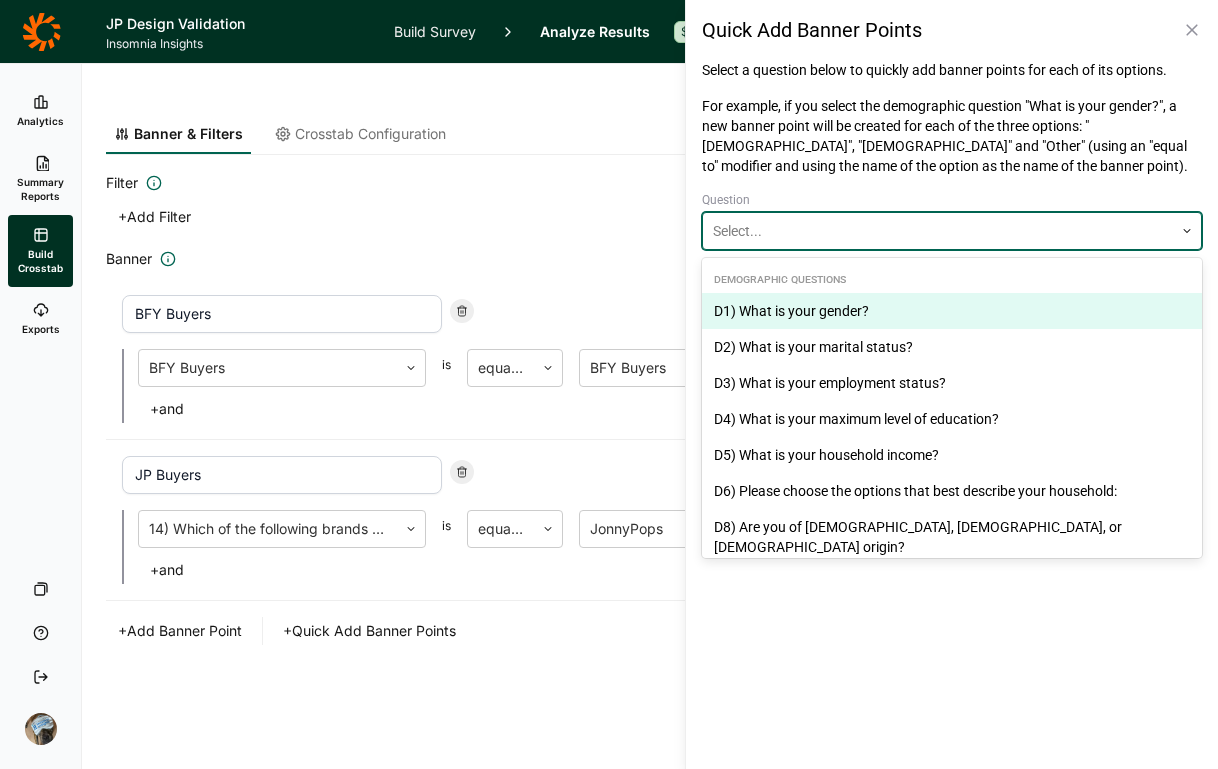 click at bounding box center (938, 231) 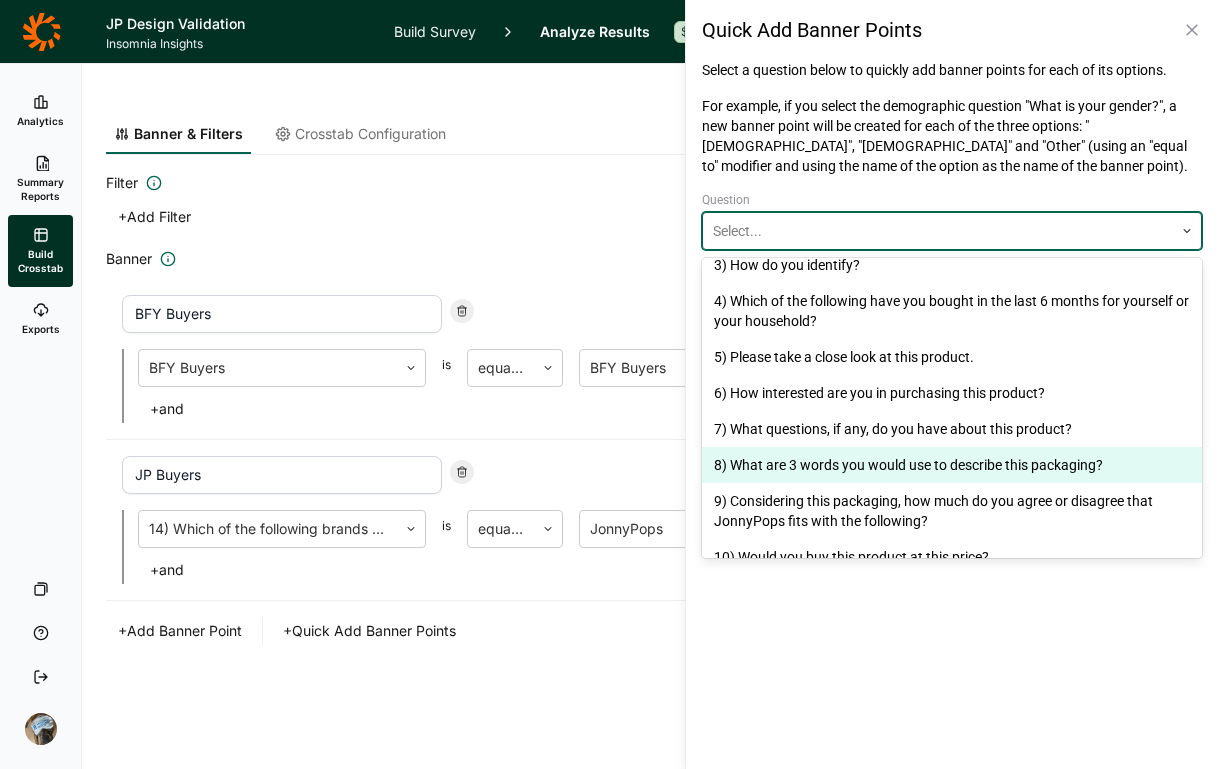 scroll, scrollTop: 481, scrollLeft: 0, axis: vertical 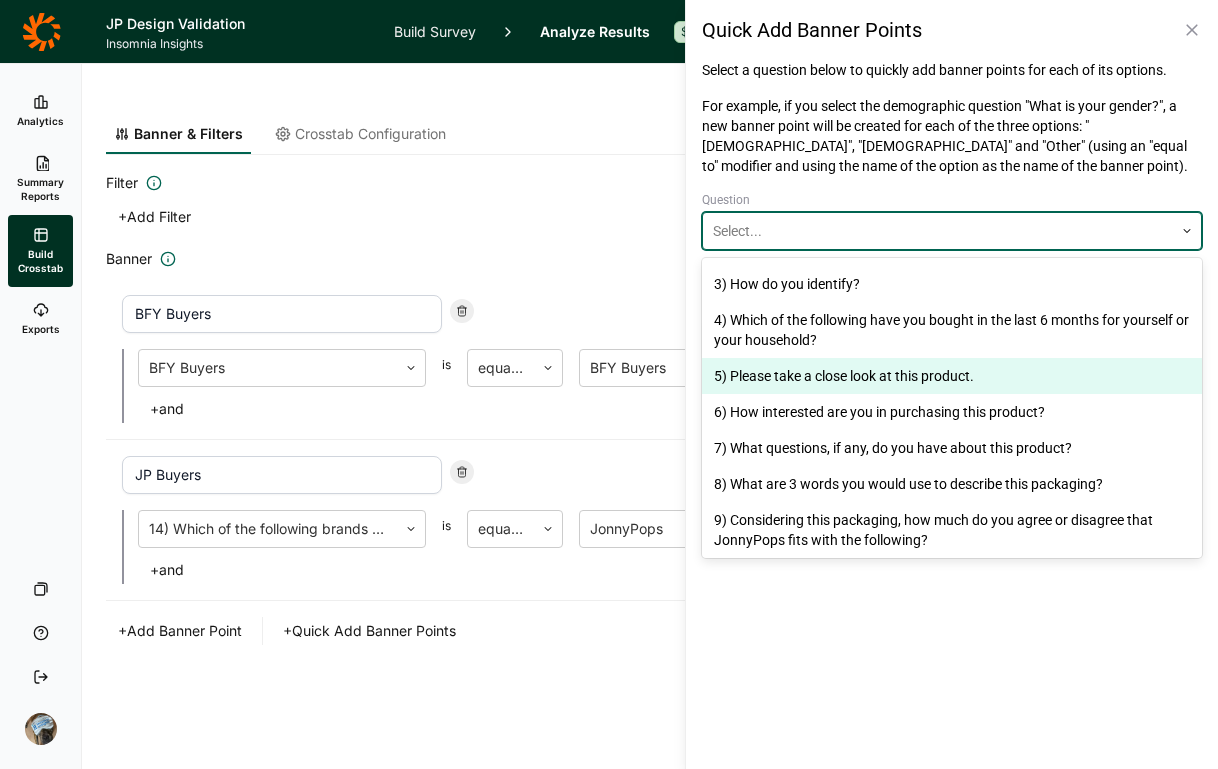 click on "5) Please take a close look at this product." at bounding box center [952, 376] 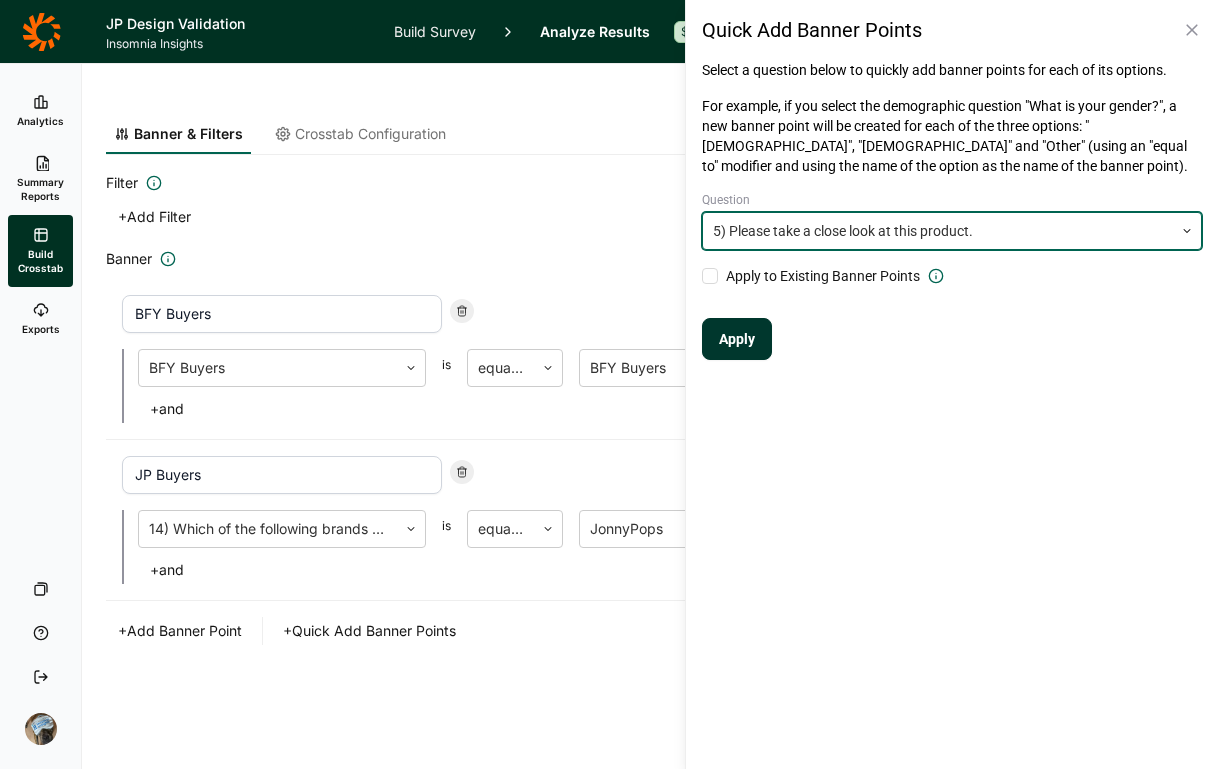 click on "Apply to Existing Banner Points" at bounding box center (823, 276) 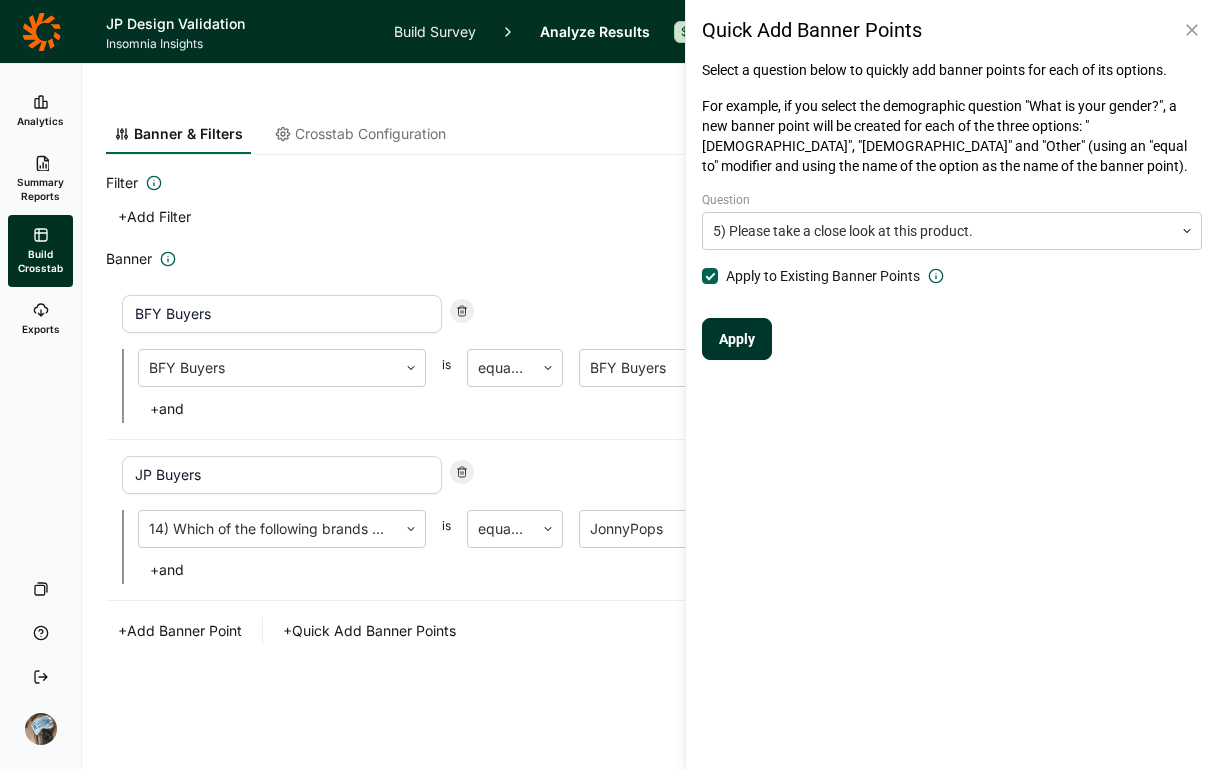 click on "Apply" at bounding box center (737, 339) 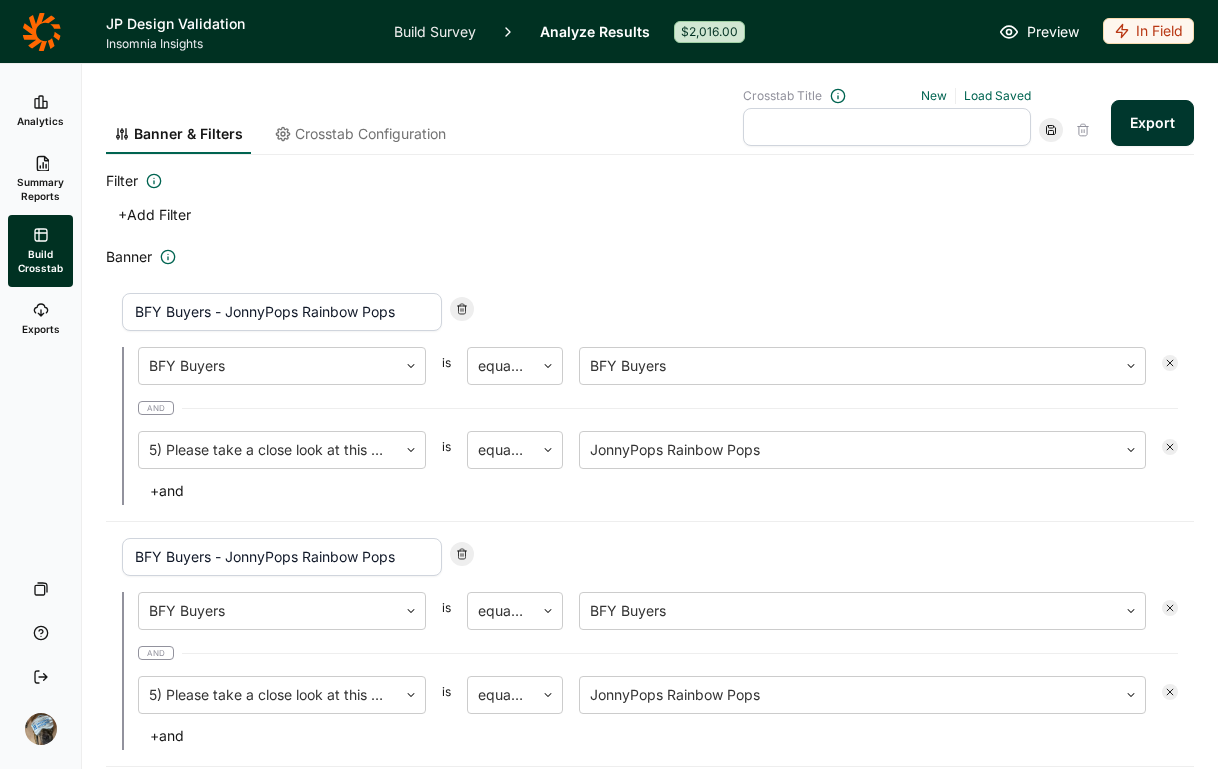 scroll, scrollTop: 0, scrollLeft: 0, axis: both 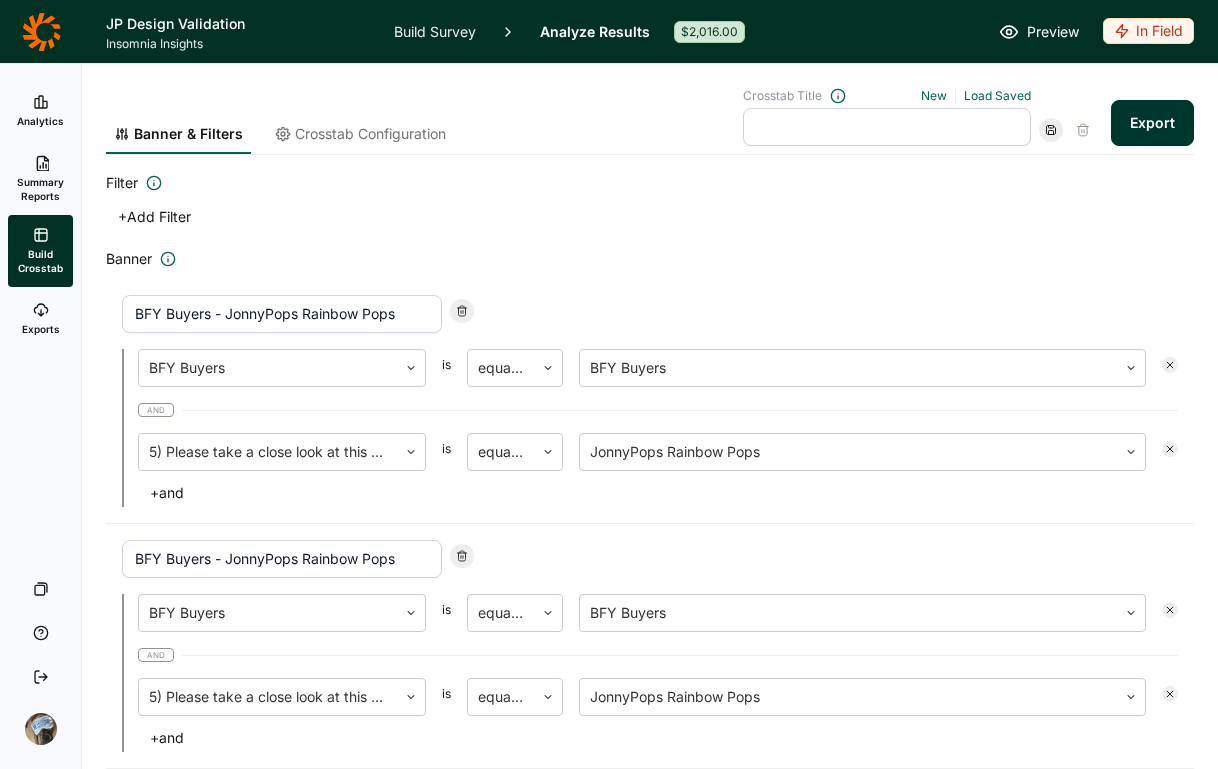 click at bounding box center (887, 127) 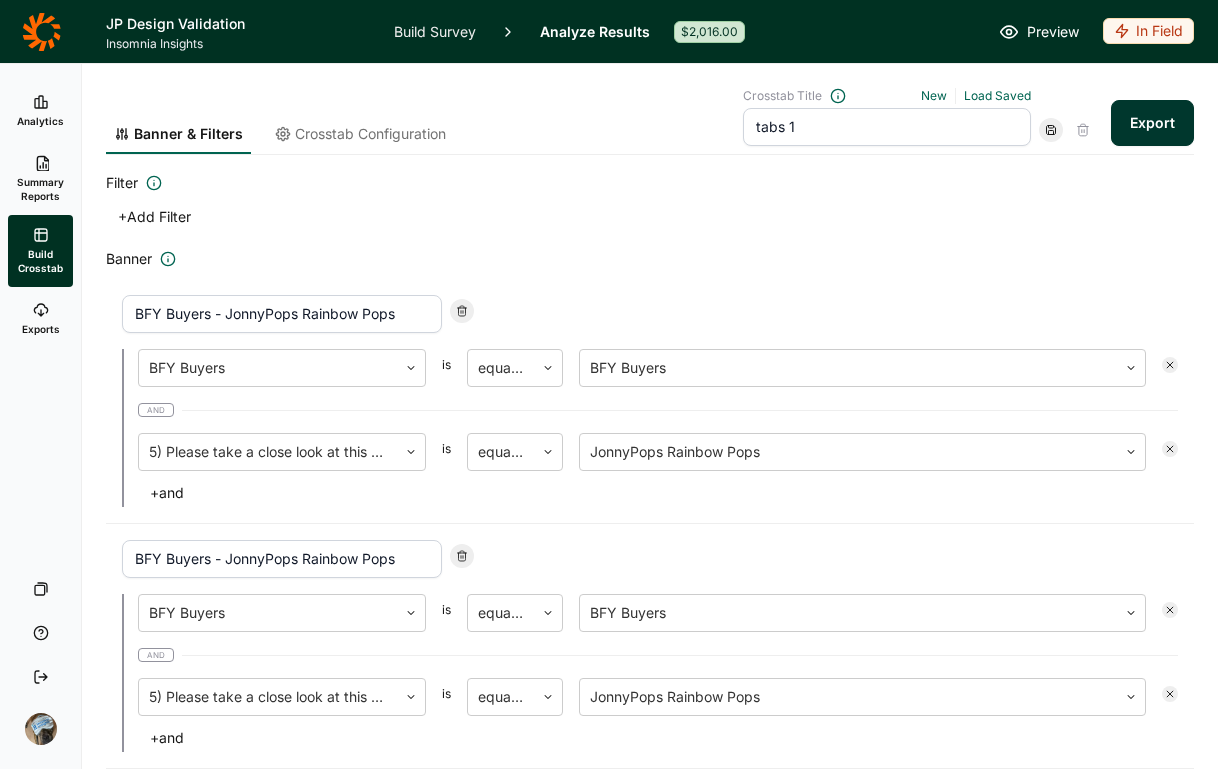 click on "Filter +  Add Filter" at bounding box center (650, 201) 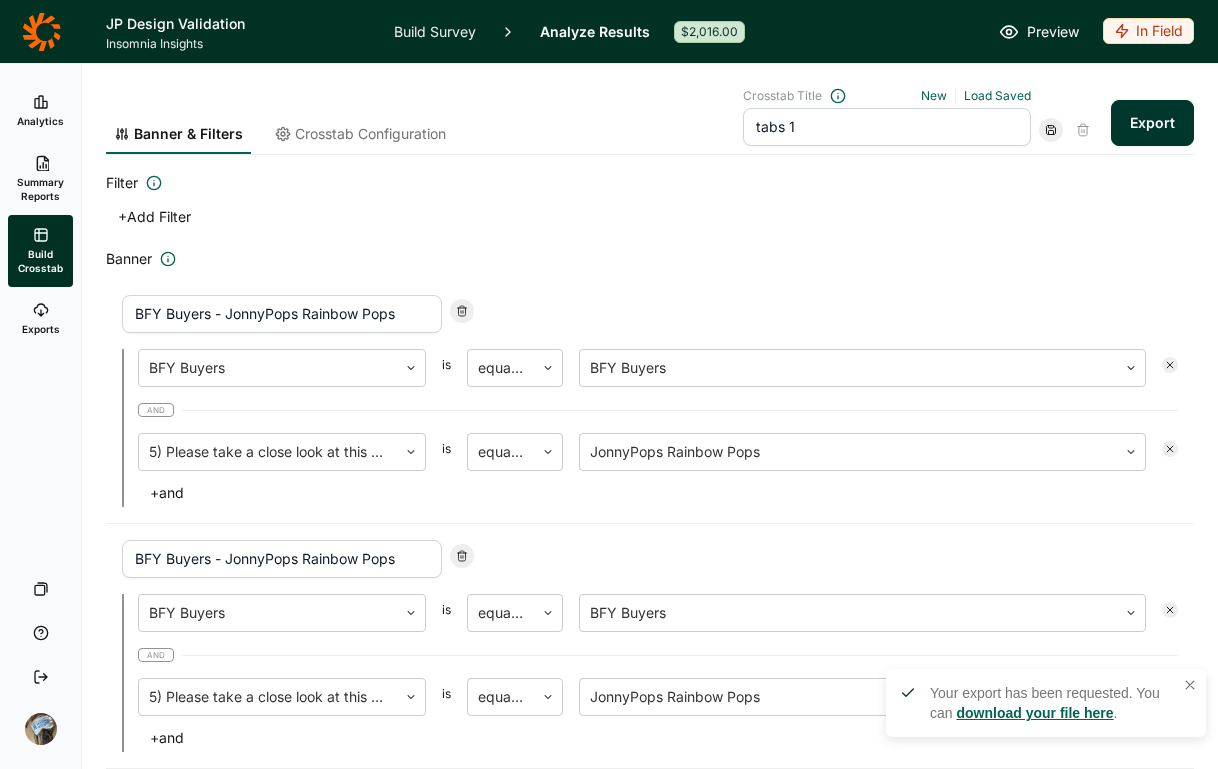 click 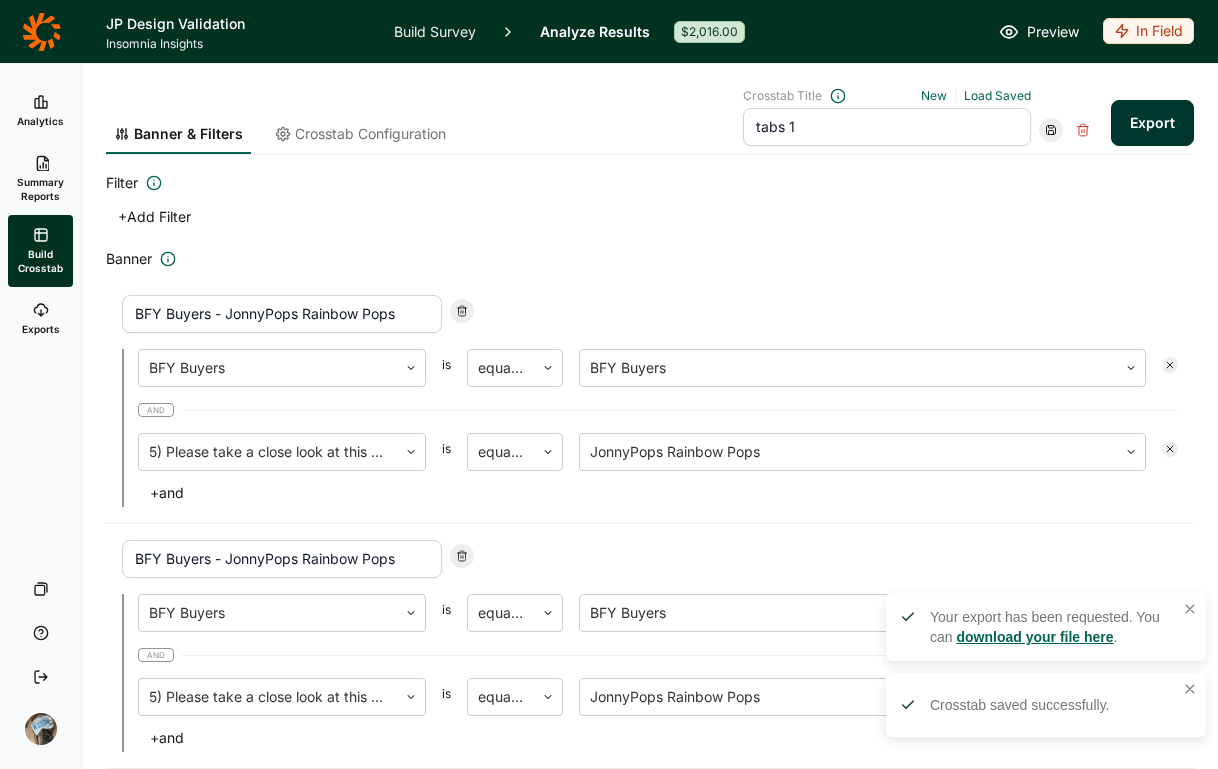 click on "download your file here" at bounding box center (1034, 637) 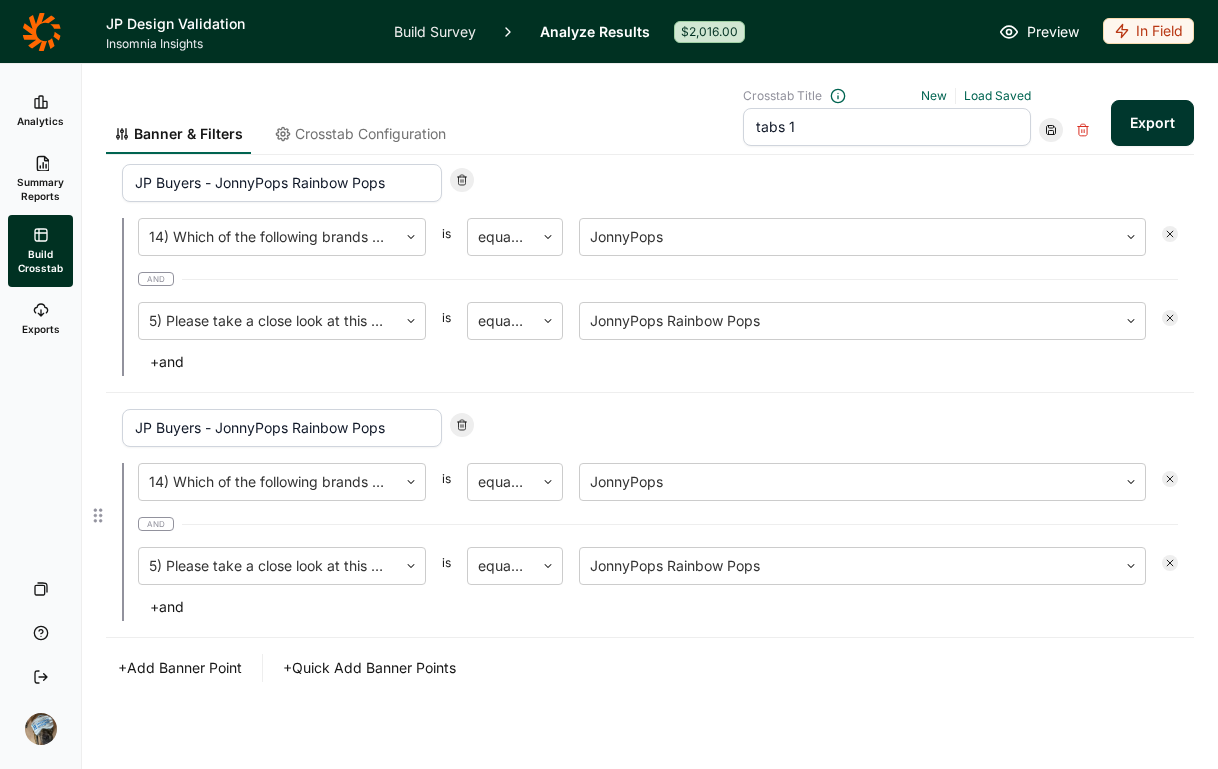 scroll, scrollTop: 618, scrollLeft: 0, axis: vertical 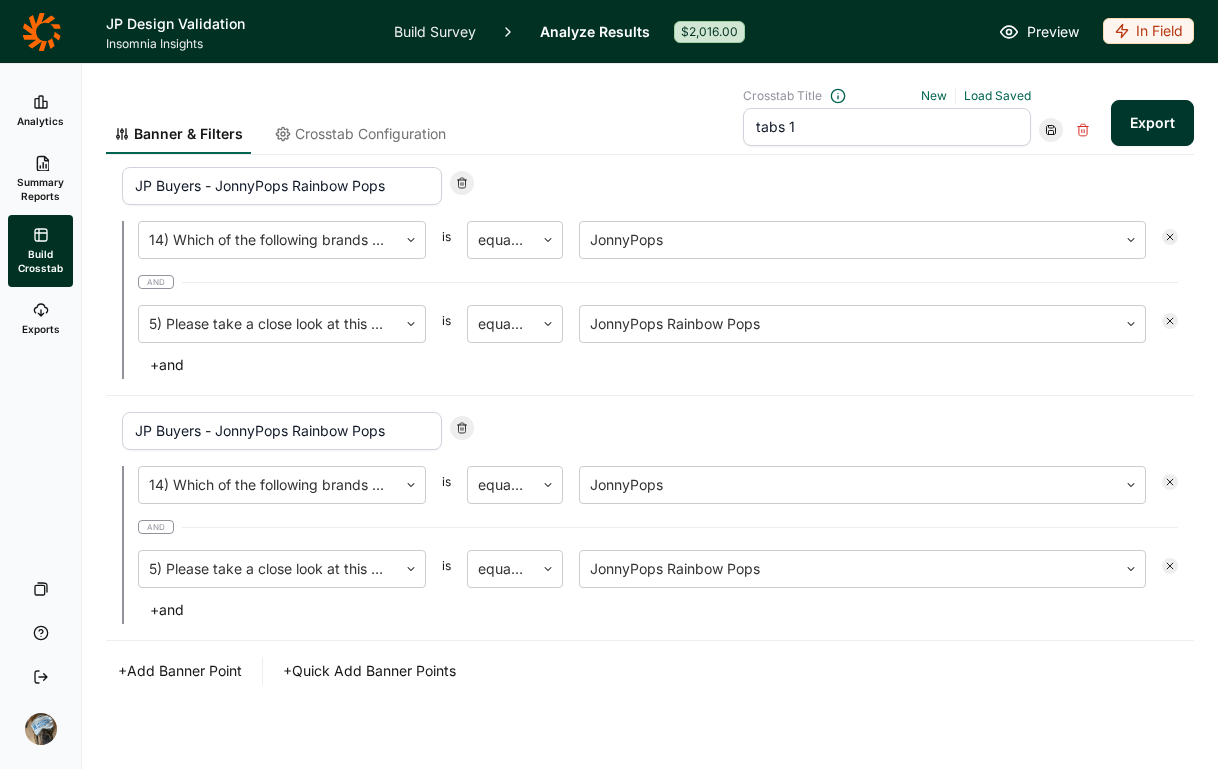 click on "Export" at bounding box center (1152, 123) 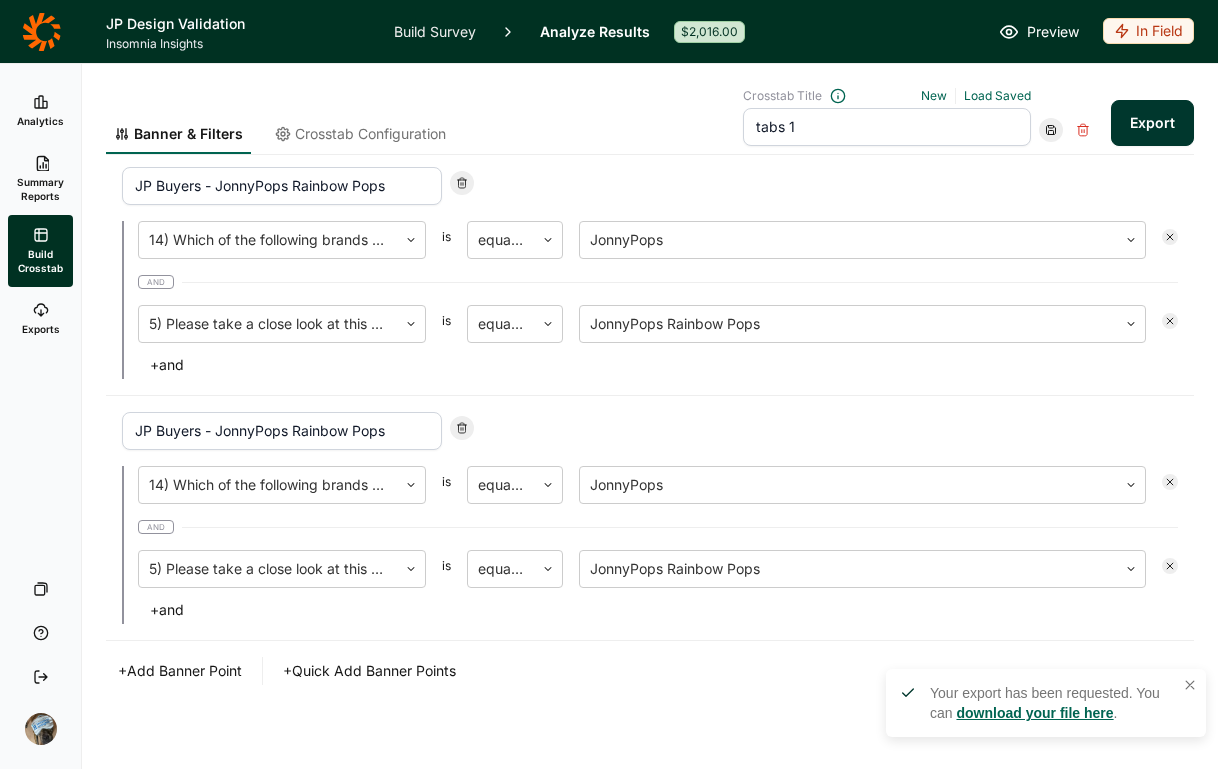 click on "download your file here" at bounding box center [1034, 713] 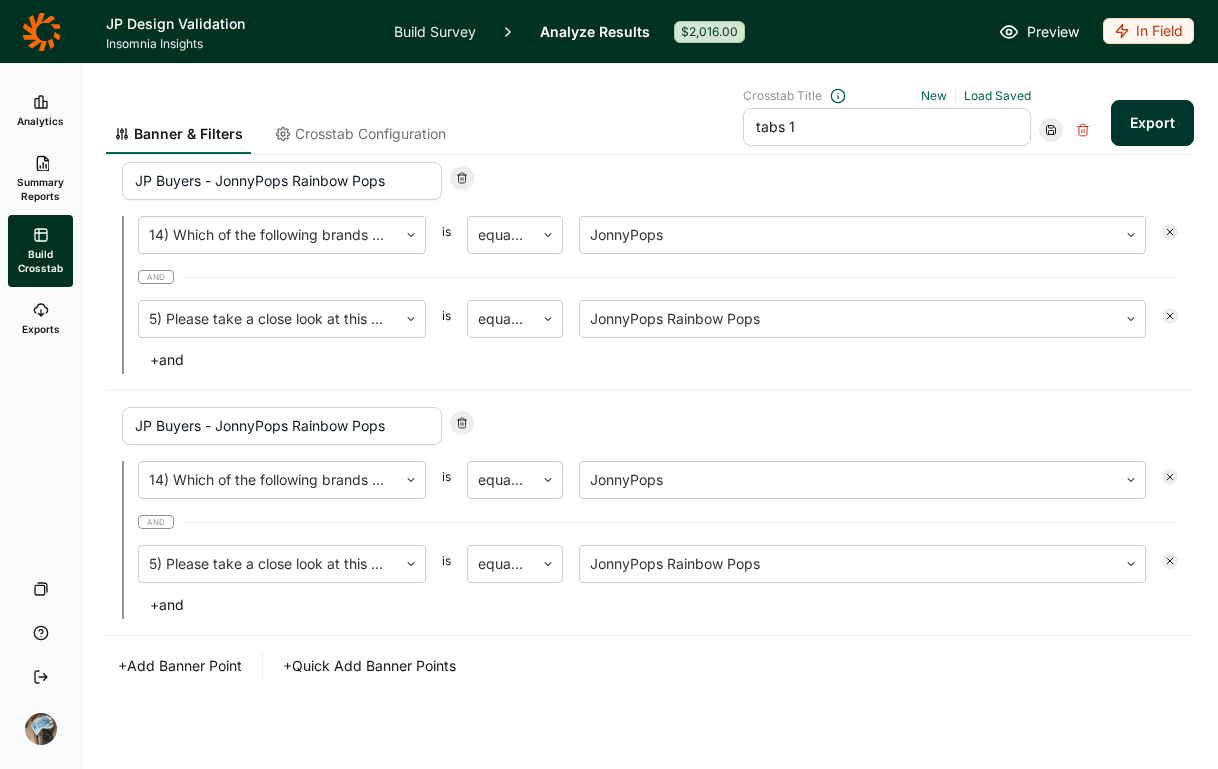 scroll, scrollTop: 630, scrollLeft: 0, axis: vertical 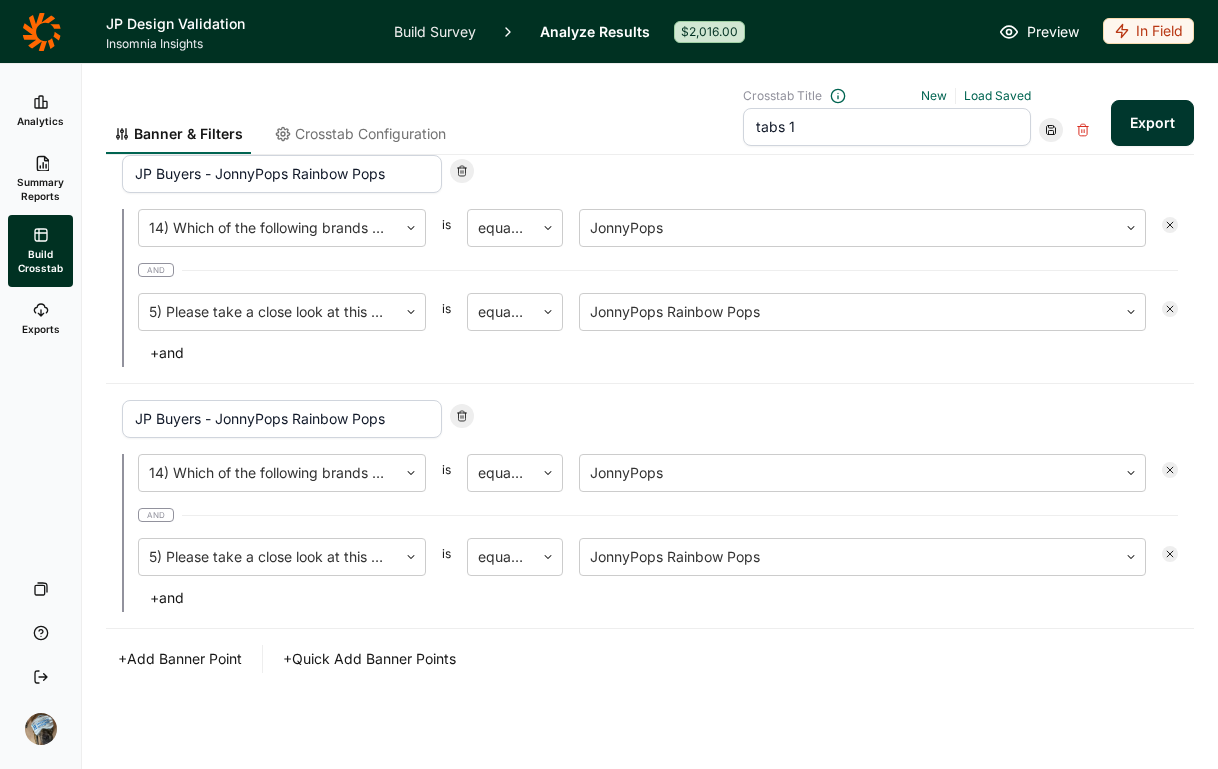 click on "+  Add Banner Point +  Quick Add Banner Points" at bounding box center [650, 659] 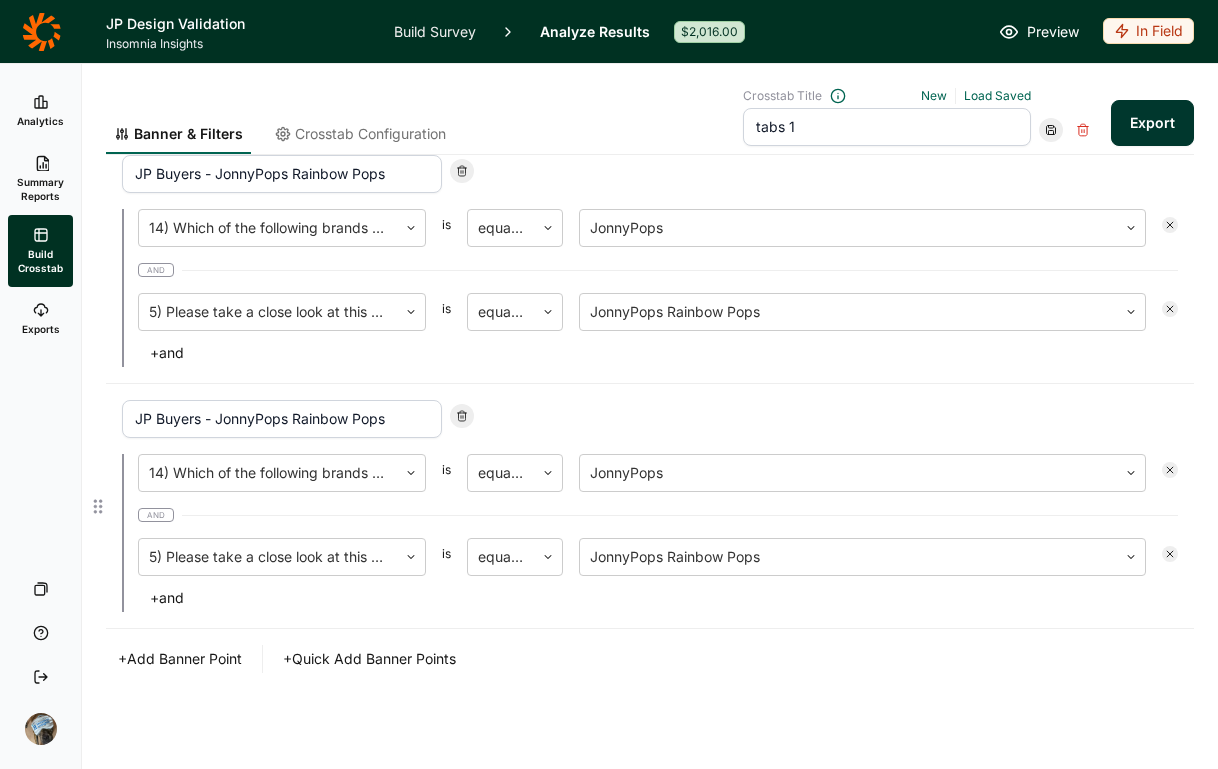 click 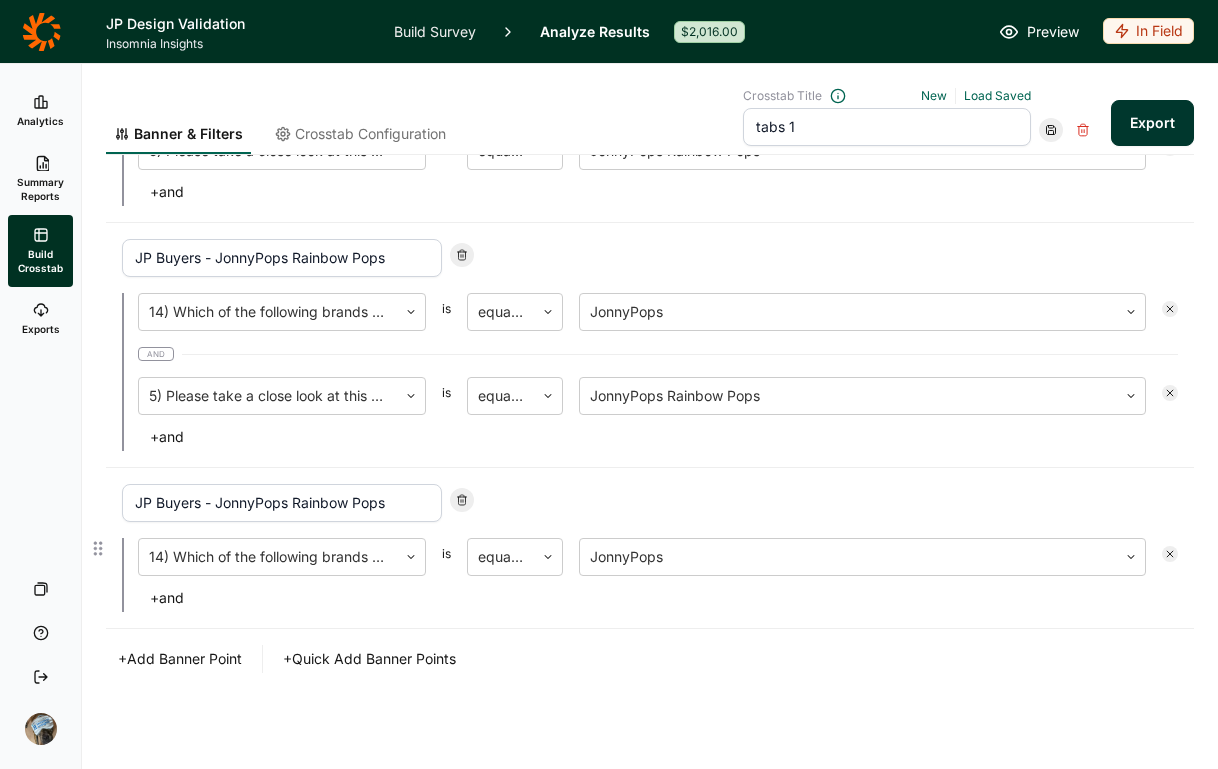 click 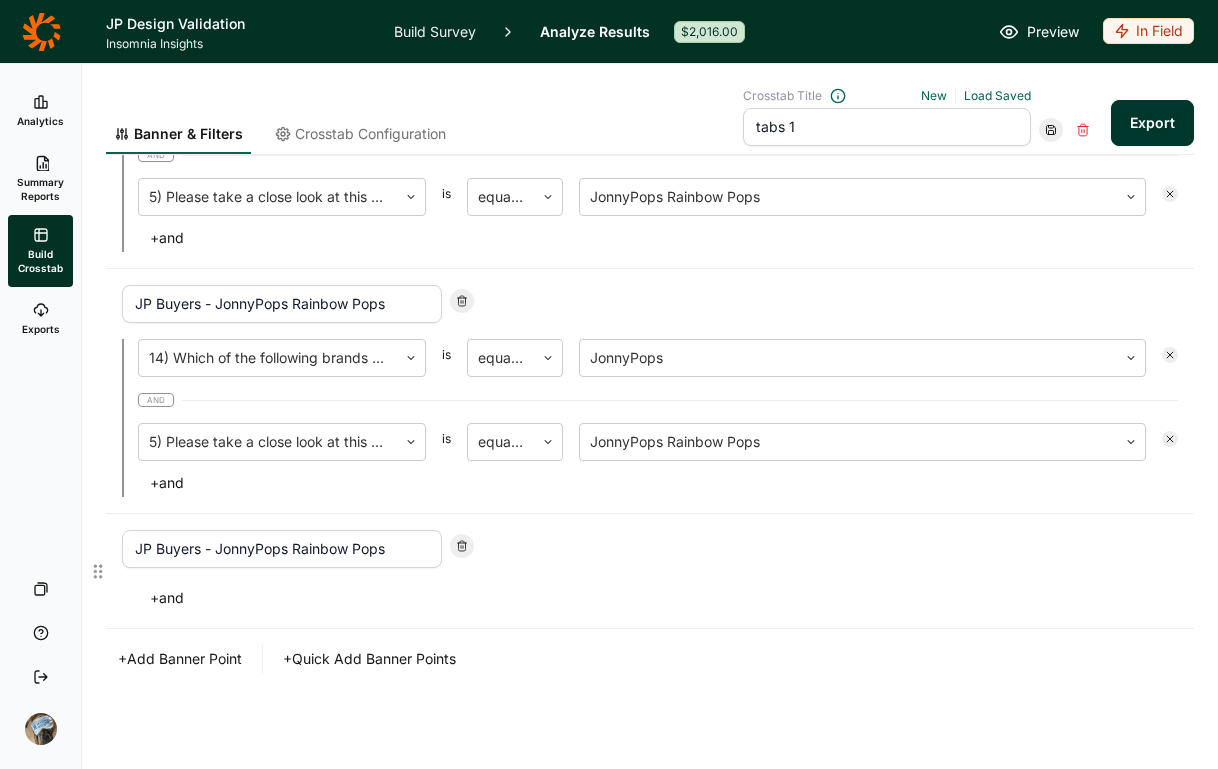 scroll, scrollTop: 500, scrollLeft: 0, axis: vertical 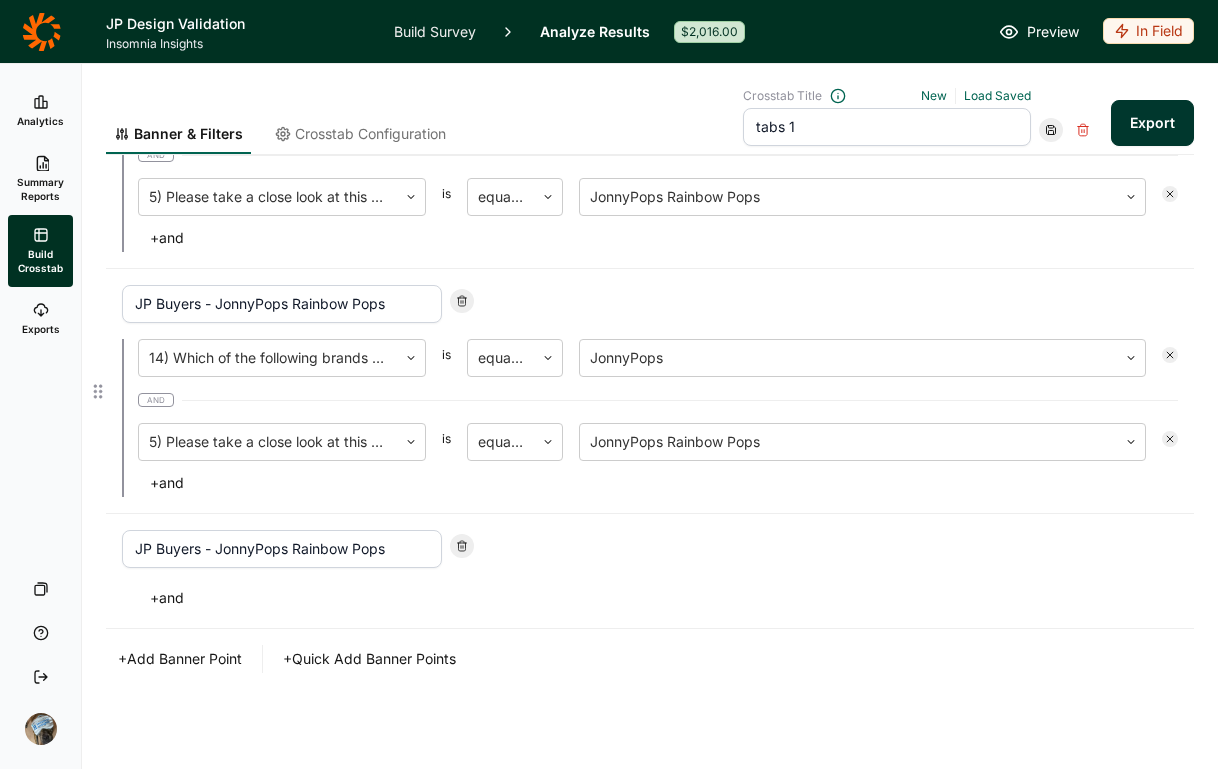 click 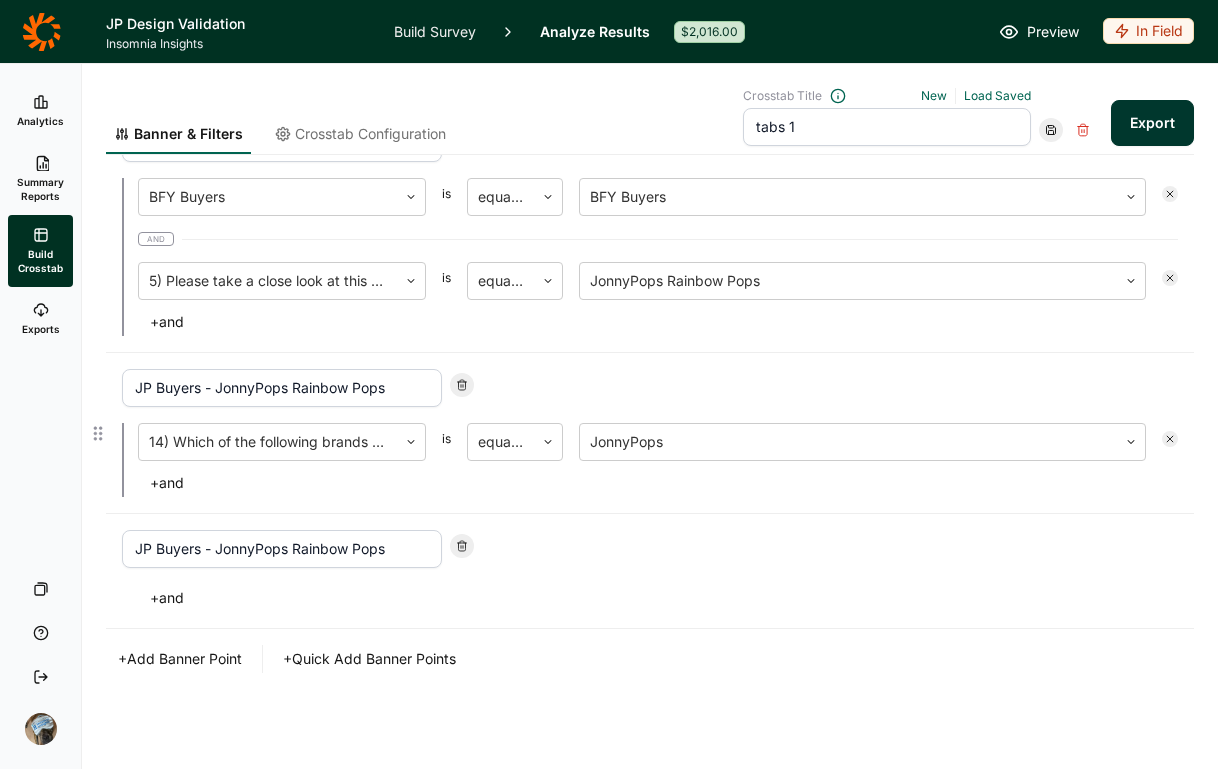 click 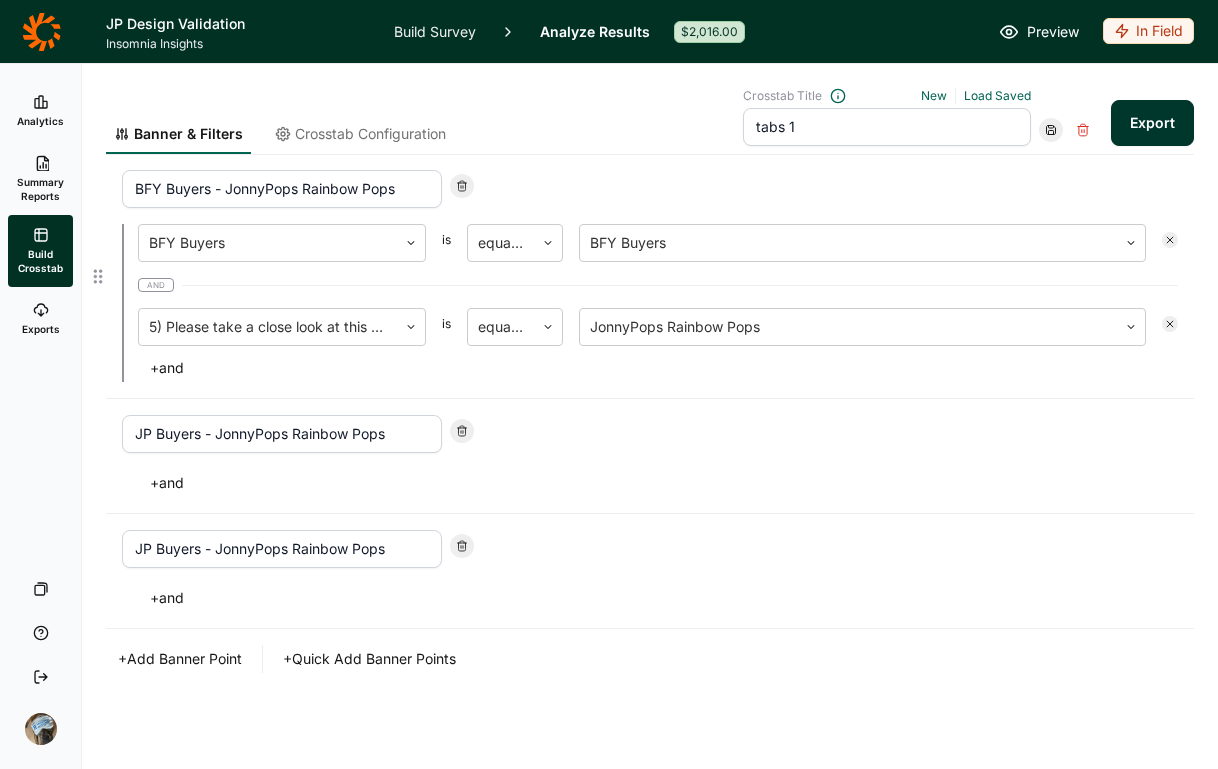 click 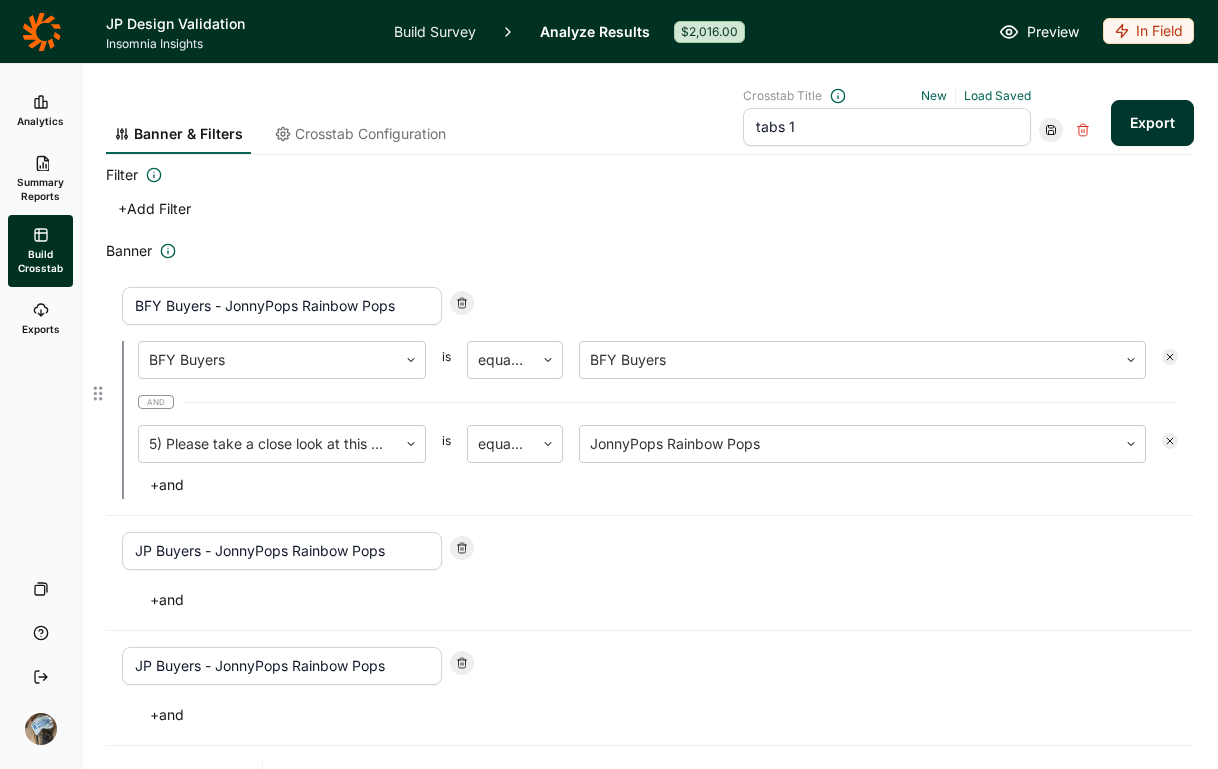 scroll, scrollTop: 0, scrollLeft: 0, axis: both 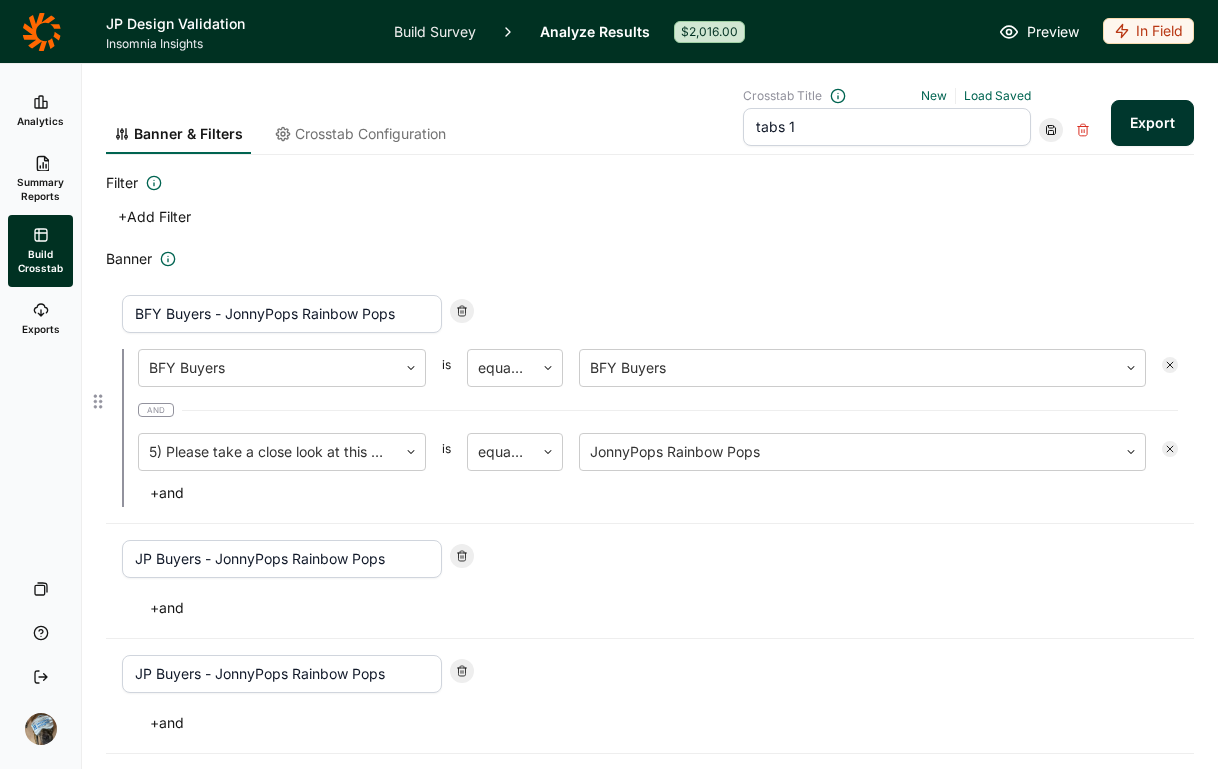 click 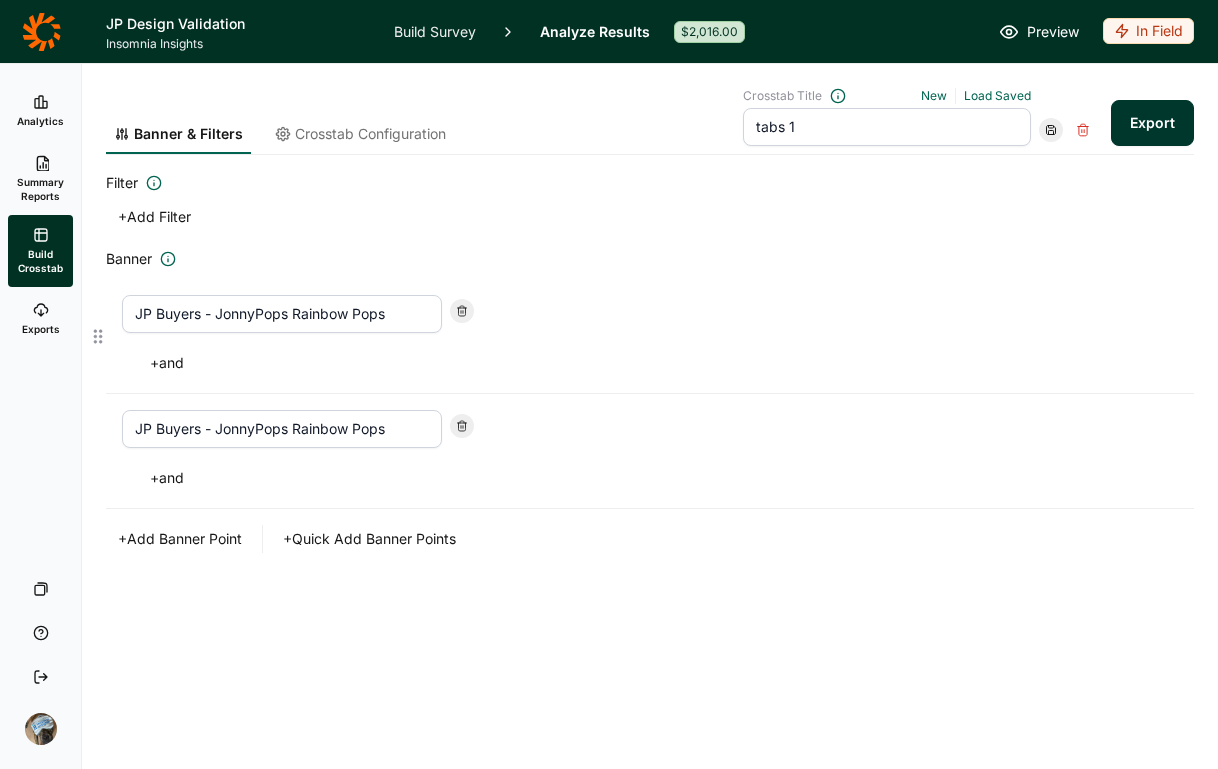 click at bounding box center [462, 311] 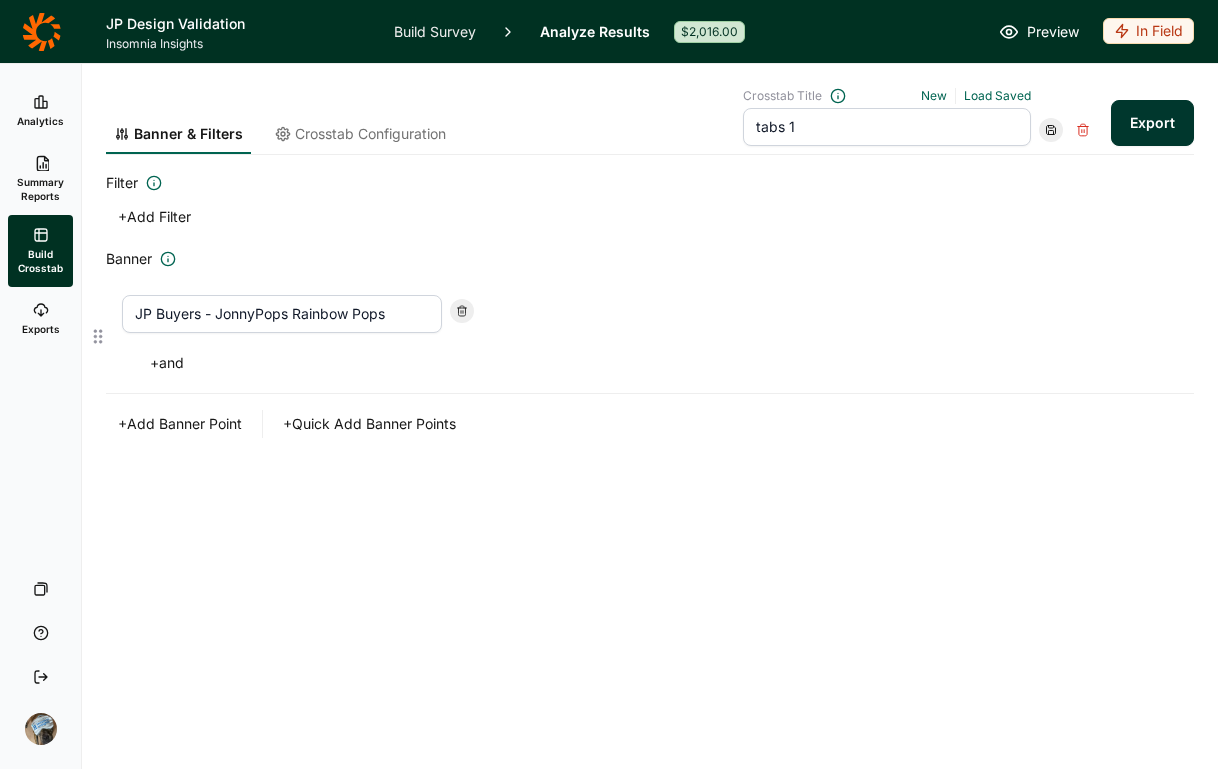 click at bounding box center [462, 311] 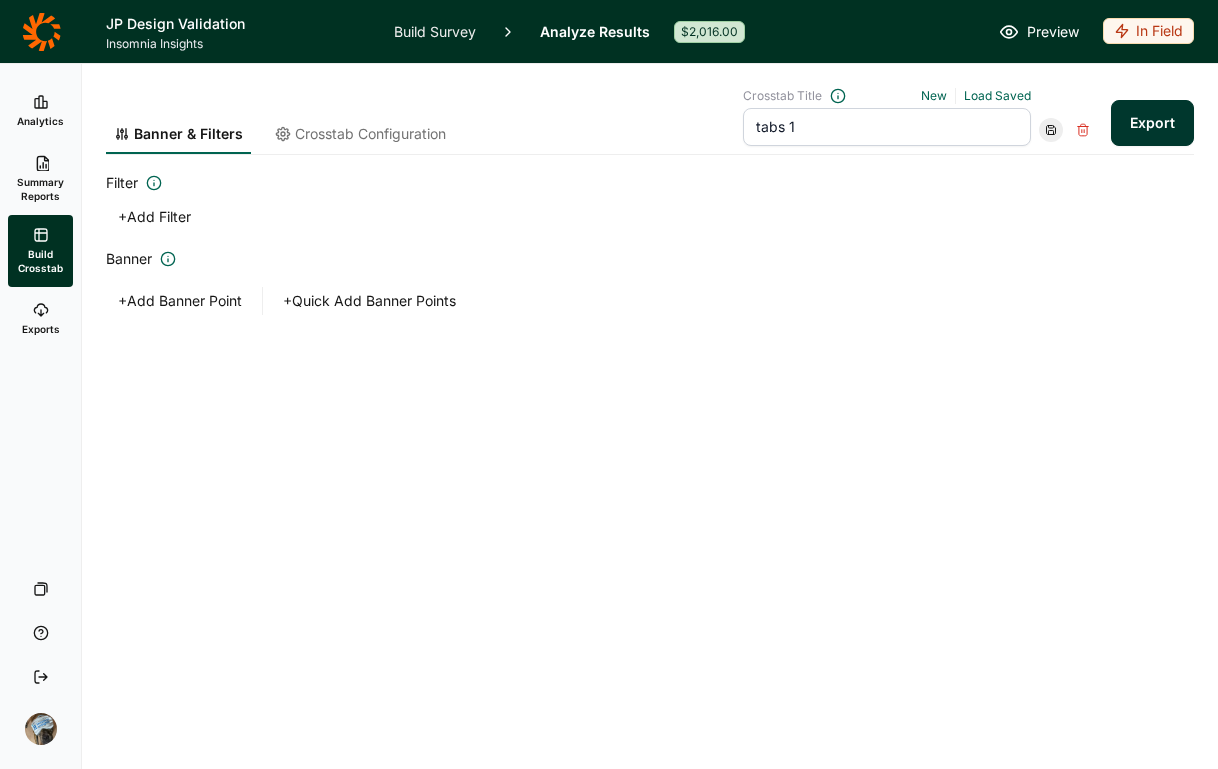 click on "Banner & Filters Crosstab Configuration Crosstab Title New Load Saved tabs 1 Export Filter +  Add Filter Banner +  Add Banner Point +  Quick Add Banner Points" at bounding box center [650, 416] 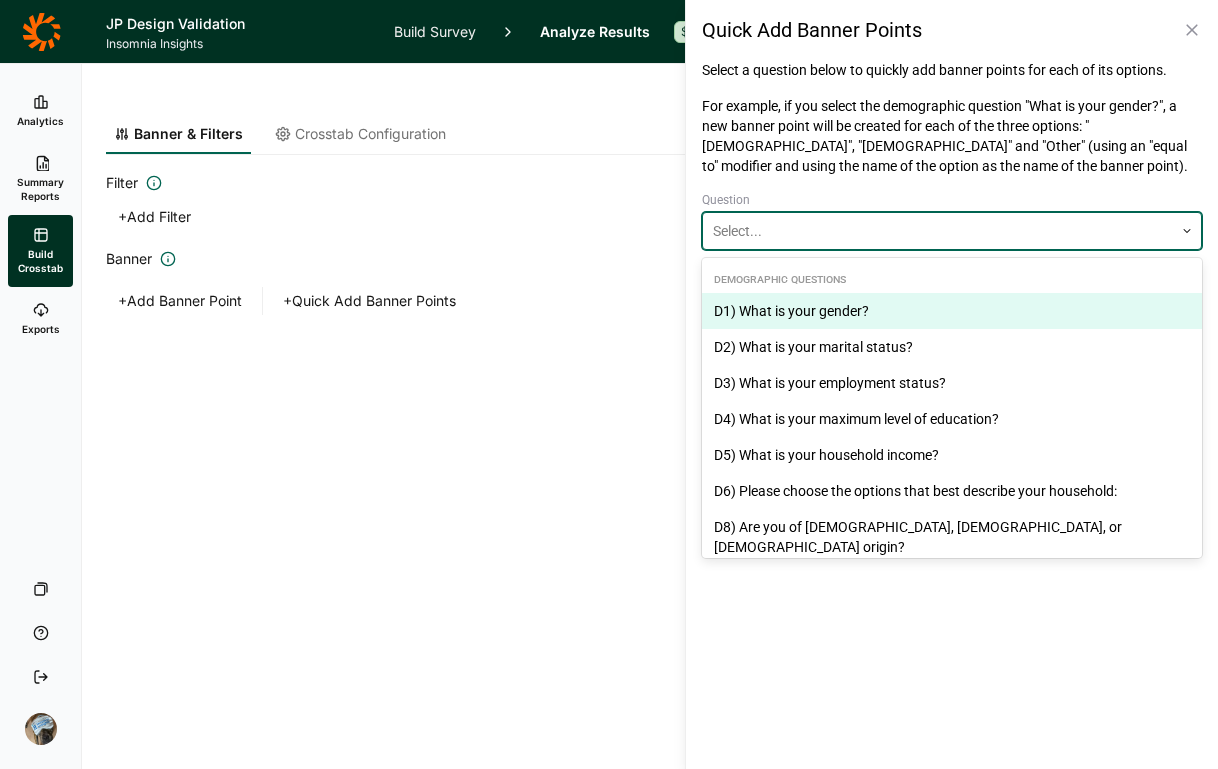 click at bounding box center [938, 231] 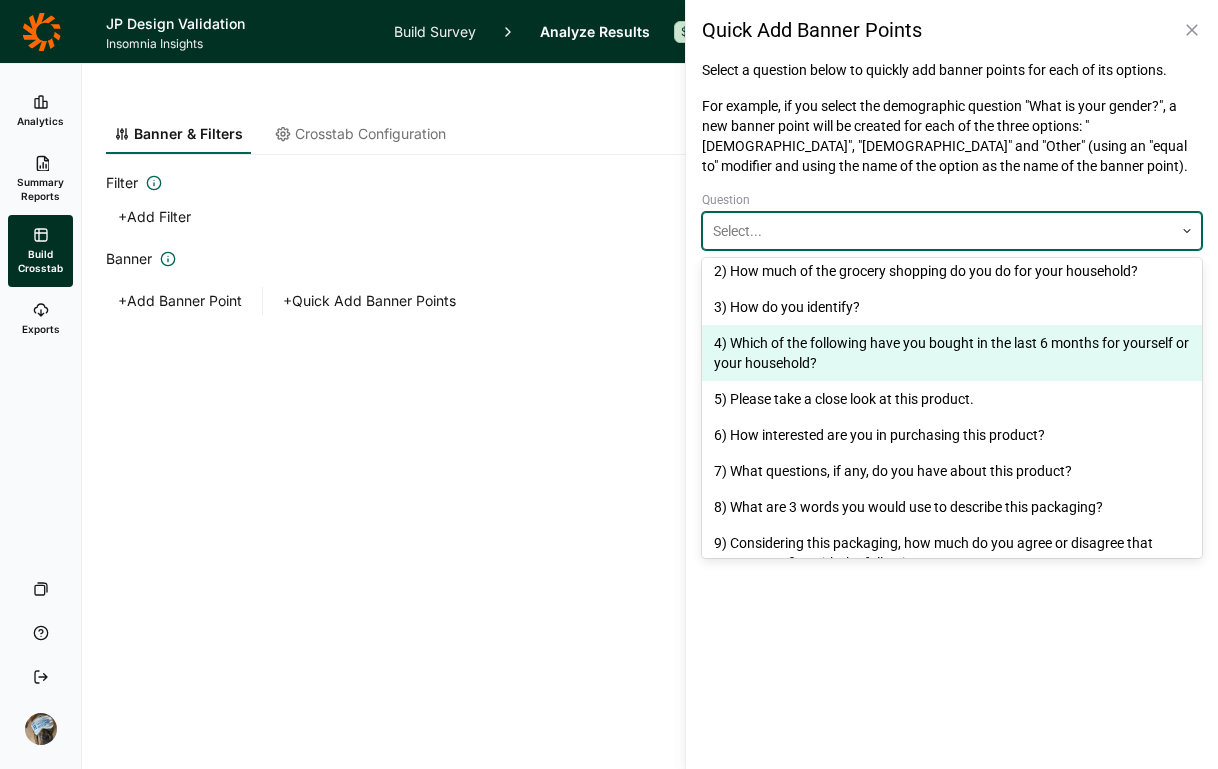 scroll, scrollTop: 459, scrollLeft: 0, axis: vertical 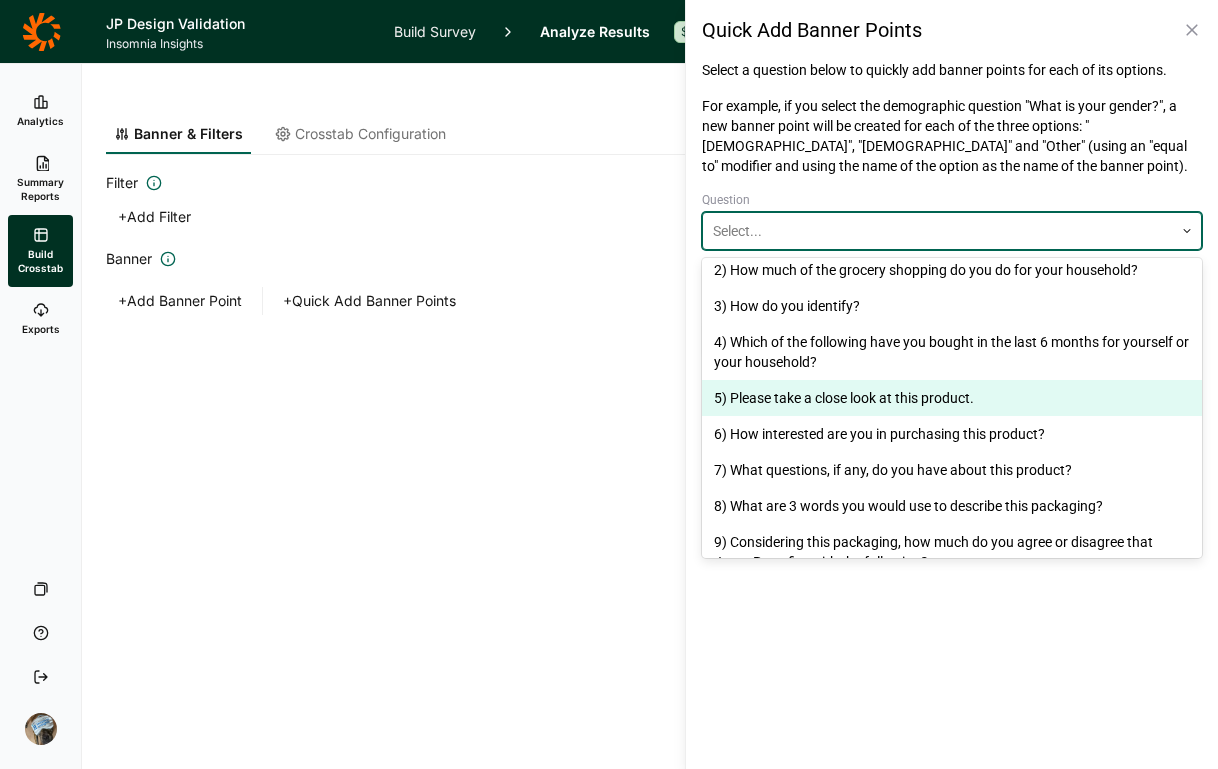 click on "5) Please take a close look at this product." at bounding box center (952, 398) 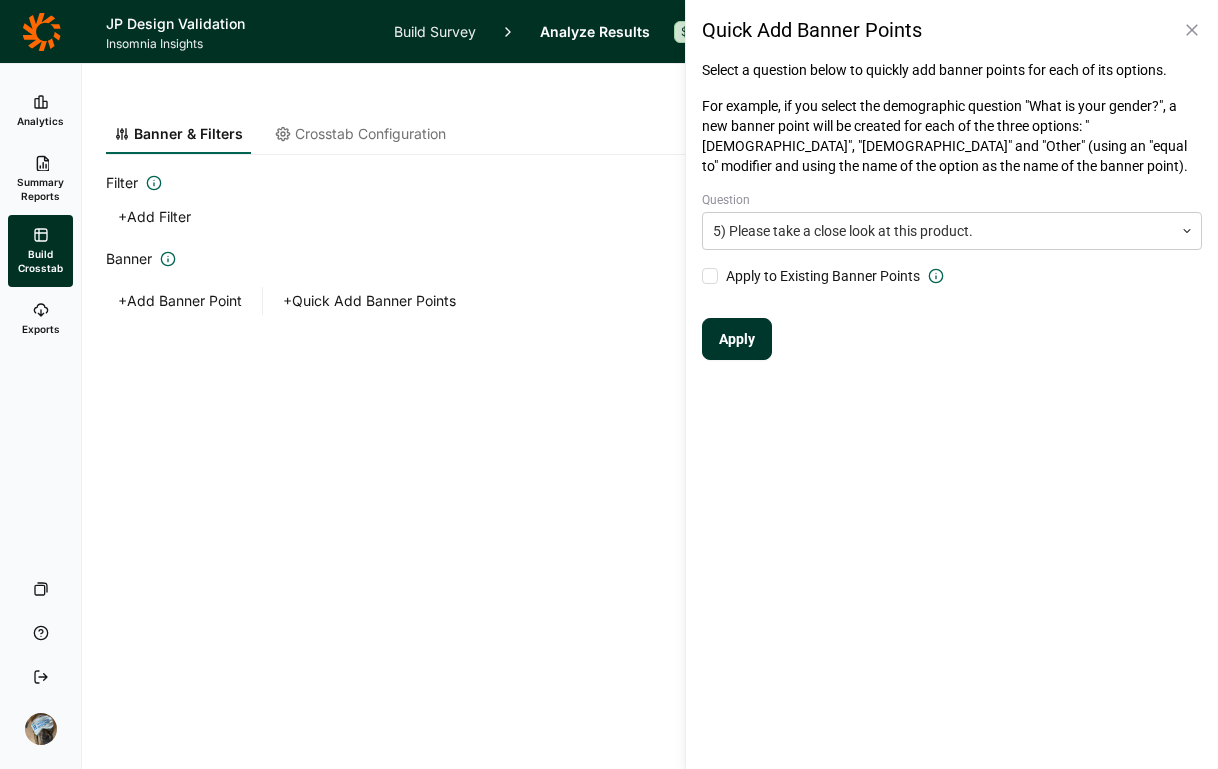 click on "Apply" at bounding box center [737, 339] 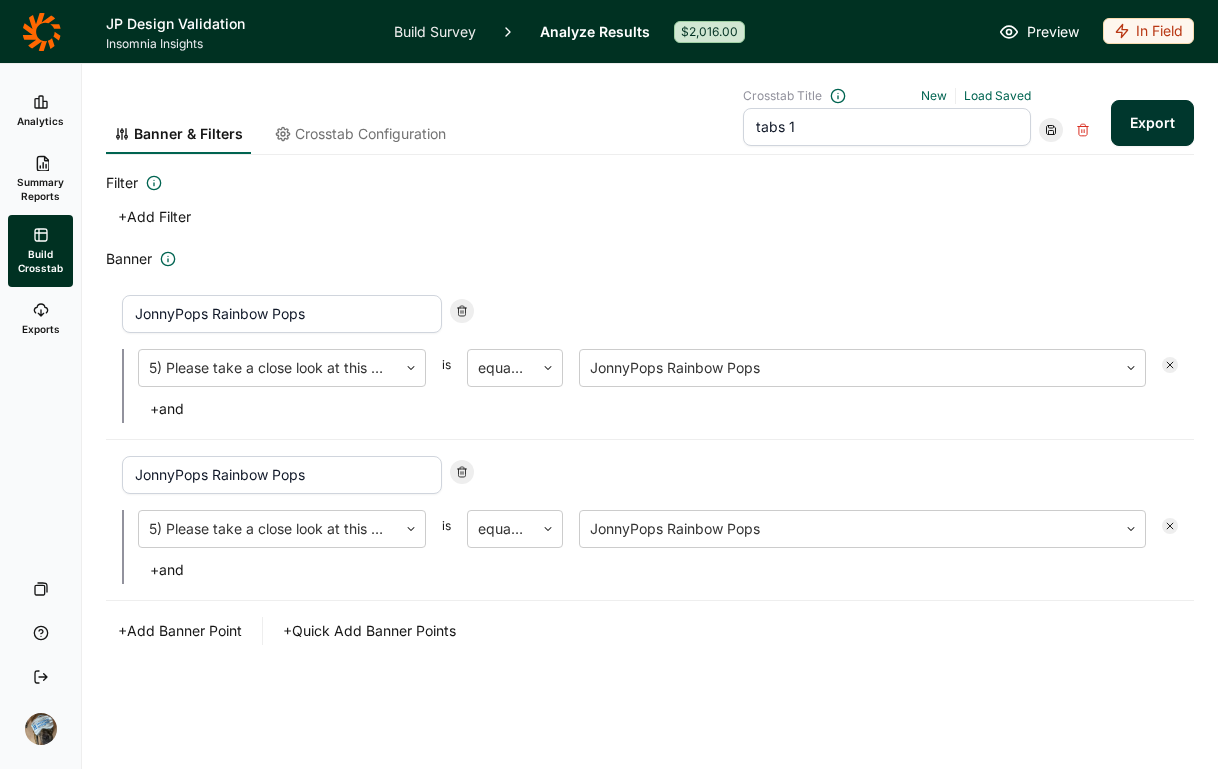 click on "Export" at bounding box center [1152, 123] 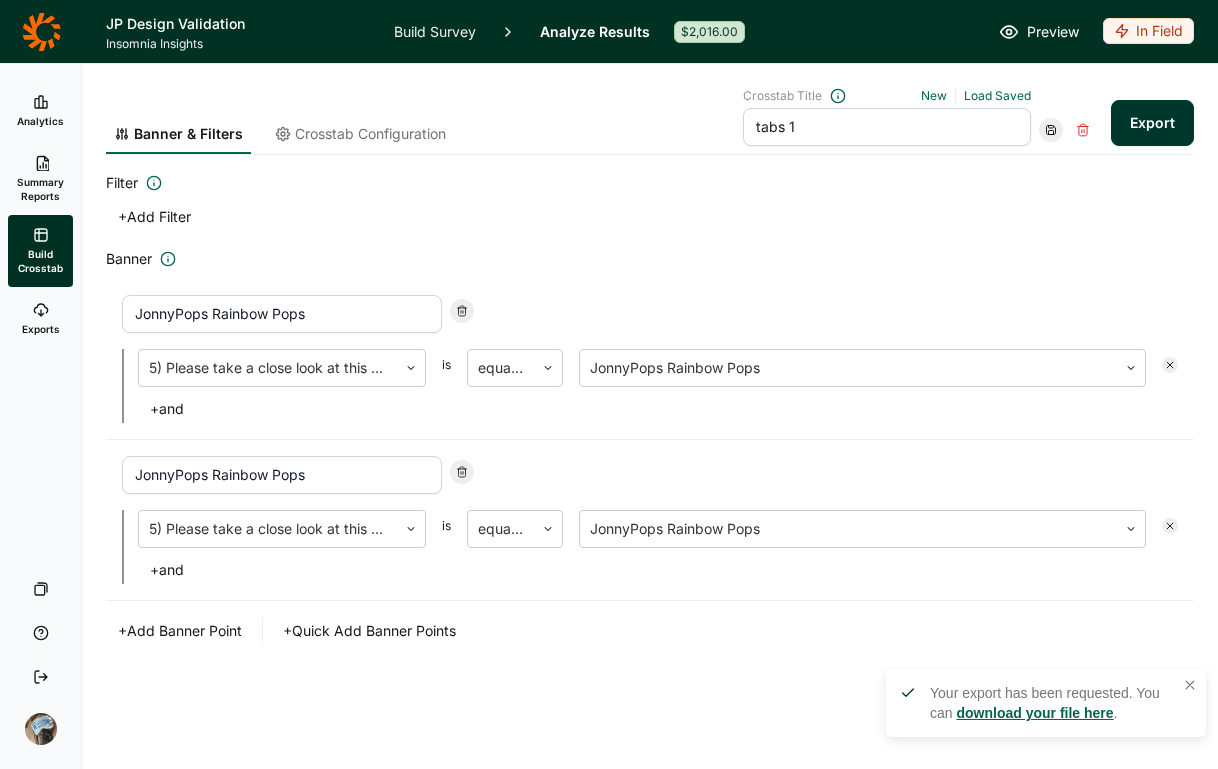 click on "download your file here" at bounding box center [1034, 713] 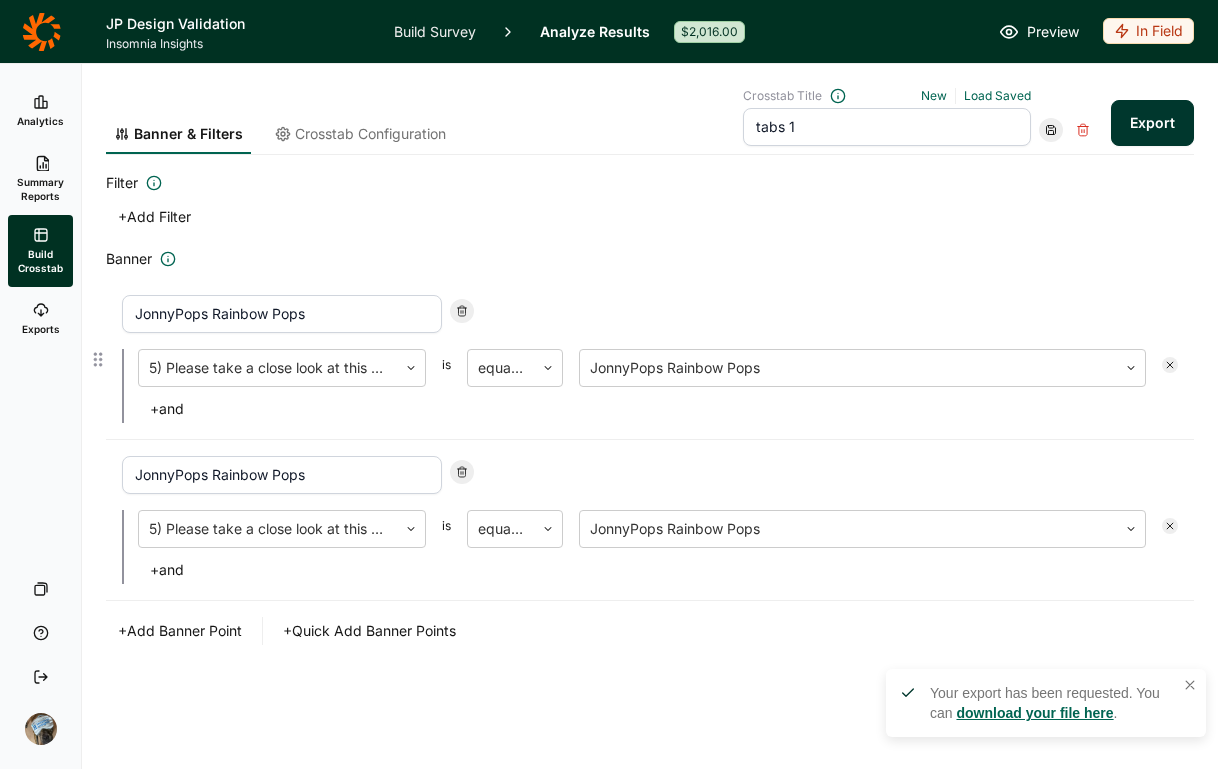 click 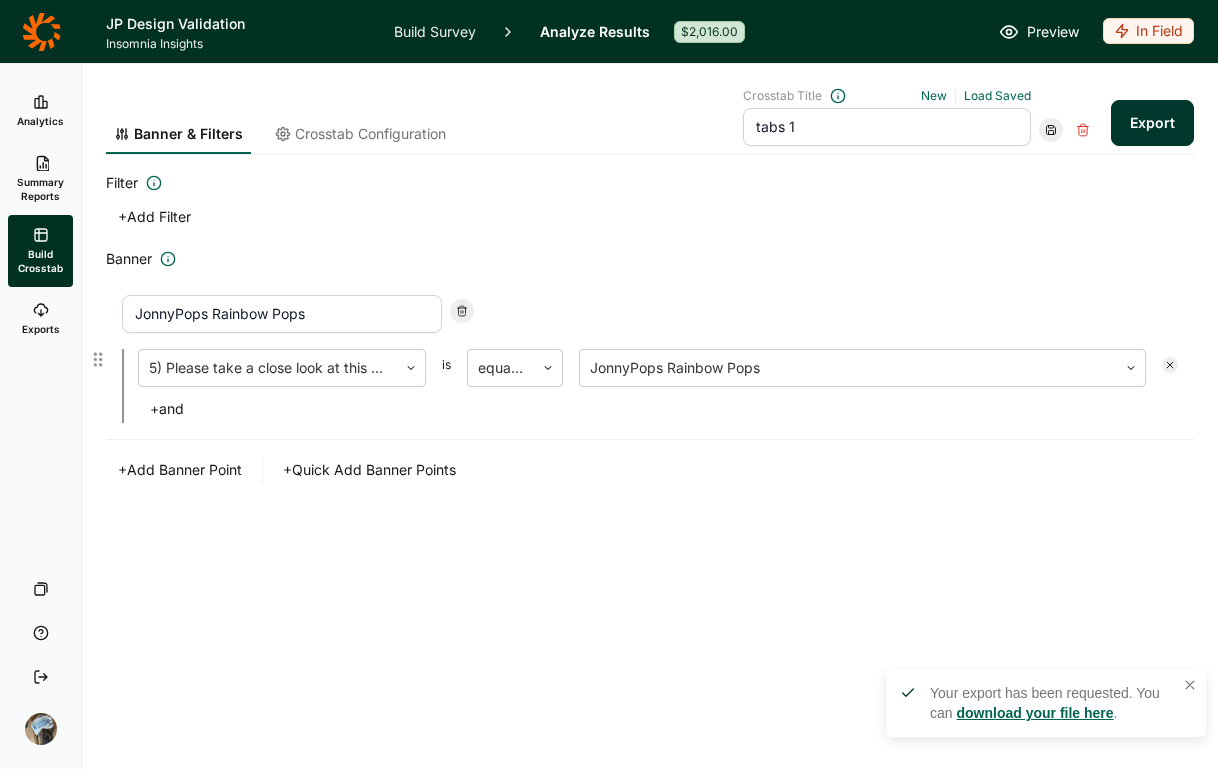 click at bounding box center (462, 311) 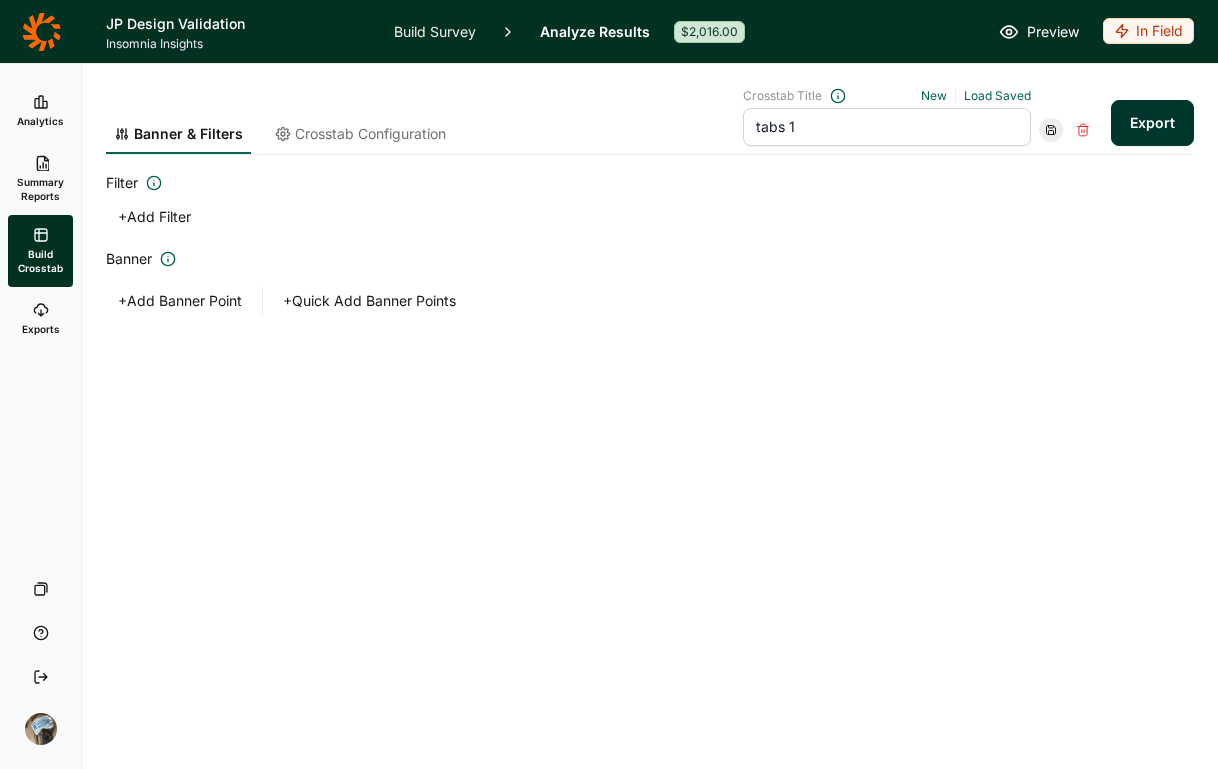 drag, startPoint x: 805, startPoint y: 233, endPoint x: 806, endPoint y: 248, distance: 15.033297 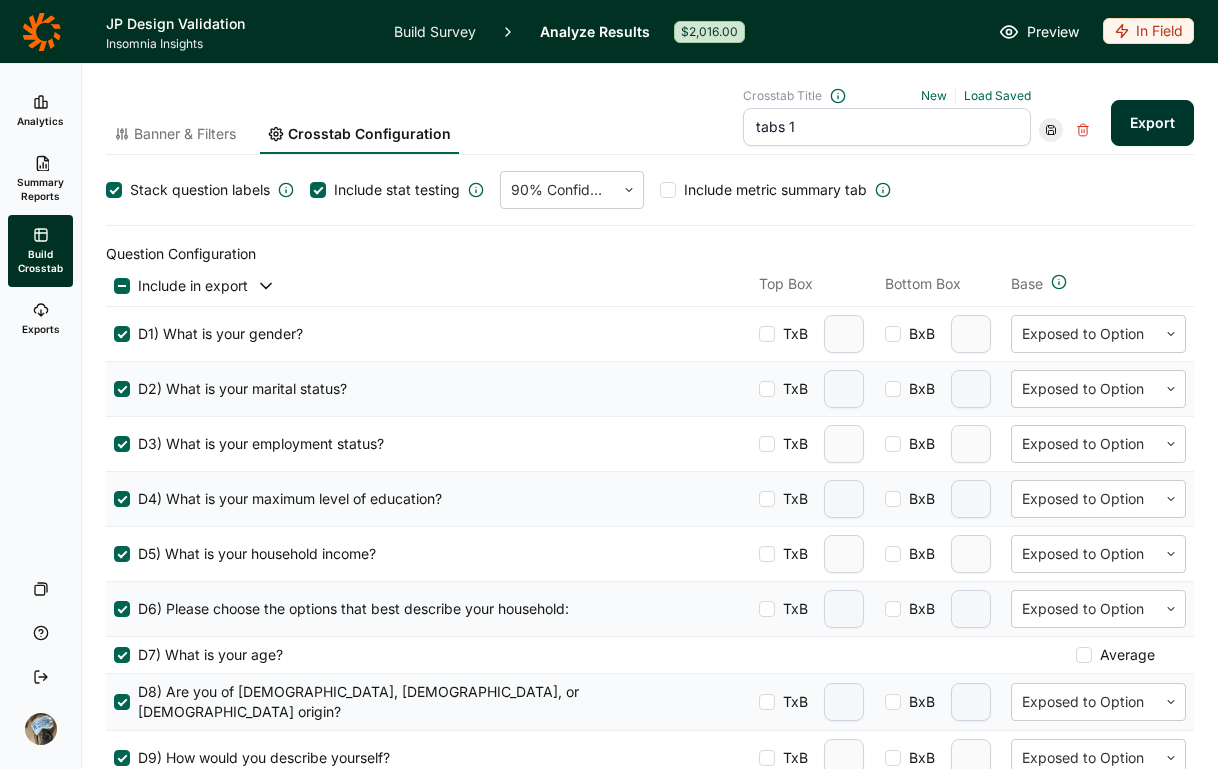 click on "Banner & Filters" at bounding box center (185, 134) 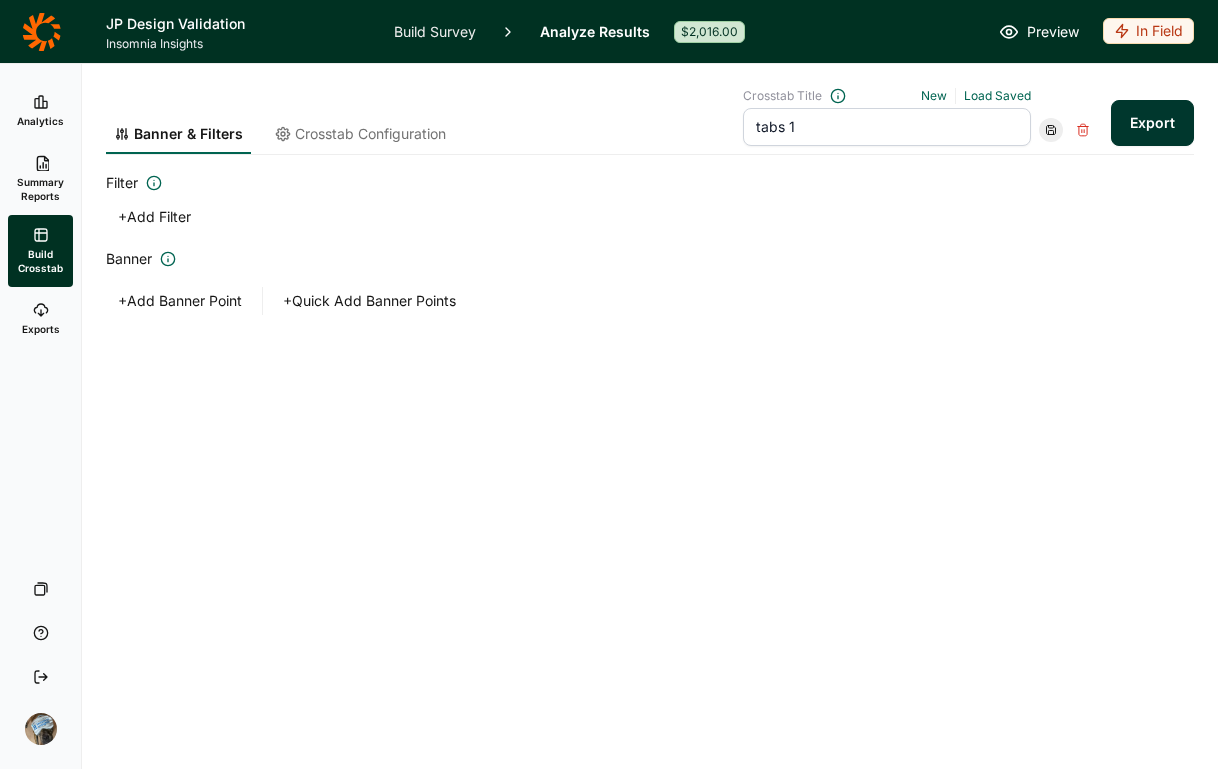click on "+  Add Banner Point" at bounding box center [180, 301] 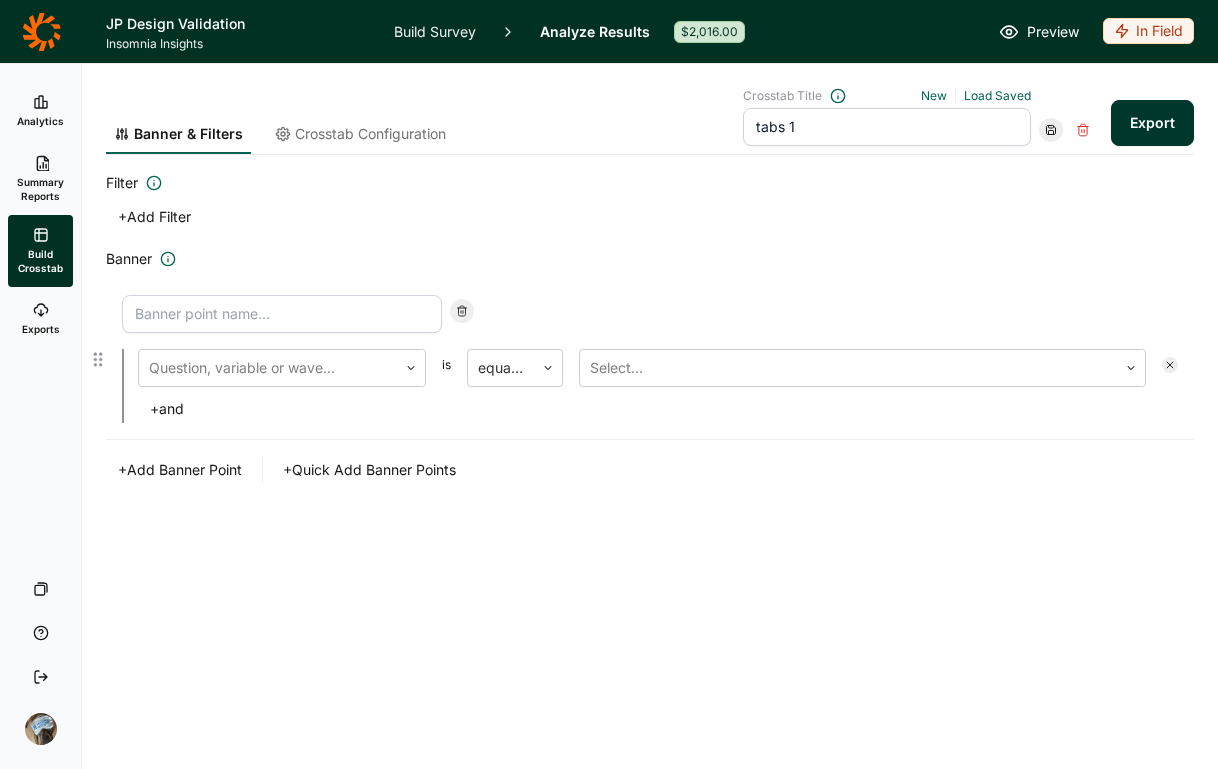 click at bounding box center [282, 314] 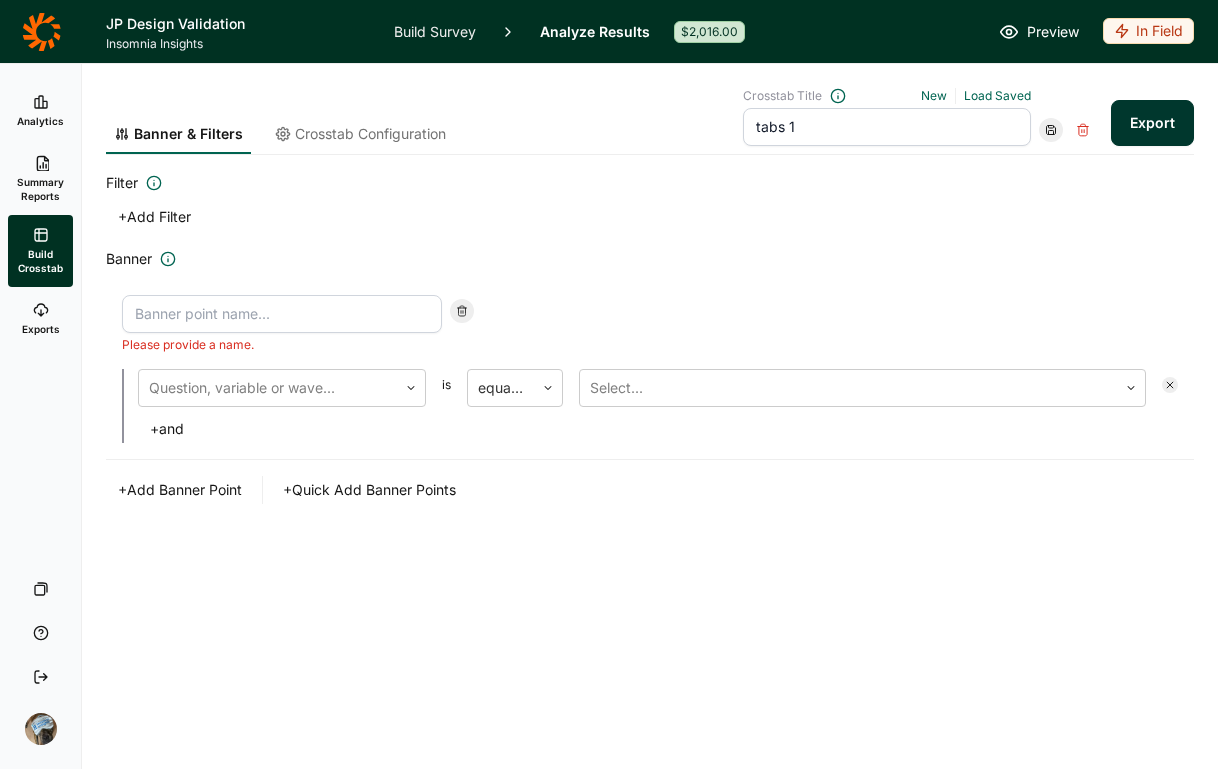 click on "+  Add Filter" at bounding box center (650, 217) 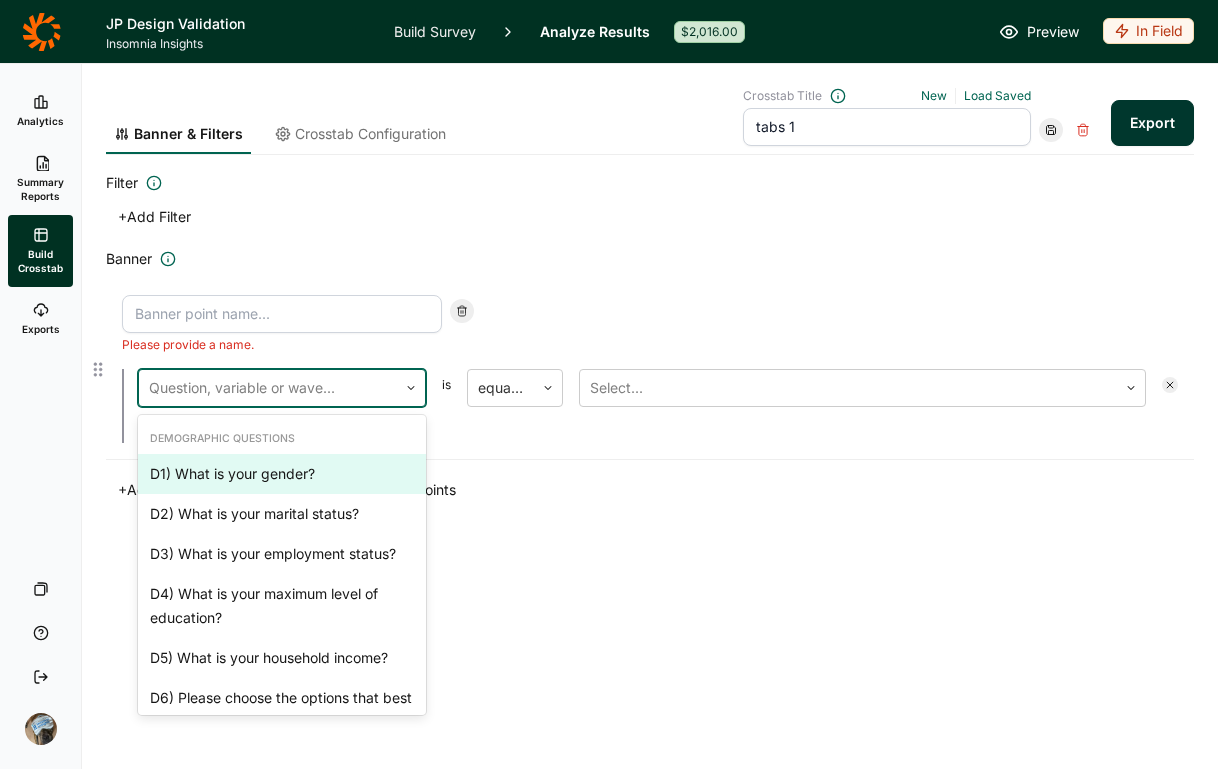 click at bounding box center [268, 388] 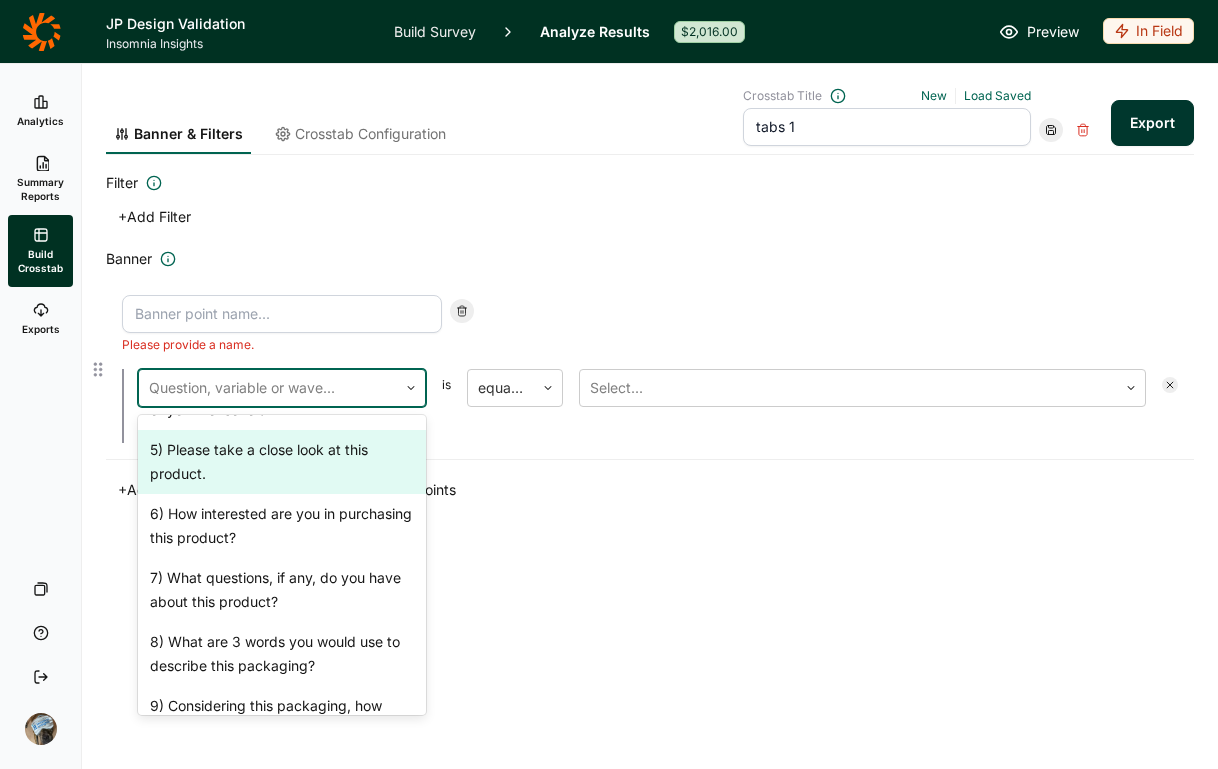 scroll, scrollTop: 816, scrollLeft: 0, axis: vertical 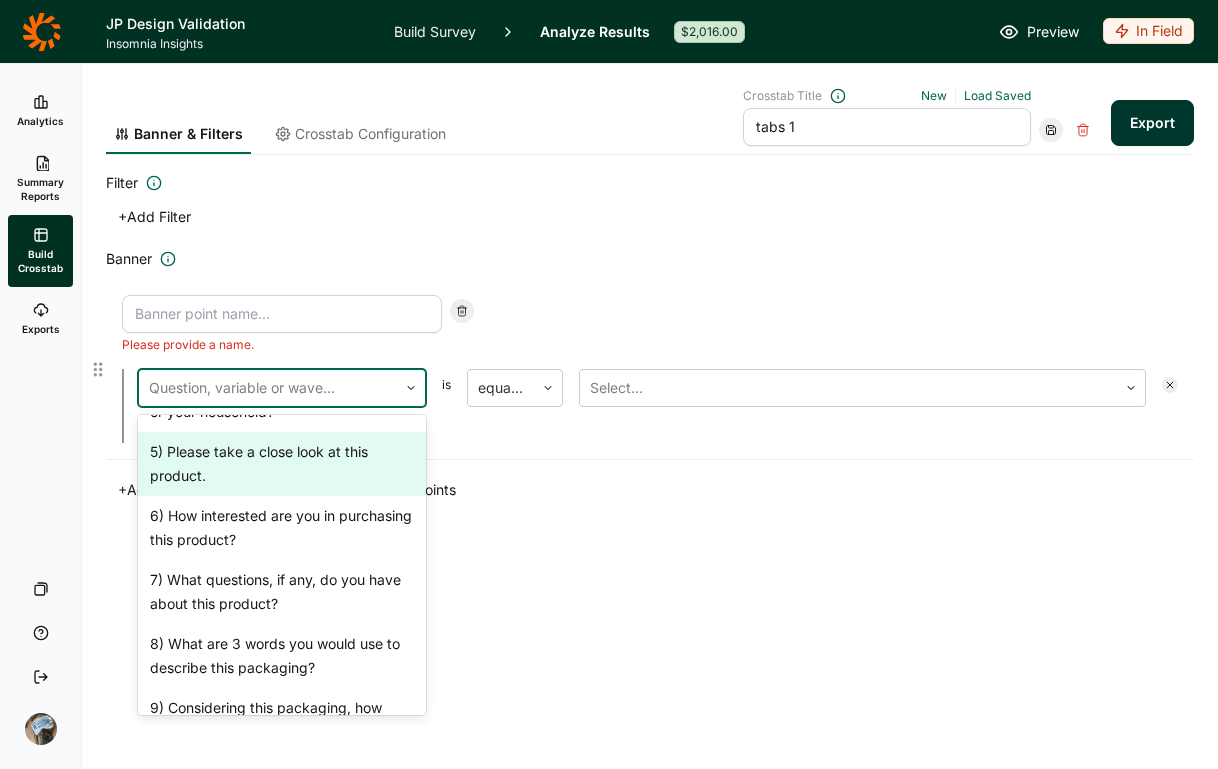 click on "5) Please take a close look at this product." at bounding box center (282, 464) 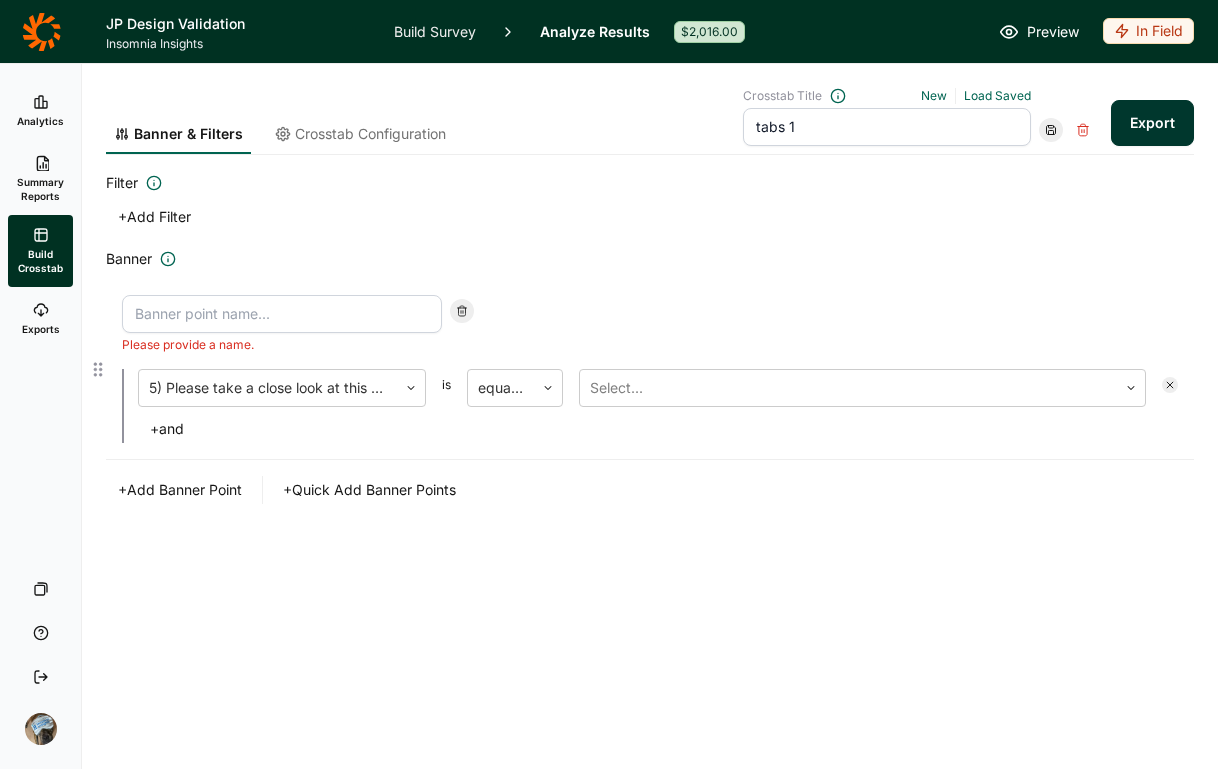 click at bounding box center (282, 314) 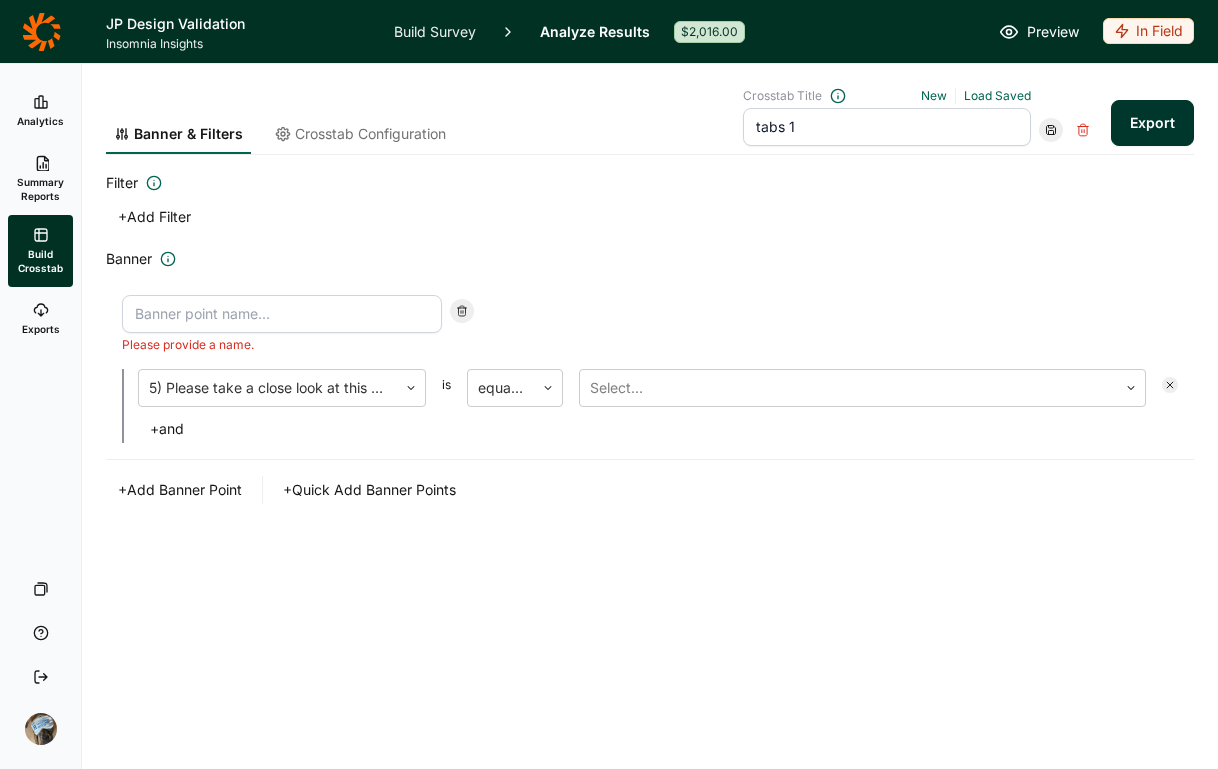 click on "Banner Please provide a name. 5) Please take a close look at this product. is equal to Select... +  and +  Add Banner Point +  Quick Add Banner Points" at bounding box center [650, 375] 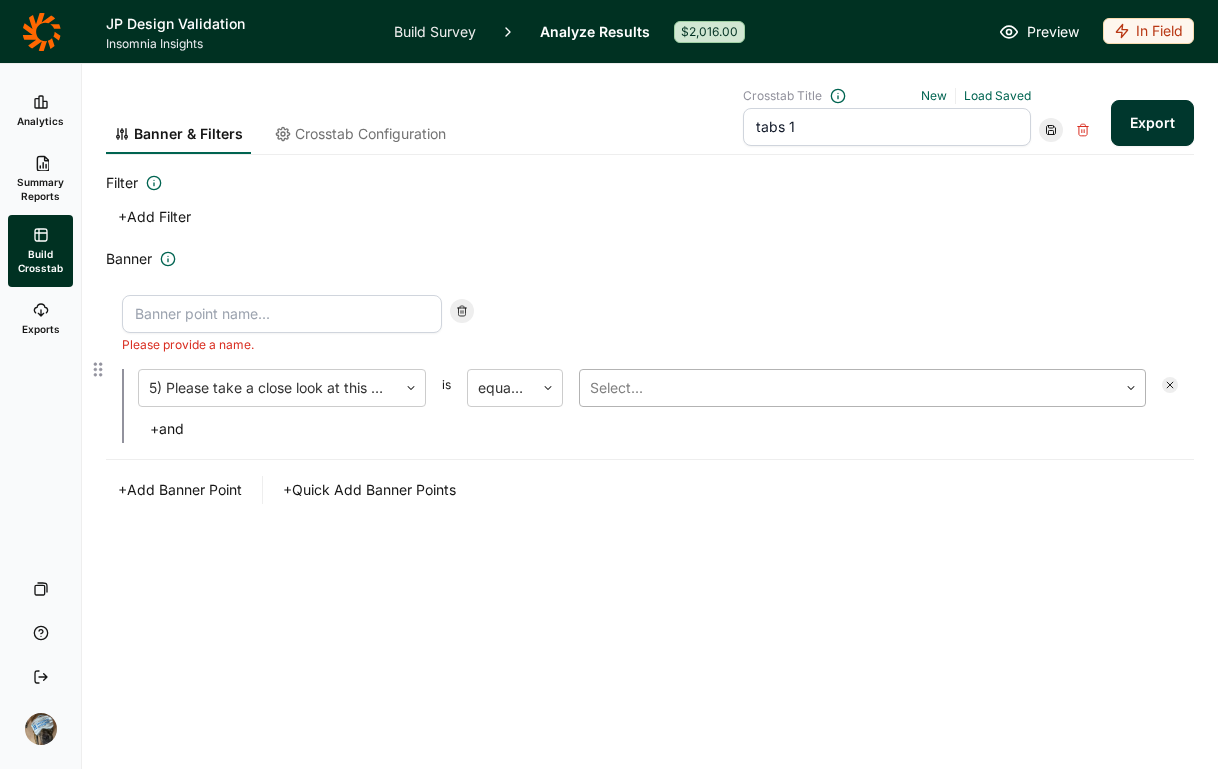 click at bounding box center (848, 388) 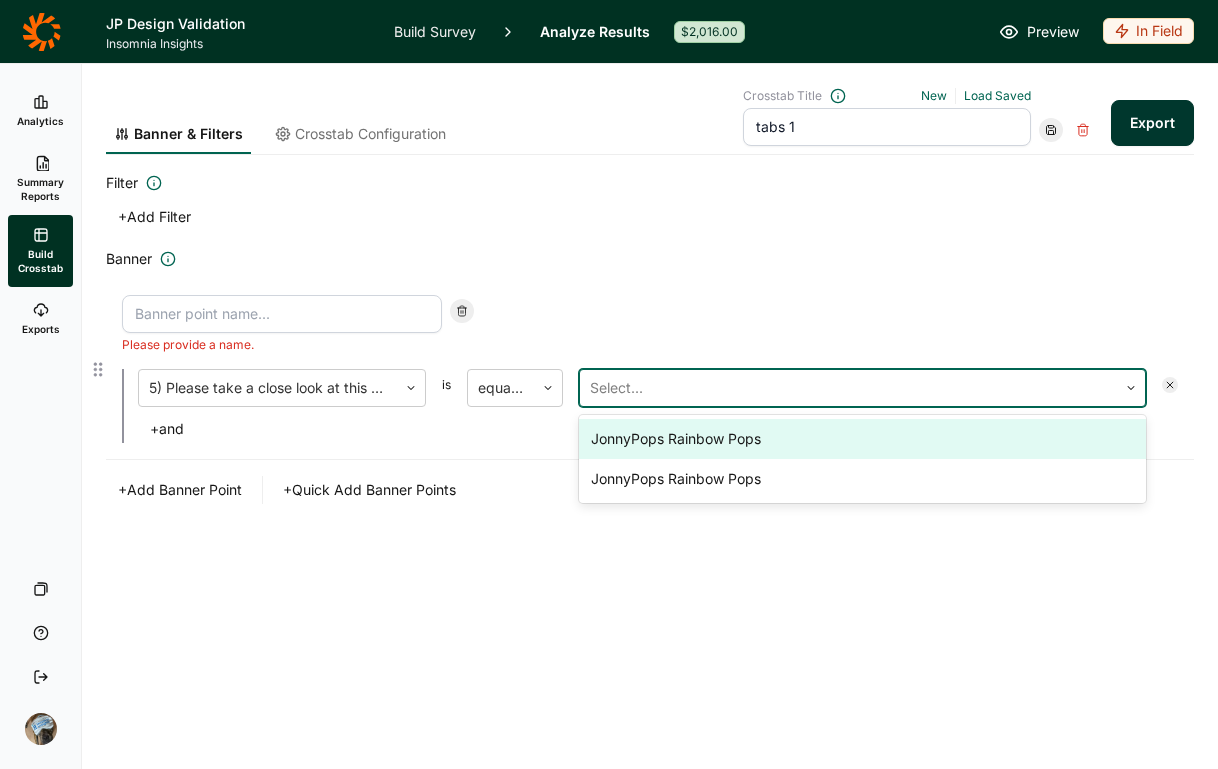 click on "JonnyPops Rainbow Pops" at bounding box center [862, 439] 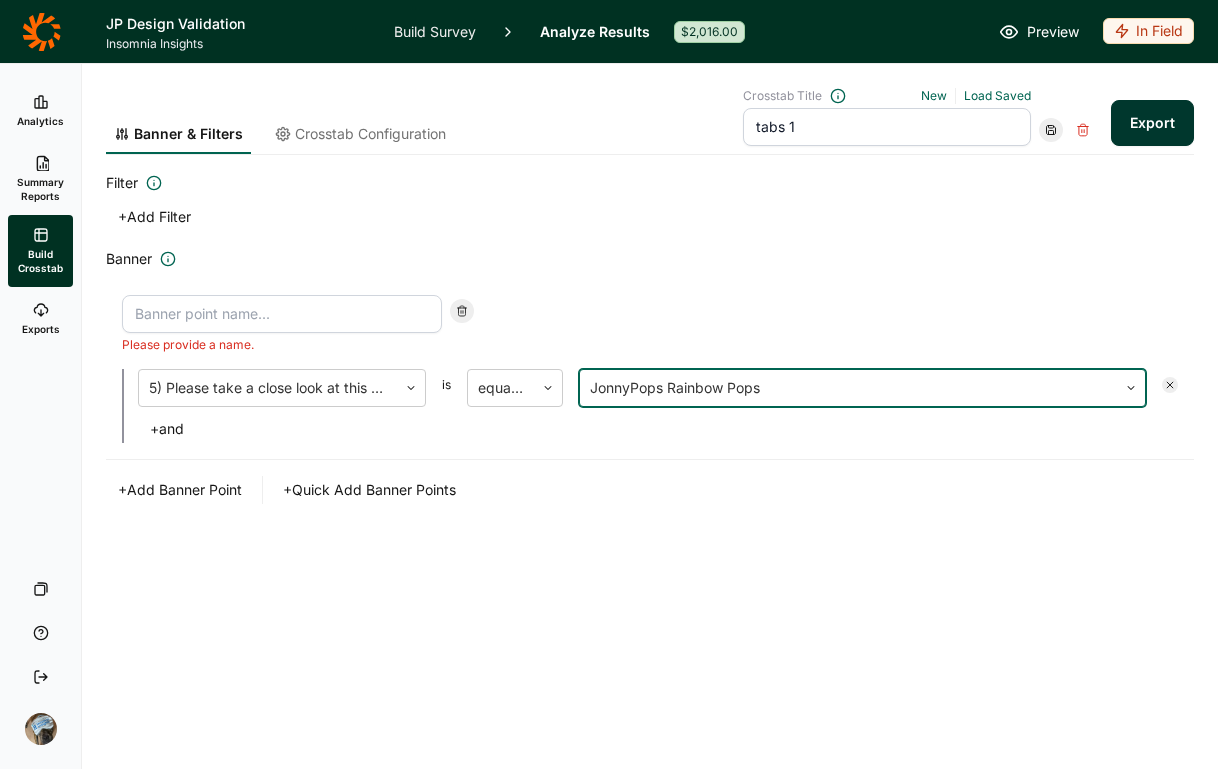 click on "+  Add Banner Point" at bounding box center (180, 490) 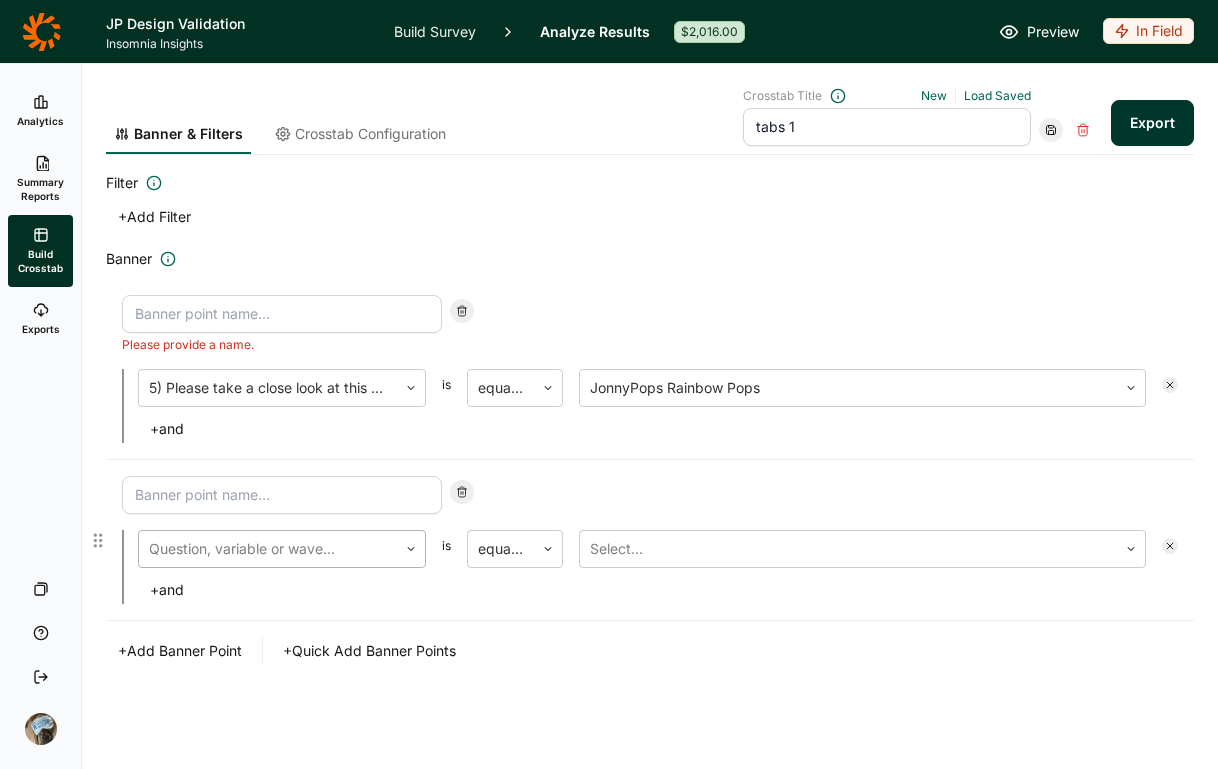 click at bounding box center (268, 549) 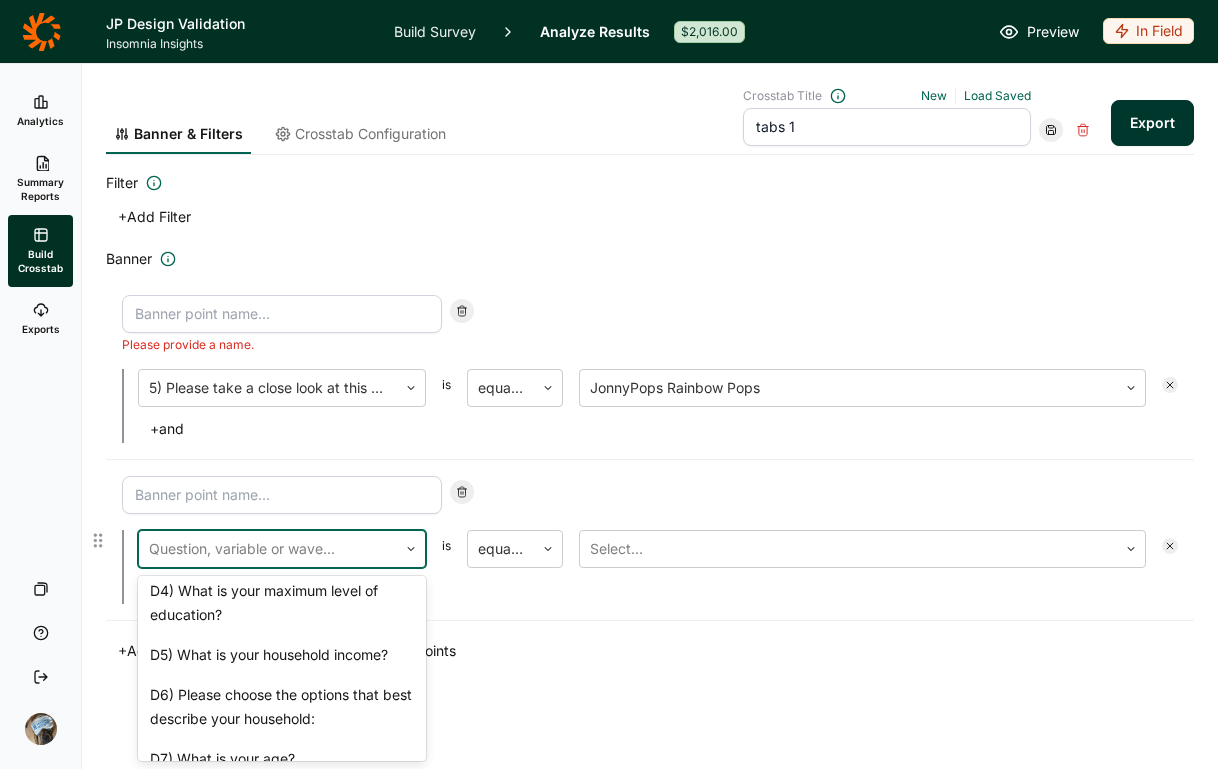 scroll, scrollTop: 162, scrollLeft: 0, axis: vertical 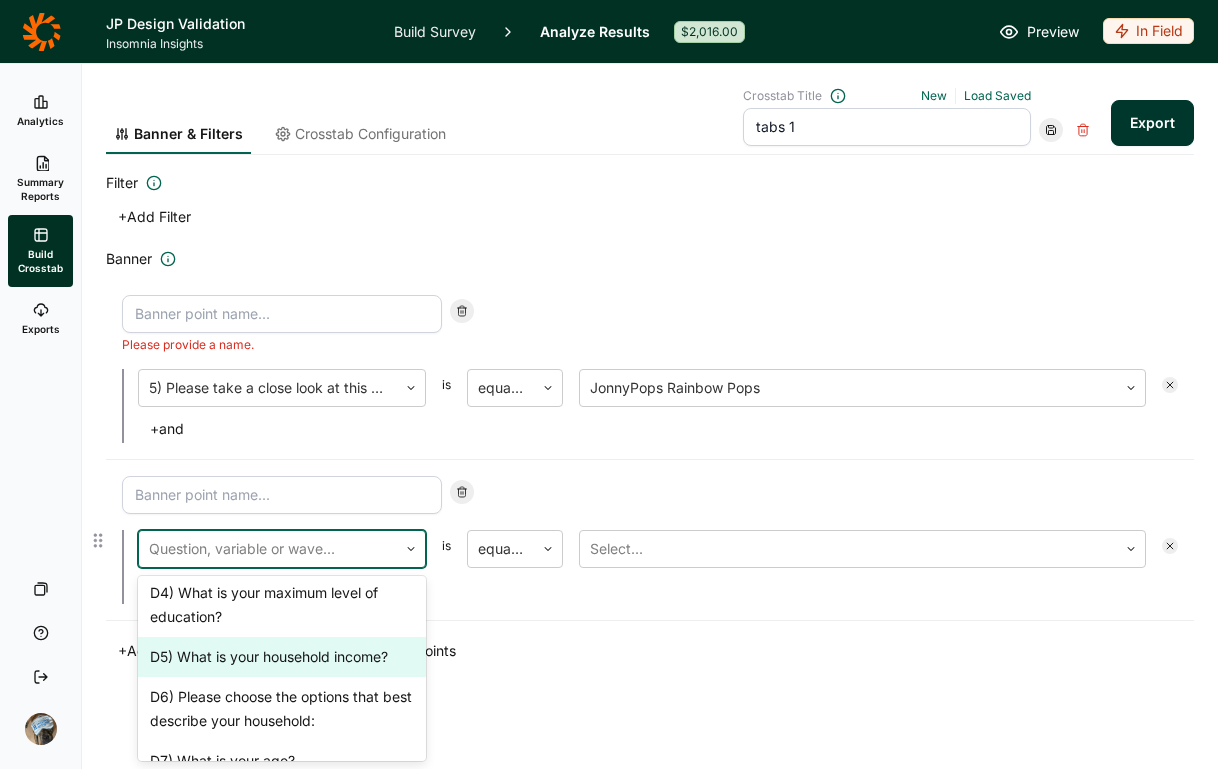click on "D5) What is your household income?" at bounding box center [282, 657] 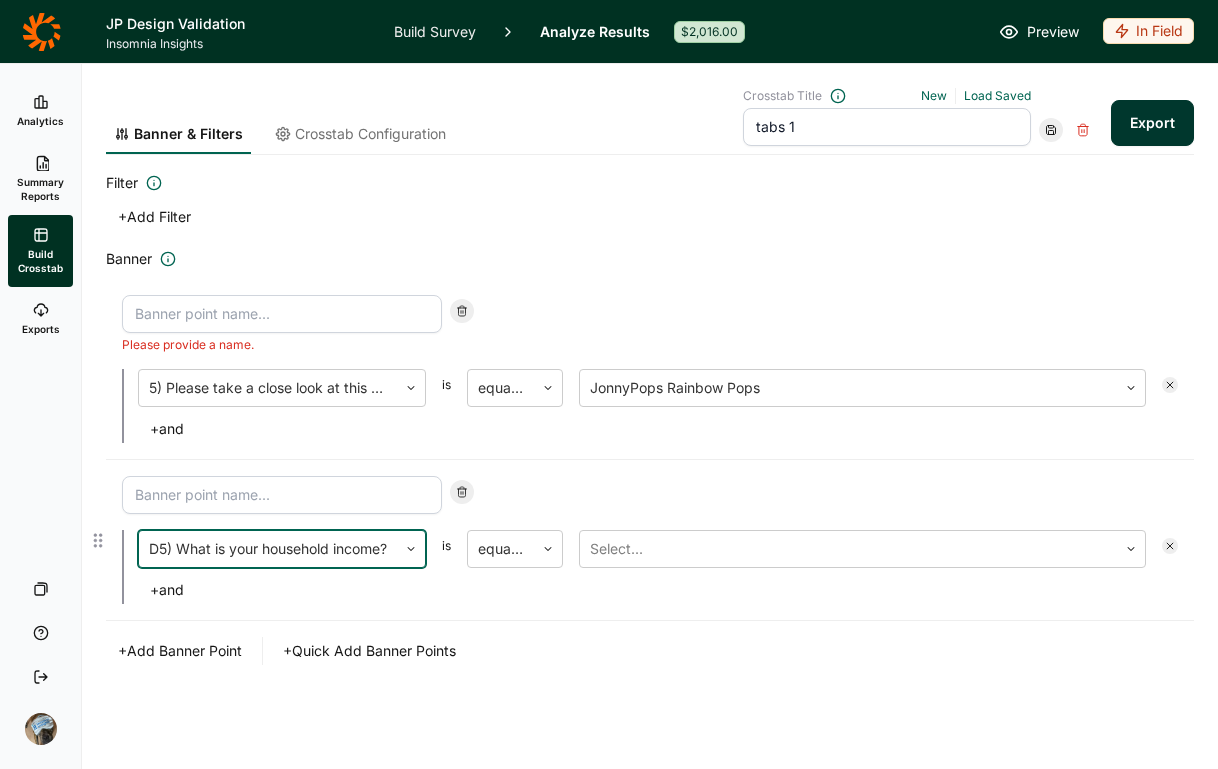 click at bounding box center [268, 549] 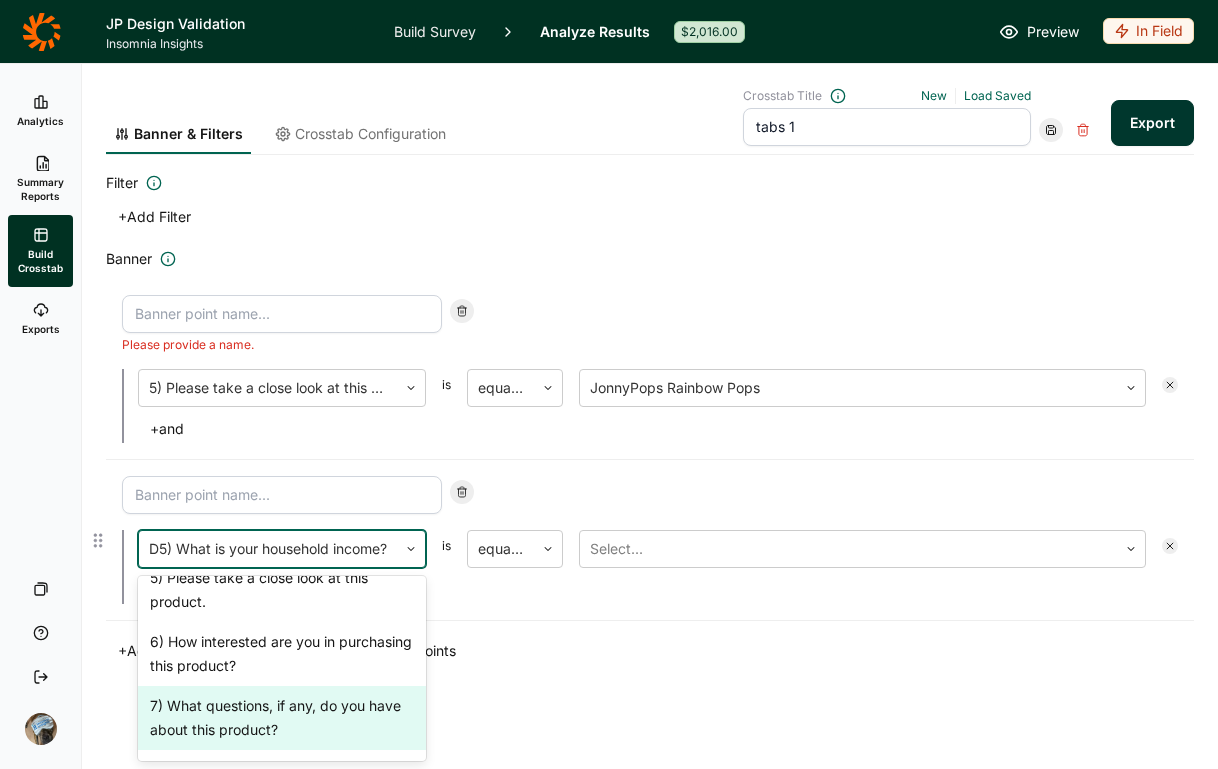 scroll, scrollTop: 838, scrollLeft: 0, axis: vertical 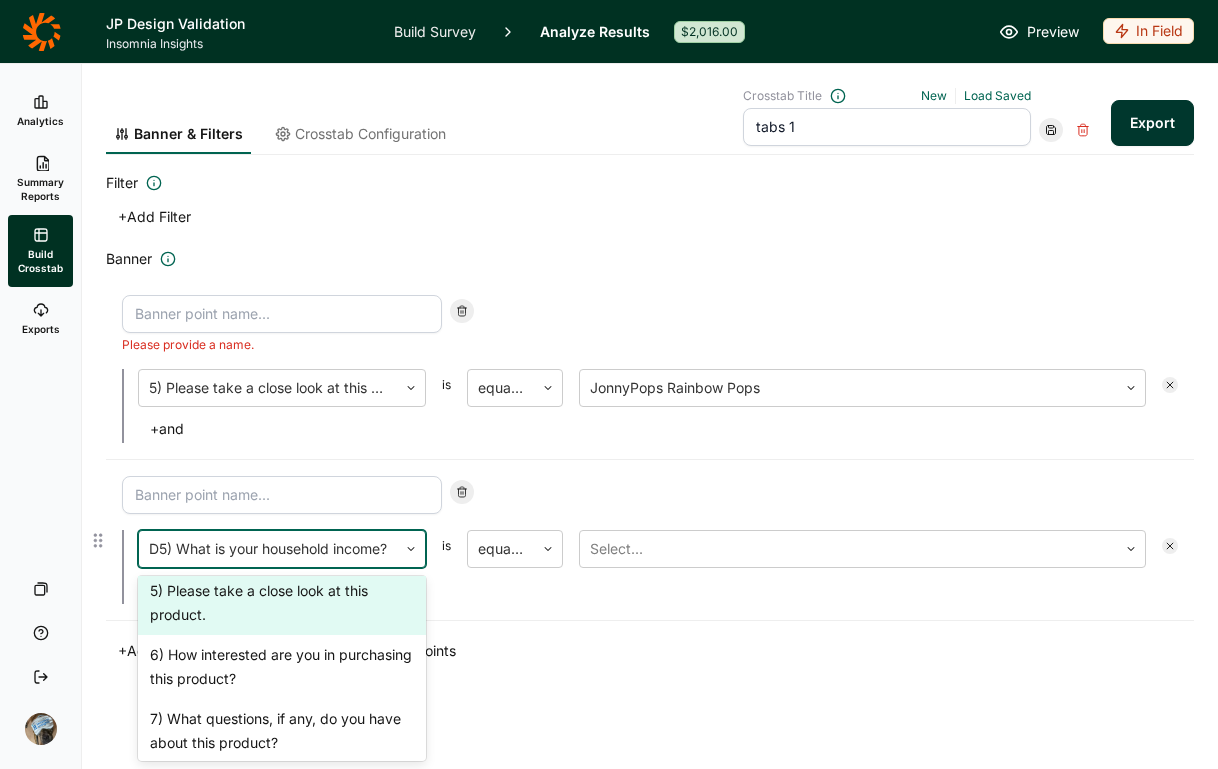 click on "5) Please take a close look at this product." at bounding box center (282, 603) 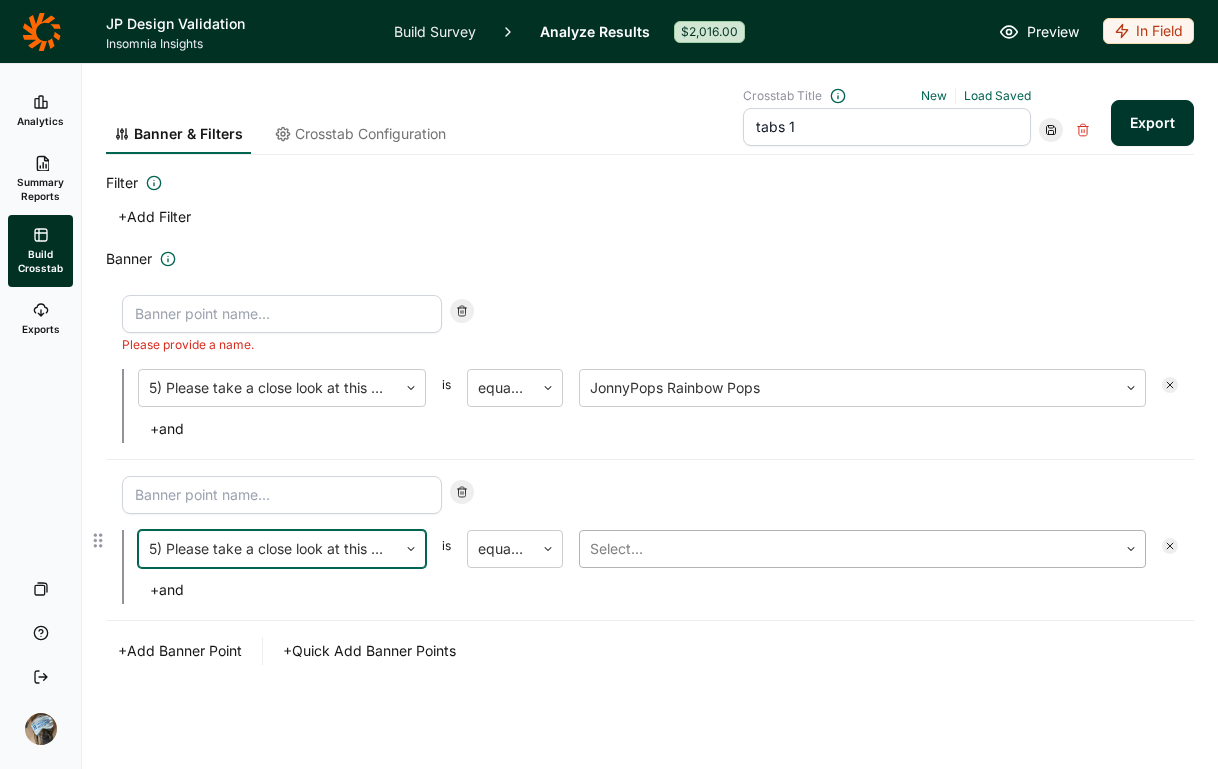 click at bounding box center (848, 549) 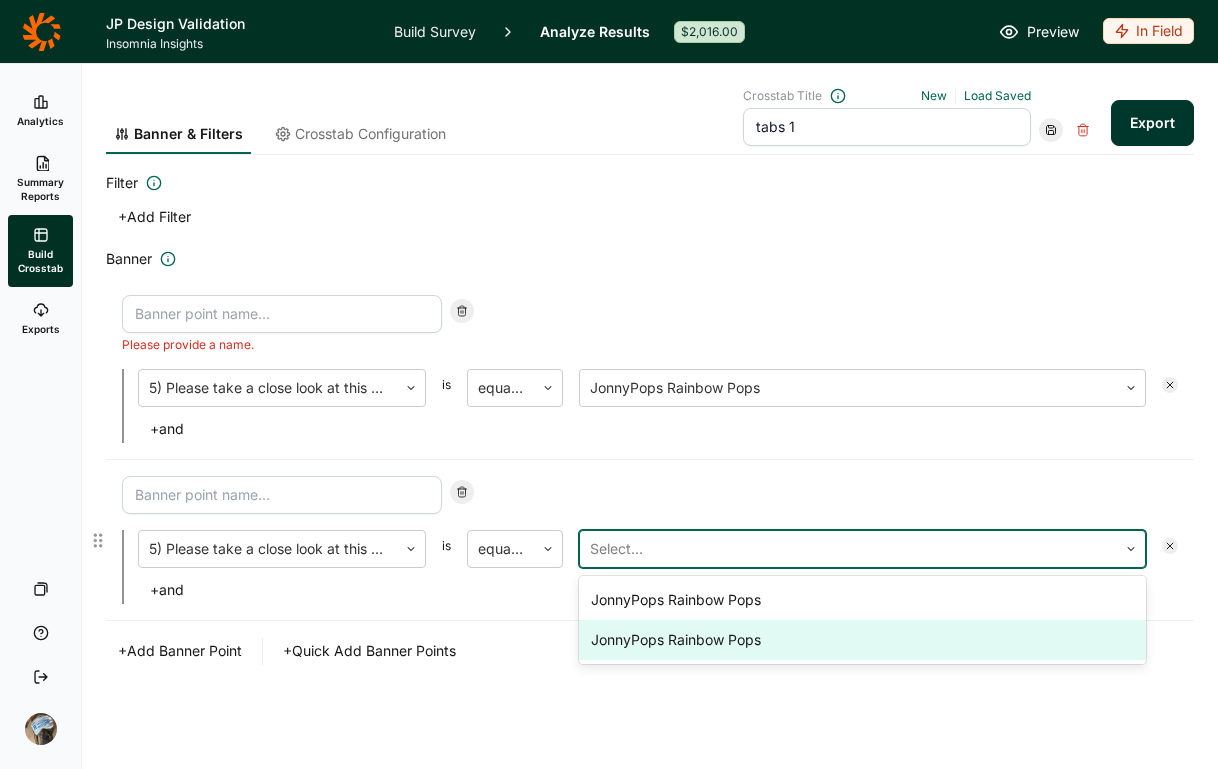 click on "JonnyPops Rainbow Pops" at bounding box center (862, 640) 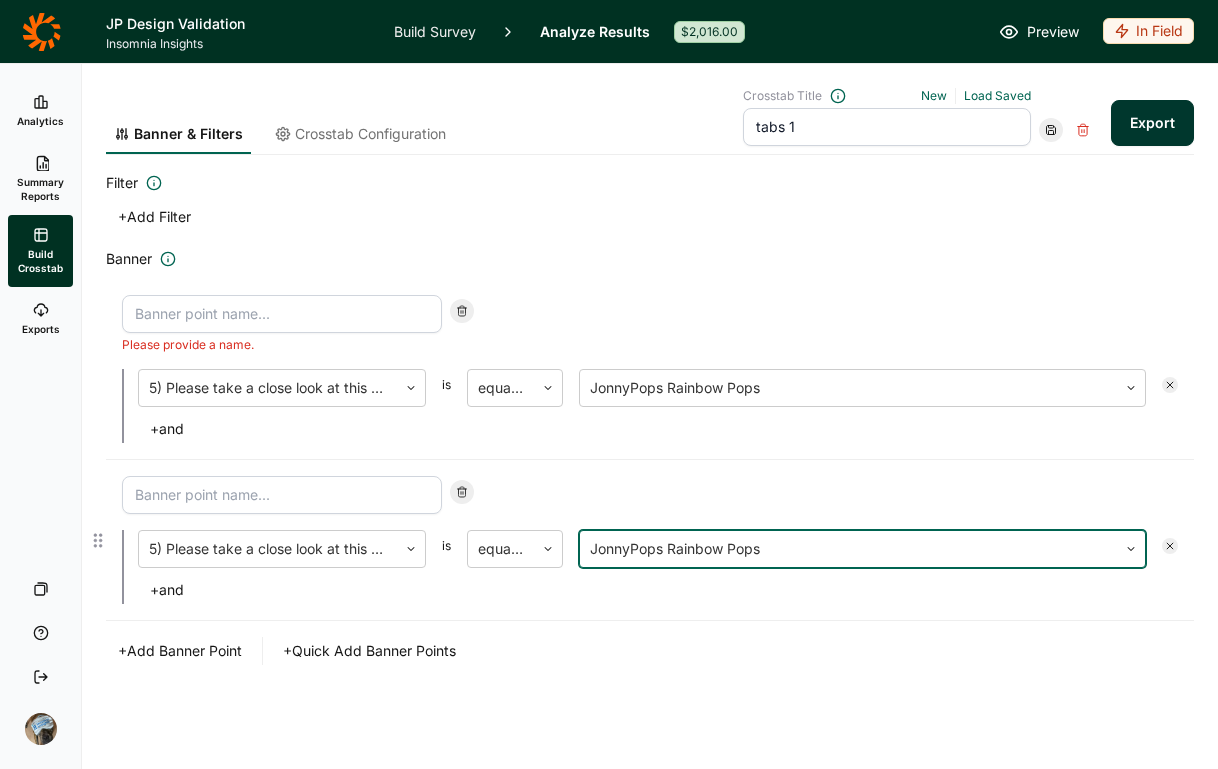 click on "Banner & Filters Crosstab Configuration Crosstab Title New Load Saved tabs 1 Export Filter +  Add Filter Banner Please provide a name. 5) Please take a close look at this product. is equal to JonnyPops Rainbow Pops +  and 5) Please take a close look at this product. is equal to option JonnyPops Rainbow Pops, selected. JonnyPops Rainbow Pops +  and +  Add Banner Point +  Quick Add Banner Points" at bounding box center (650, 412) 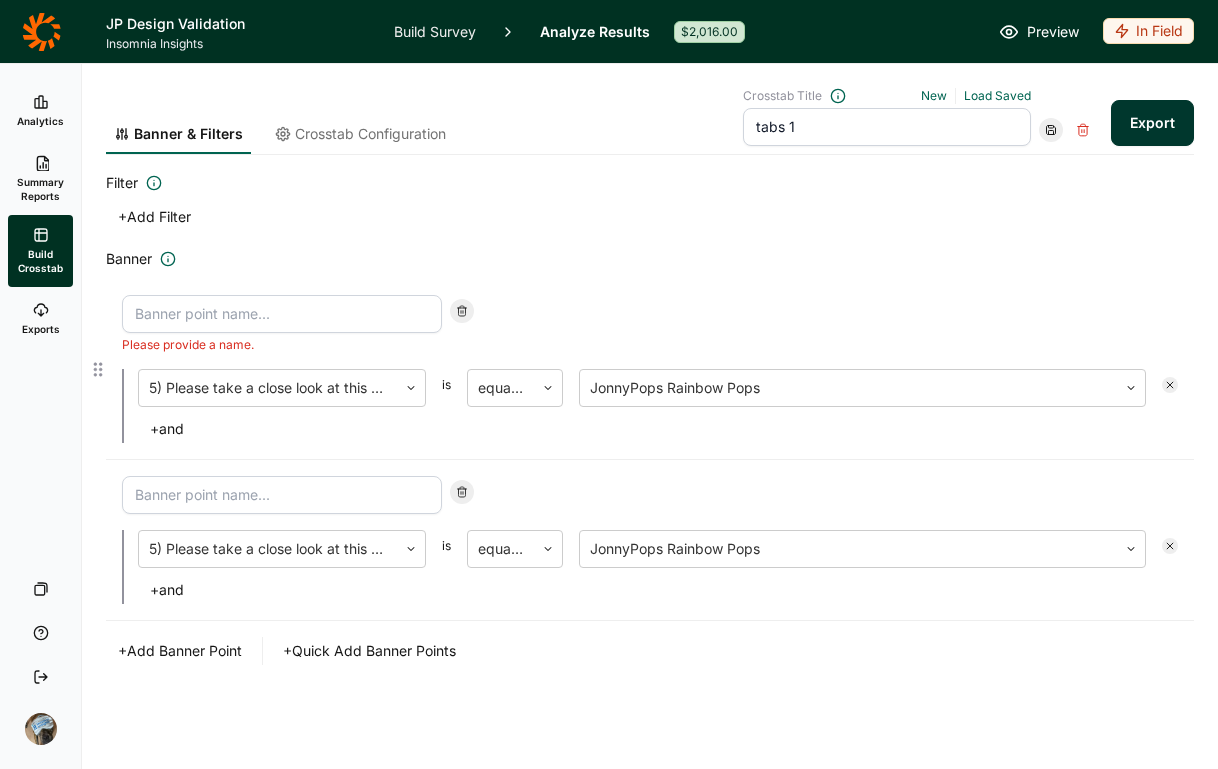 click at bounding box center [282, 314] 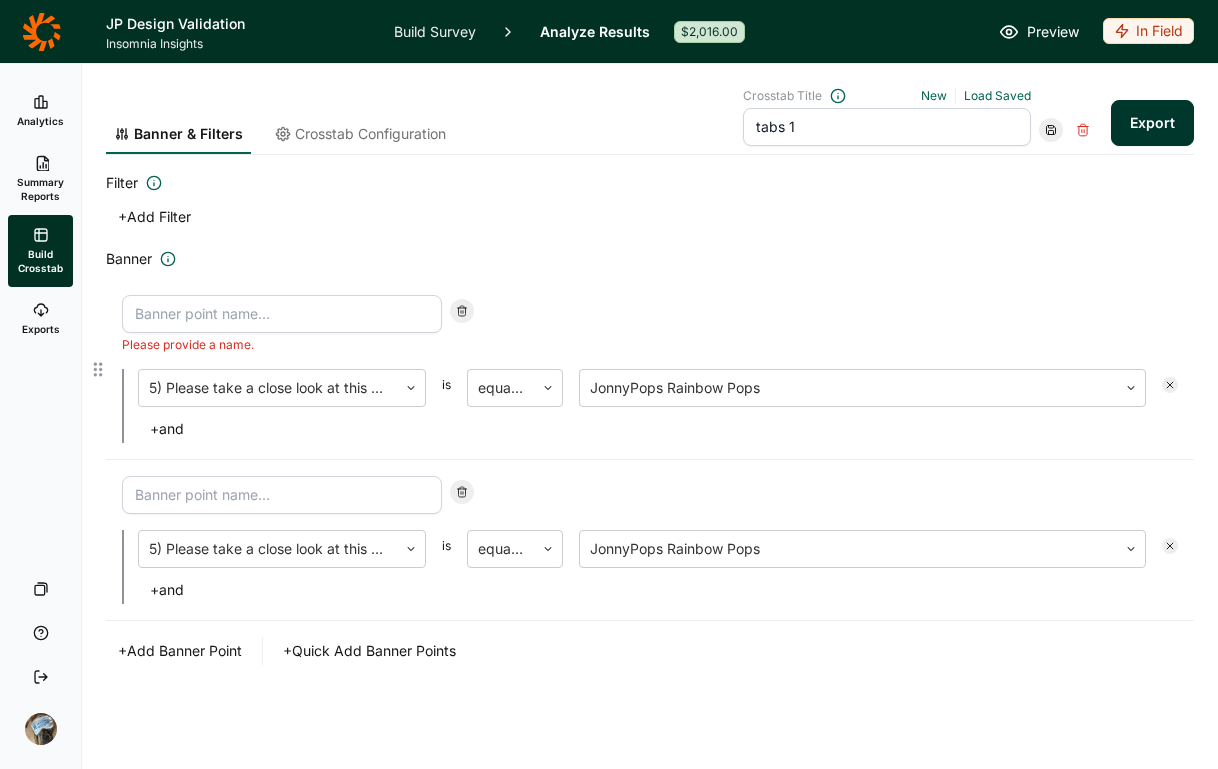 click at bounding box center (282, 314) 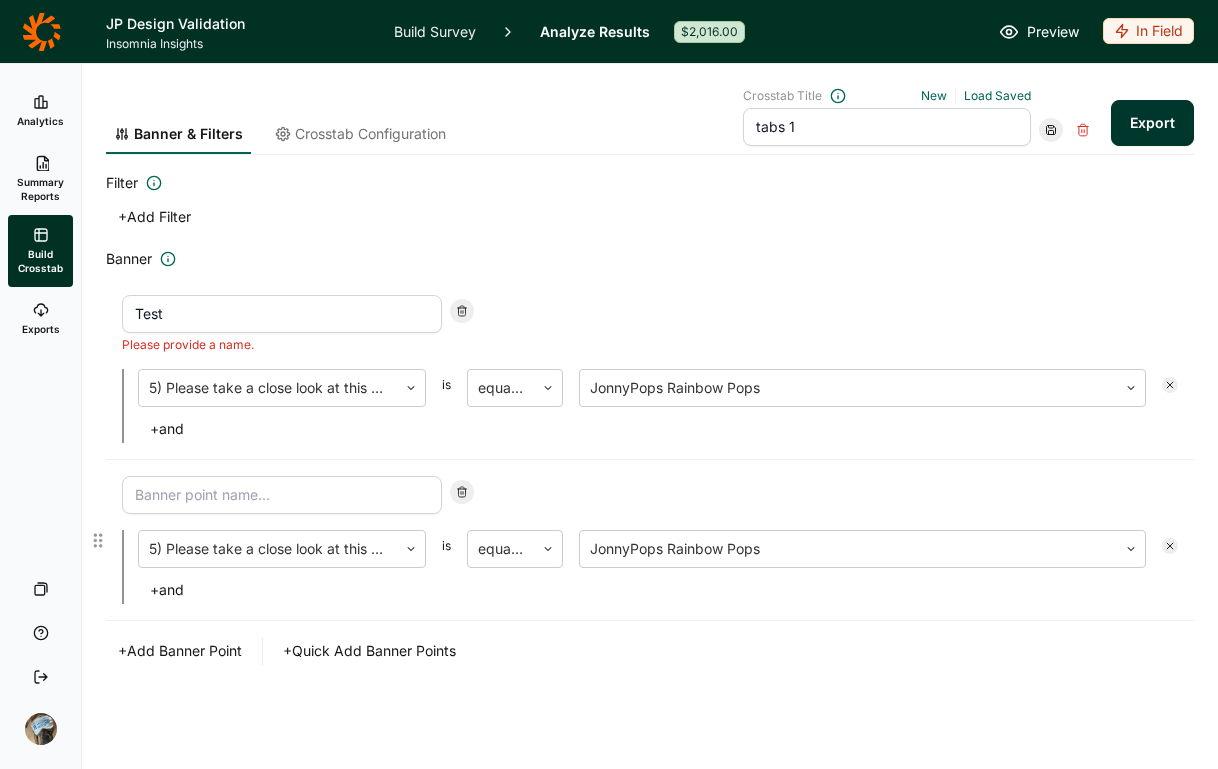 type on "Test" 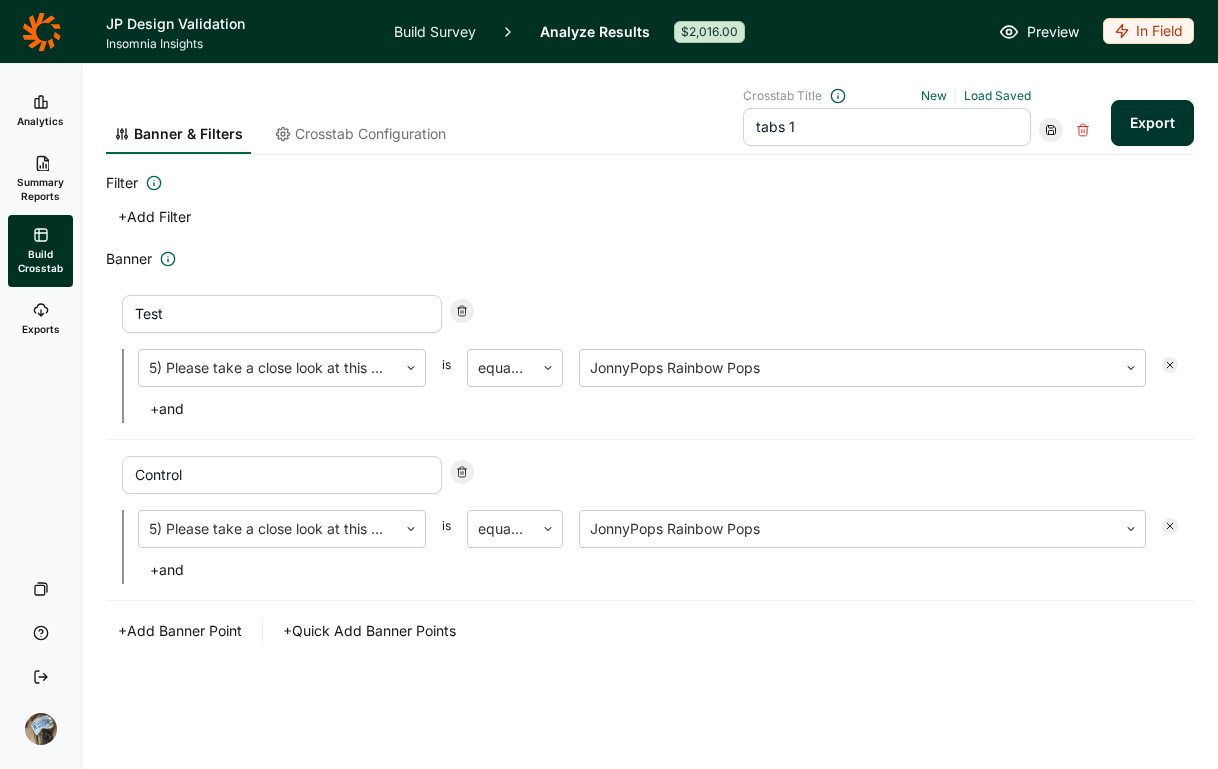 type on "Control" 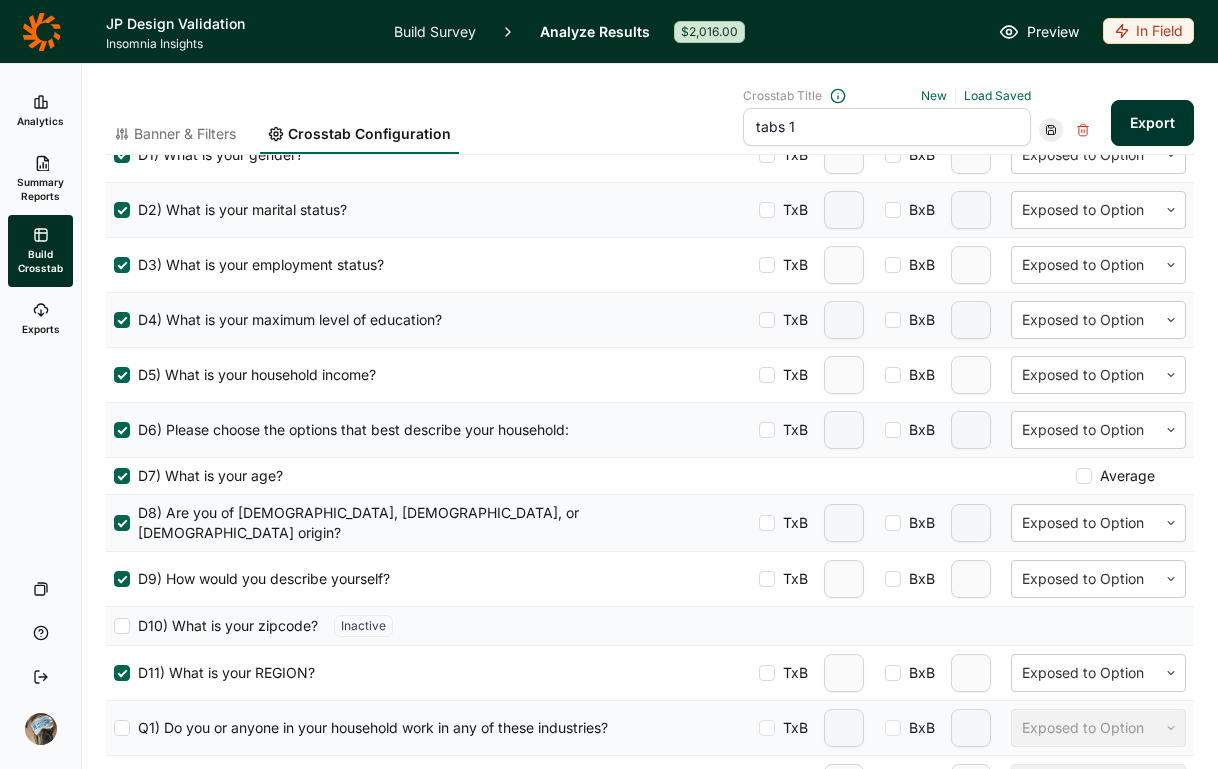 scroll, scrollTop: 0, scrollLeft: 0, axis: both 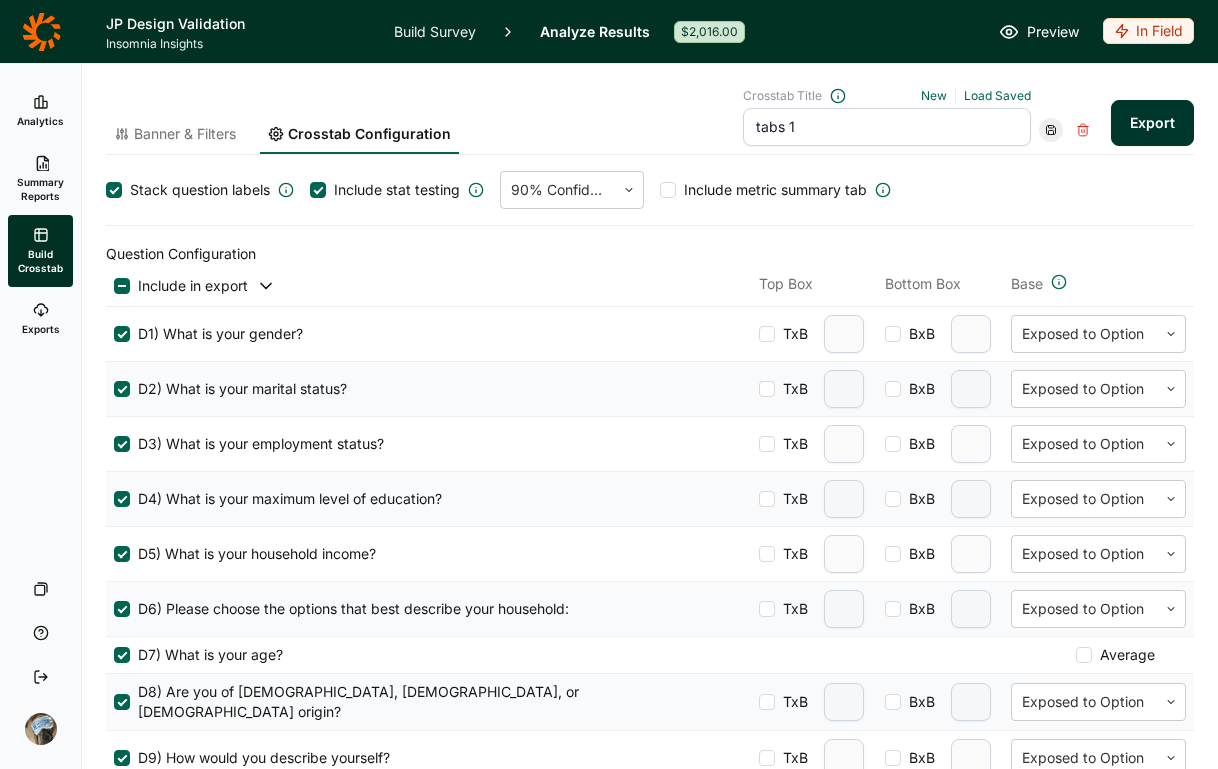 click on "tabs 1" at bounding box center [887, 127] 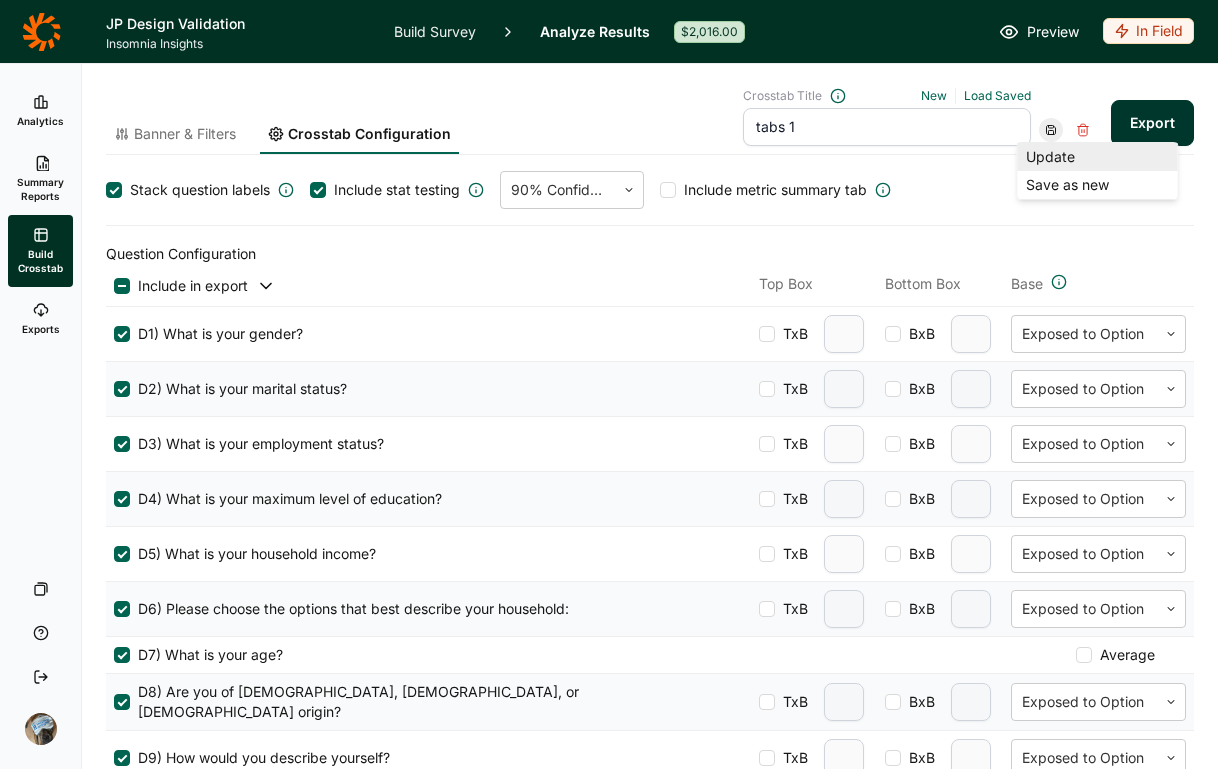 click on "Update" at bounding box center [1098, 157] 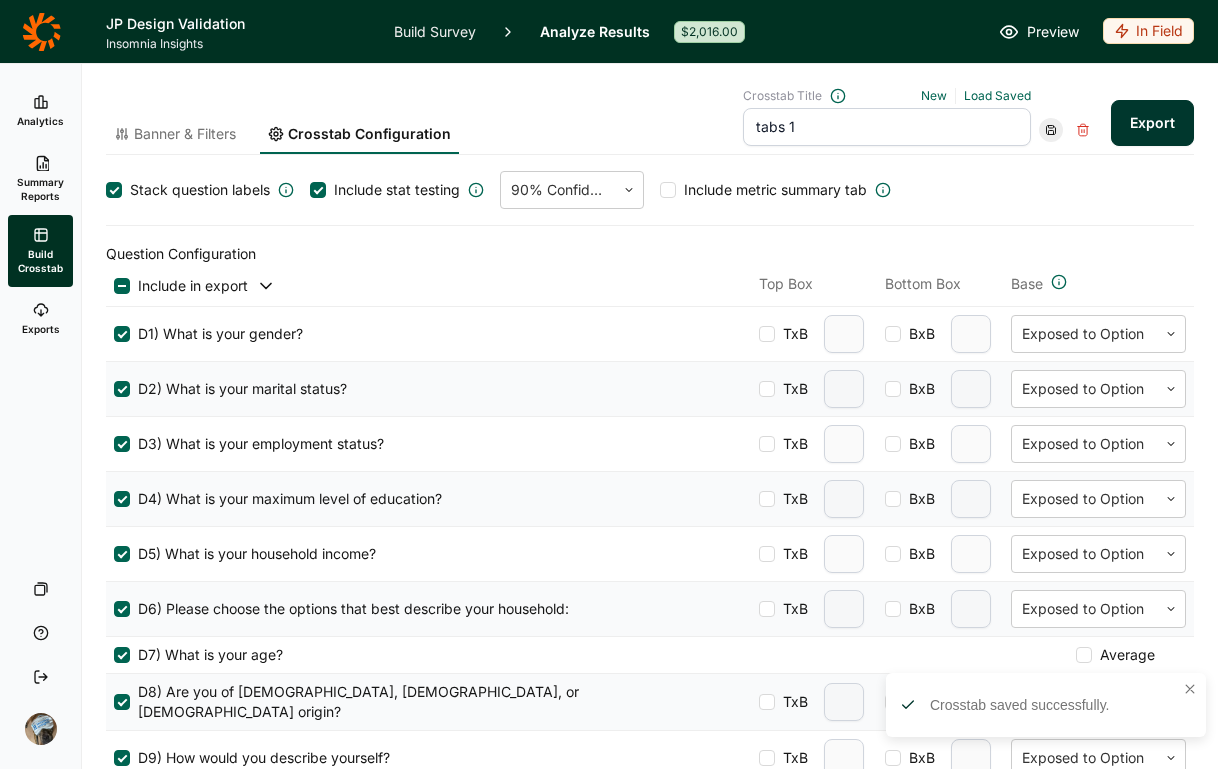 click on "Export" at bounding box center (1152, 123) 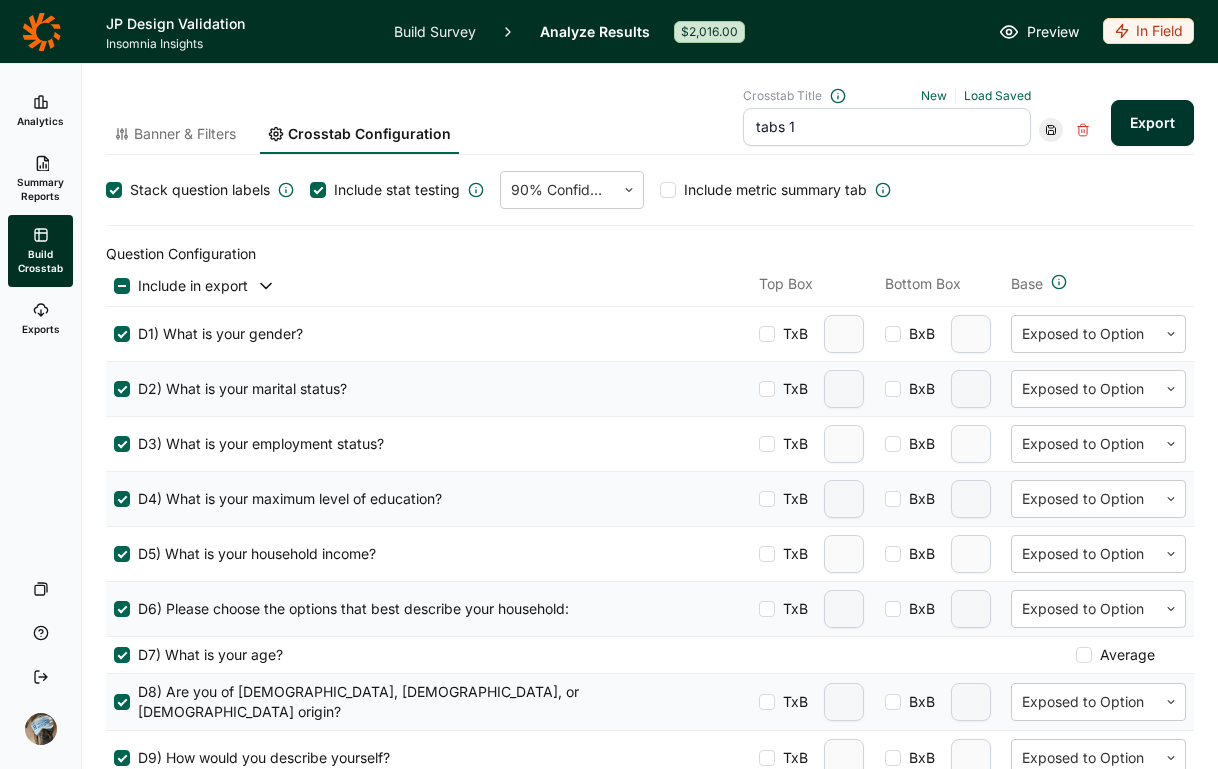 click on "Banner & Filters" at bounding box center (185, 134) 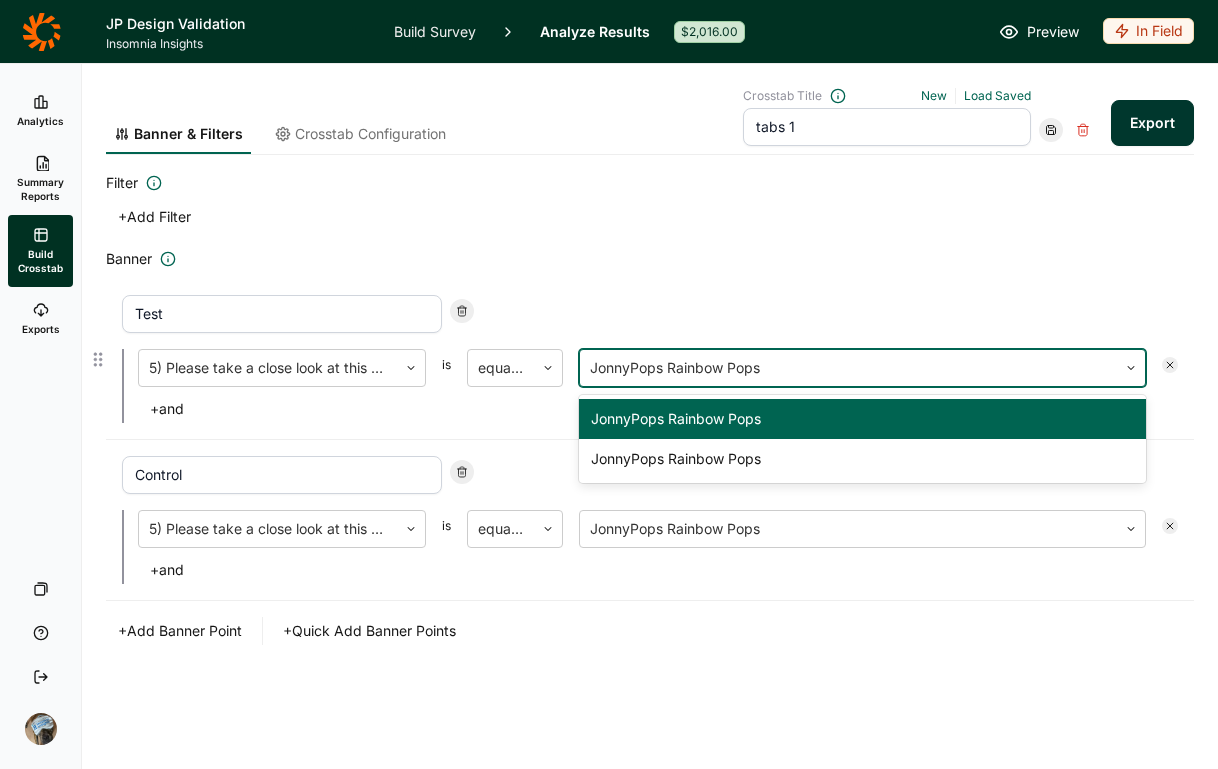 click 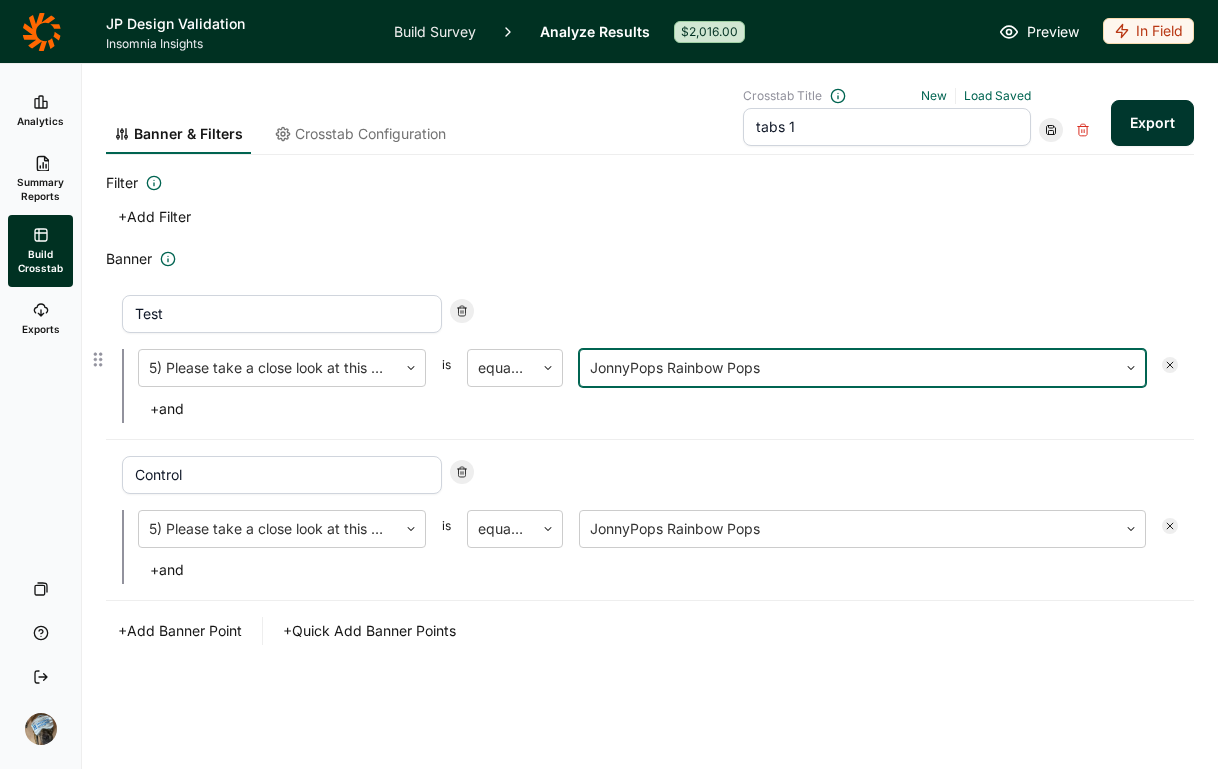 click 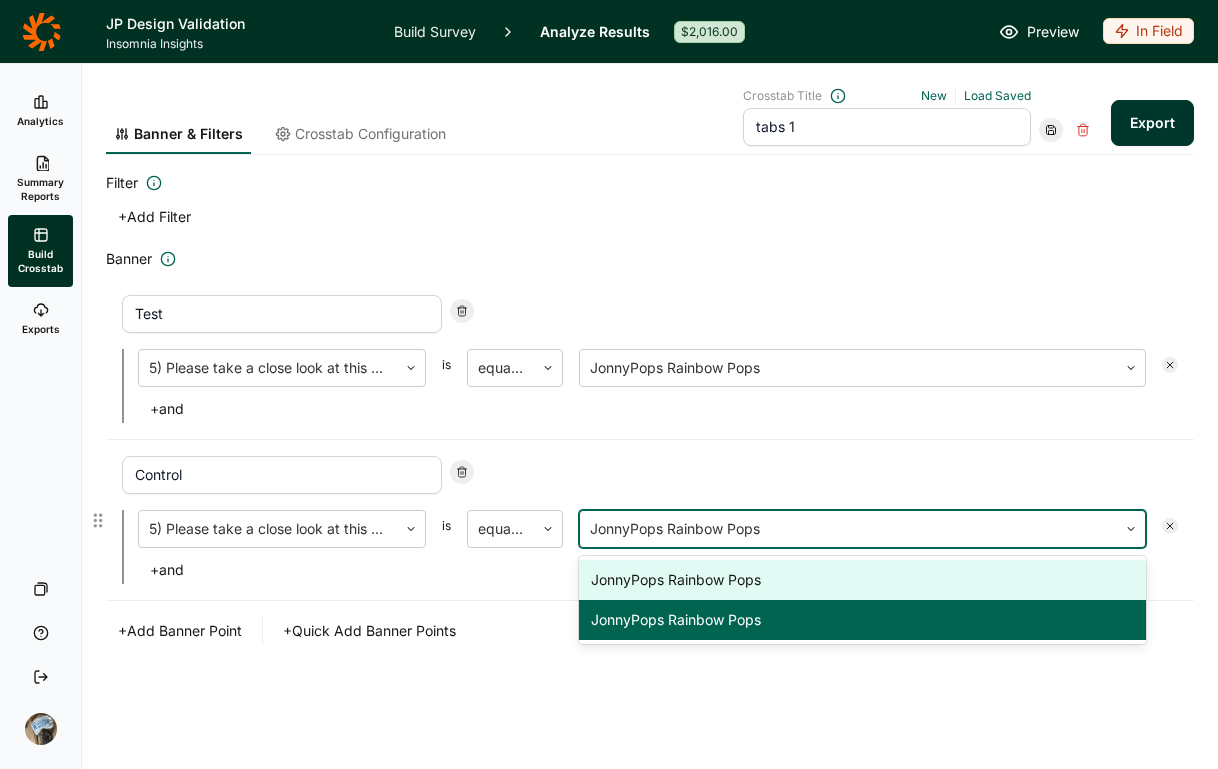 click at bounding box center [1131, 529] 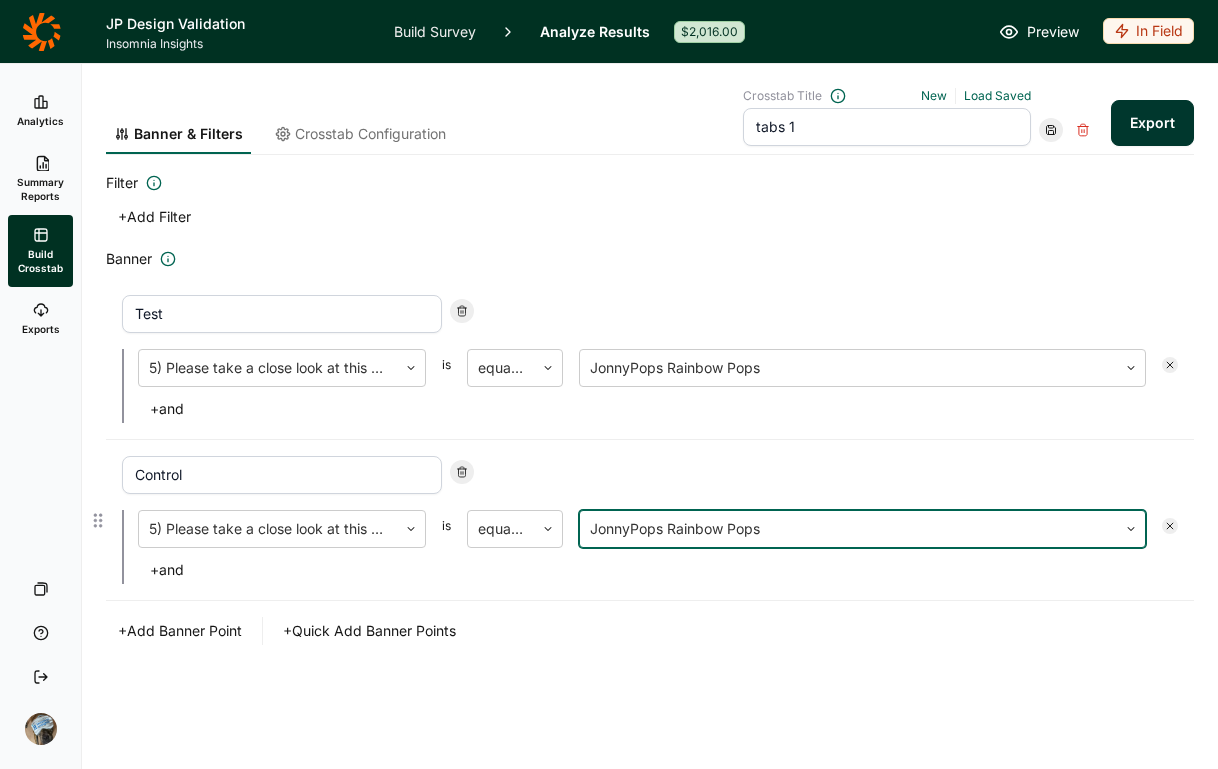 click at bounding box center [1131, 529] 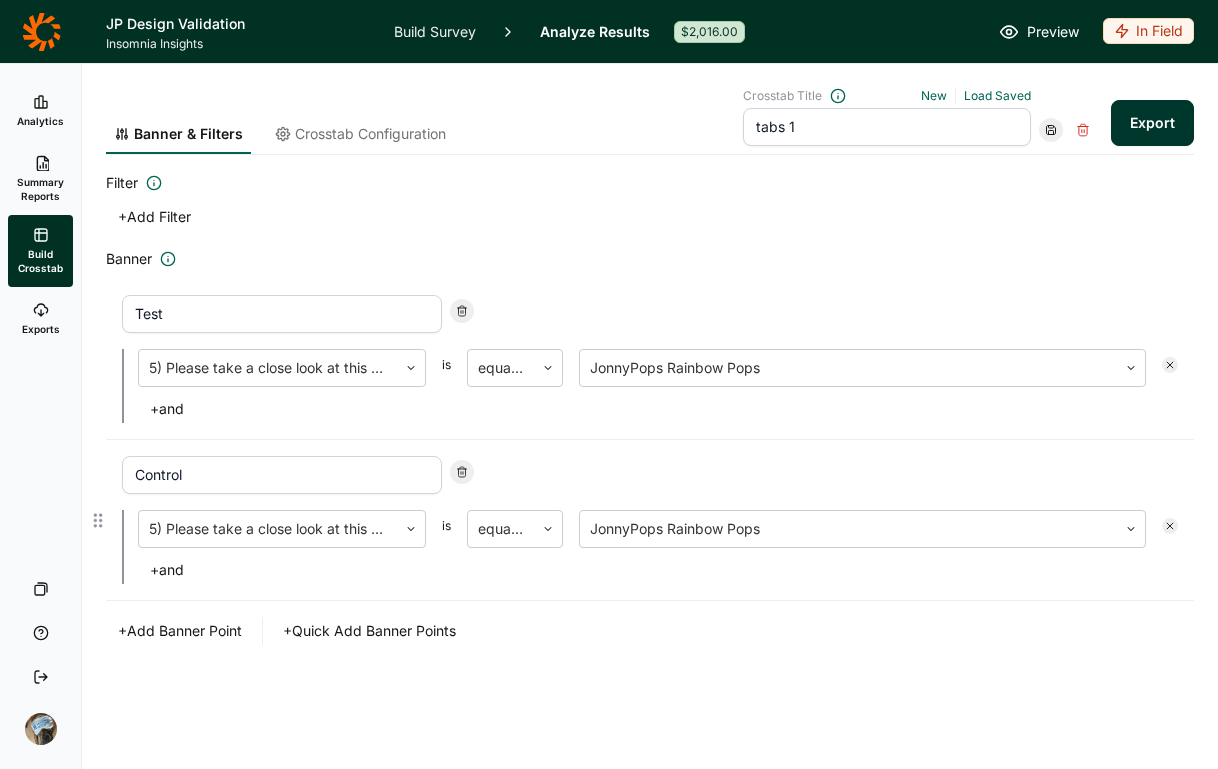 click on "Control" at bounding box center [650, 475] 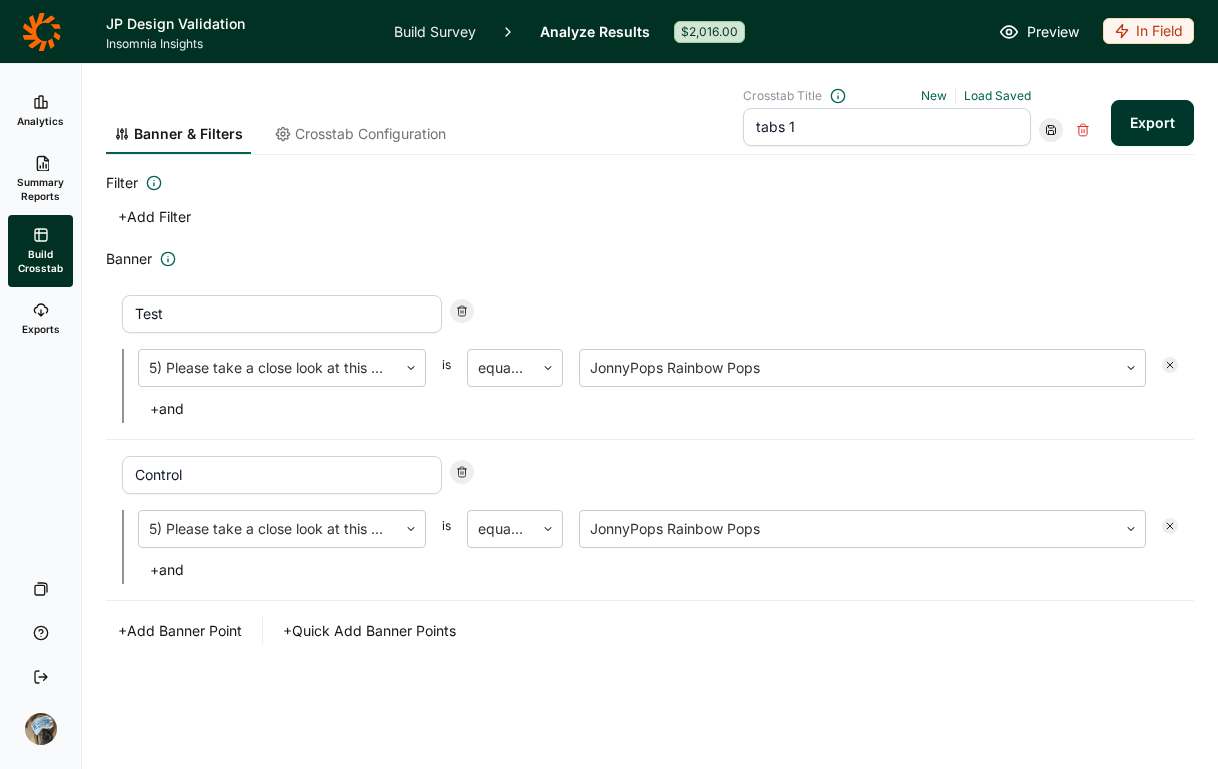 click on "+  Add Banner Point" at bounding box center (180, 631) 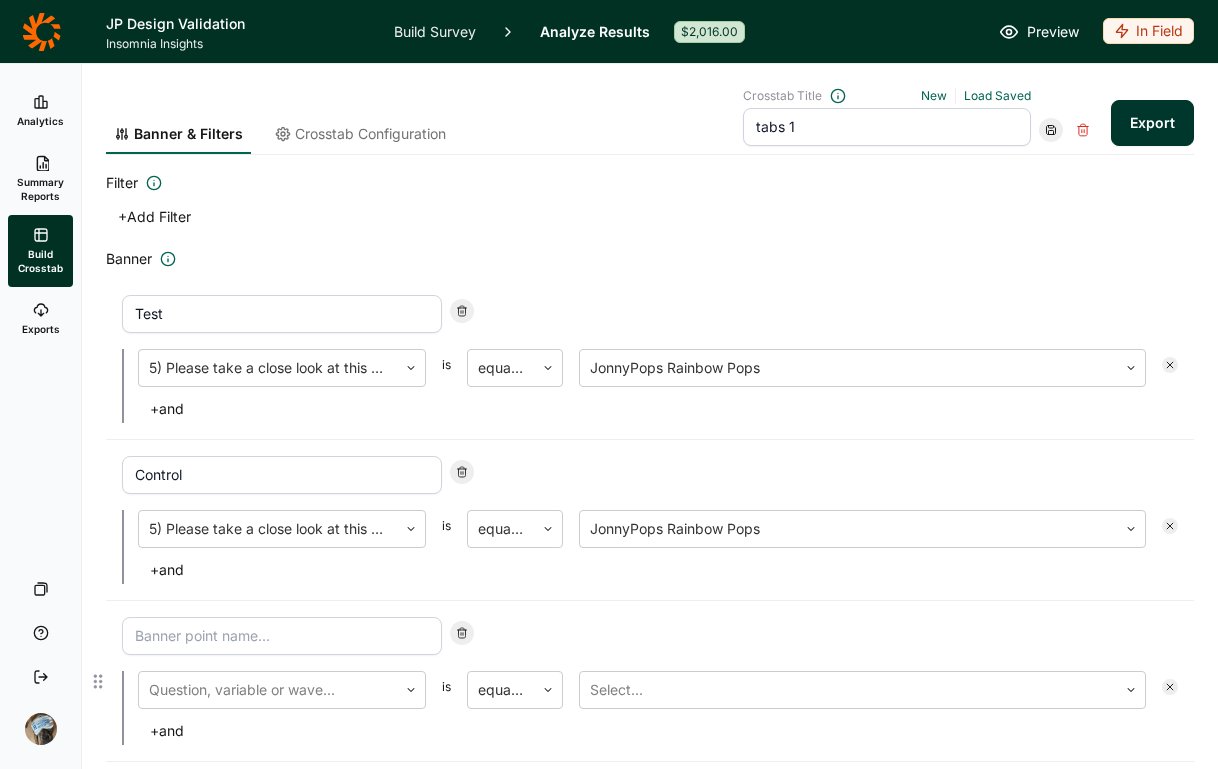 click at bounding box center [282, 636] 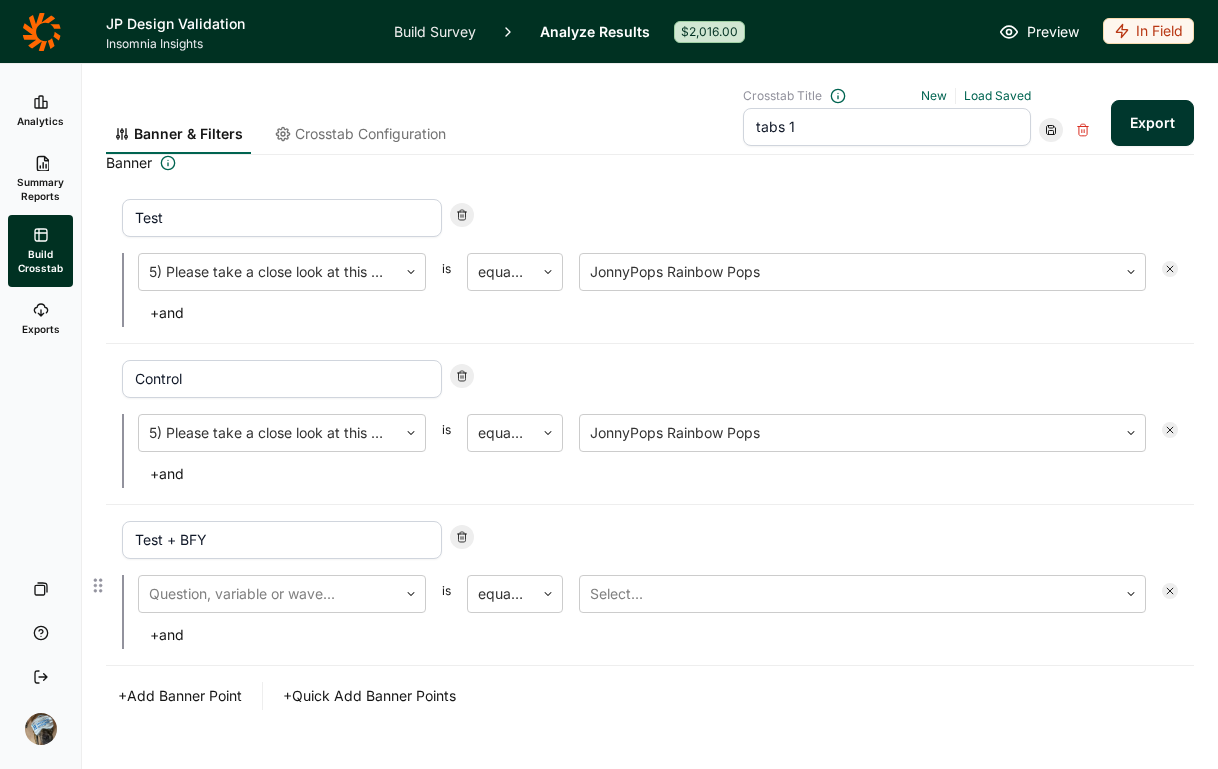scroll, scrollTop: 123, scrollLeft: 0, axis: vertical 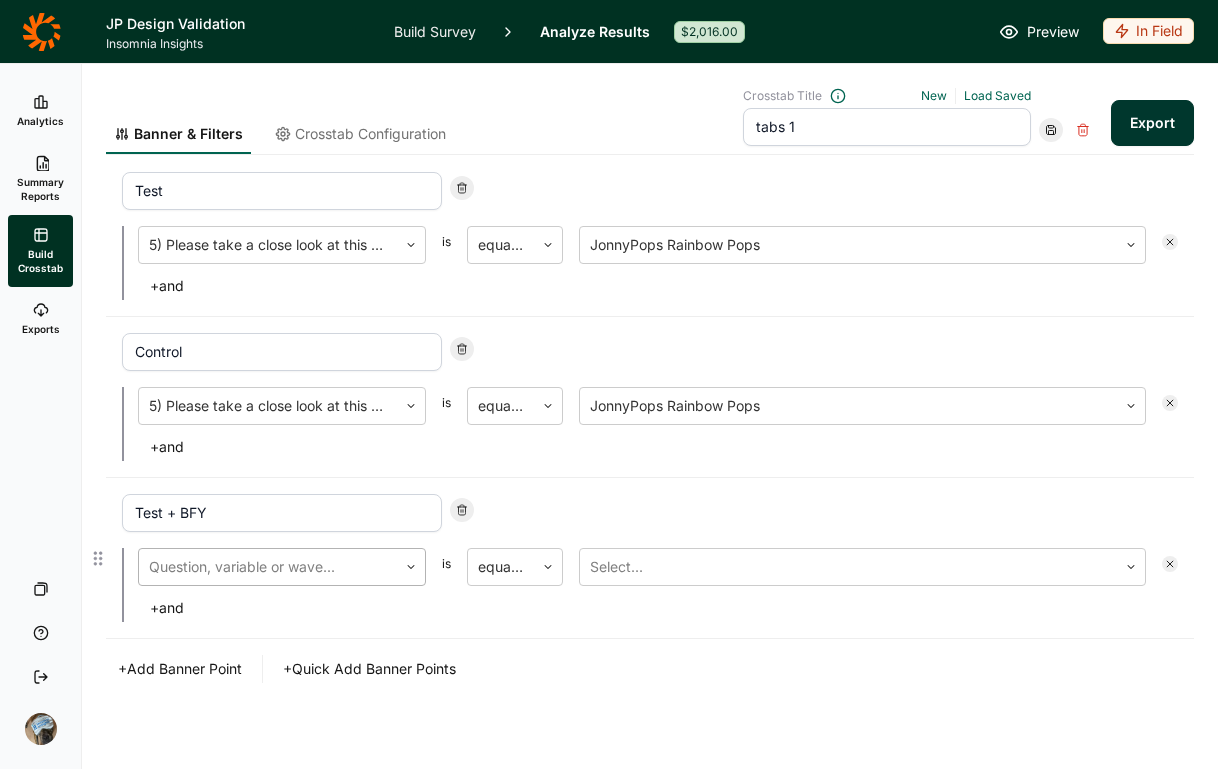 type on "Test + BFY" 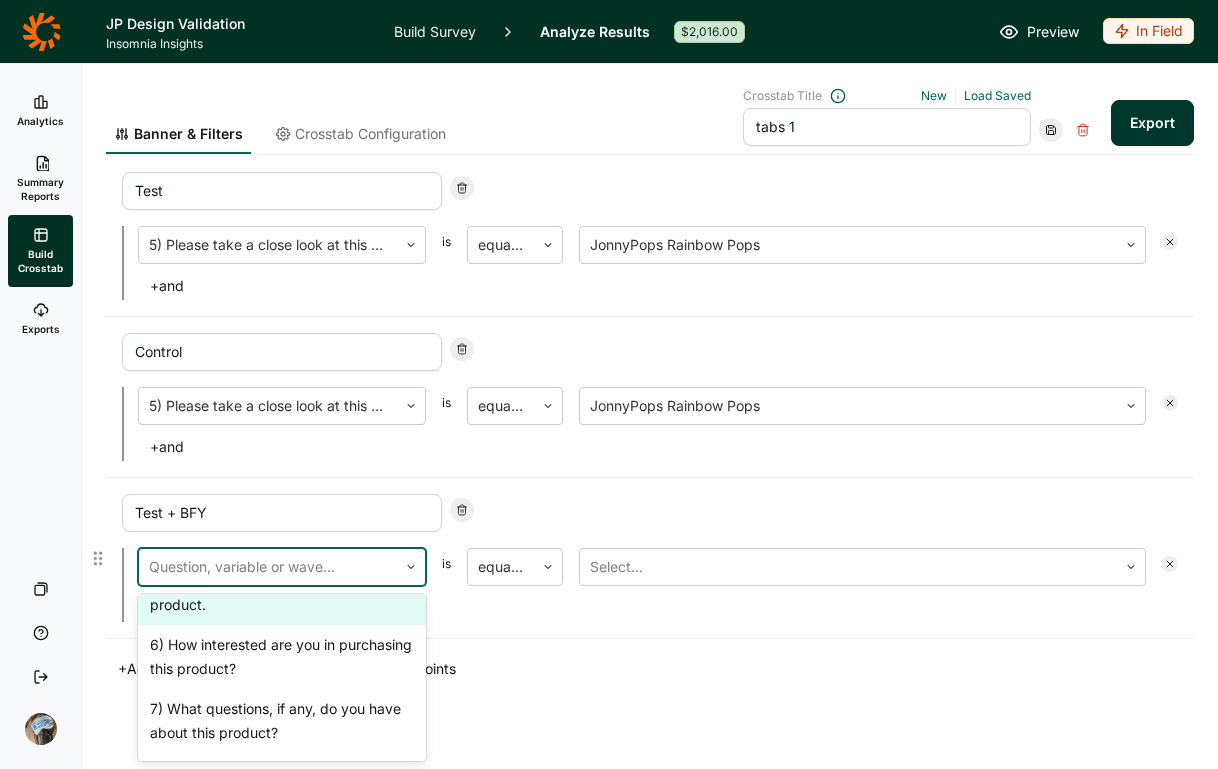 scroll, scrollTop: 867, scrollLeft: 0, axis: vertical 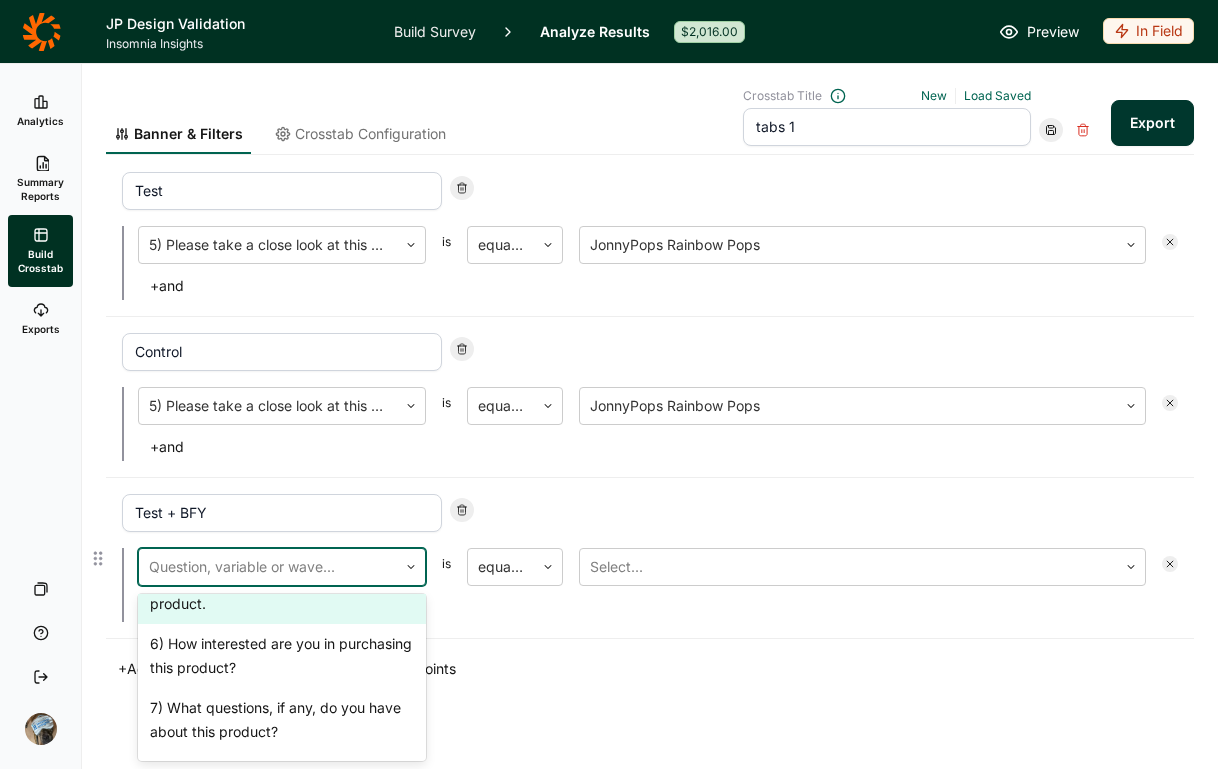 click on "5) Please take a close look at this product." at bounding box center (282, 592) 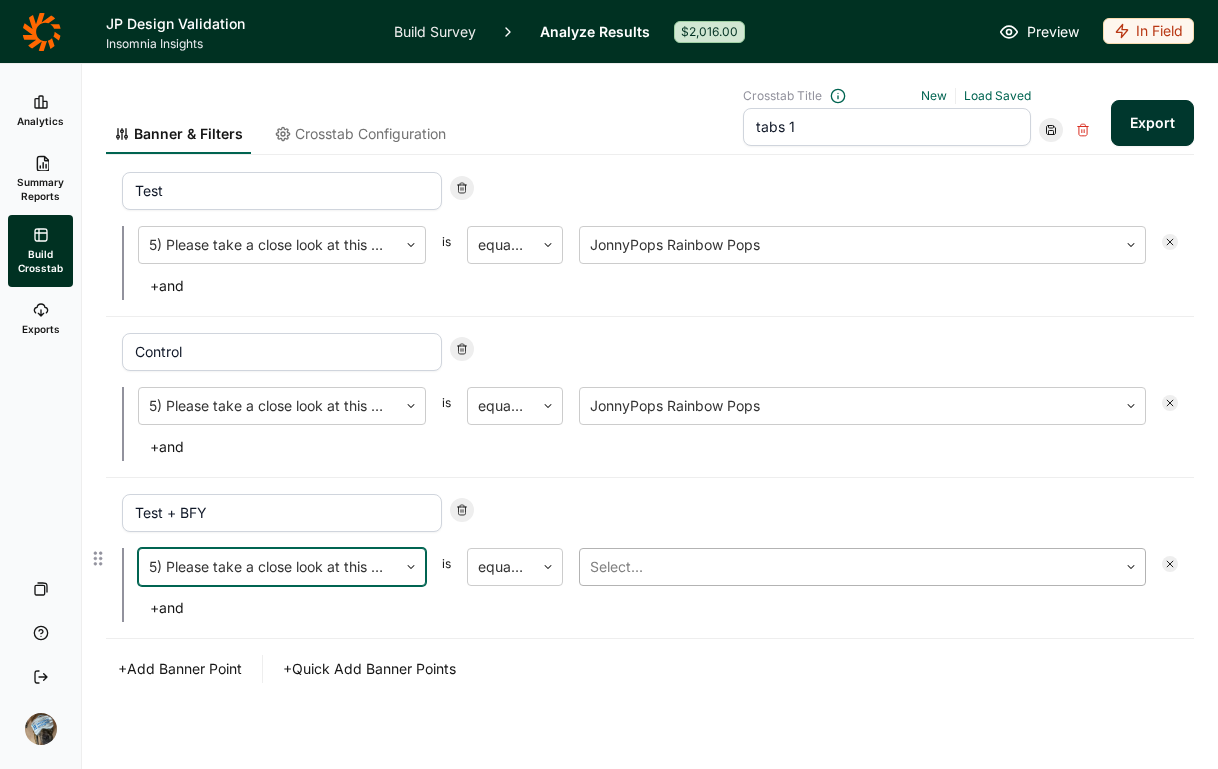 click on "Select..." at bounding box center [848, 567] 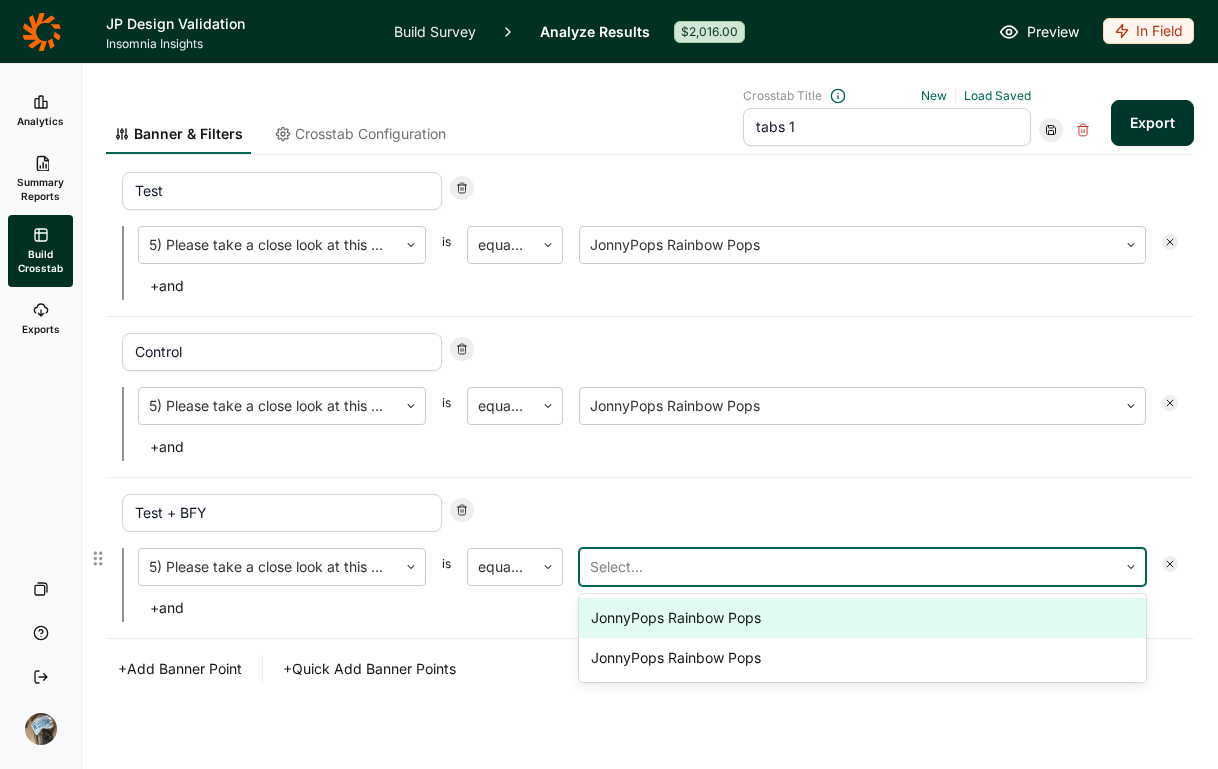 click on "JonnyPops Rainbow Pops" at bounding box center [862, 618] 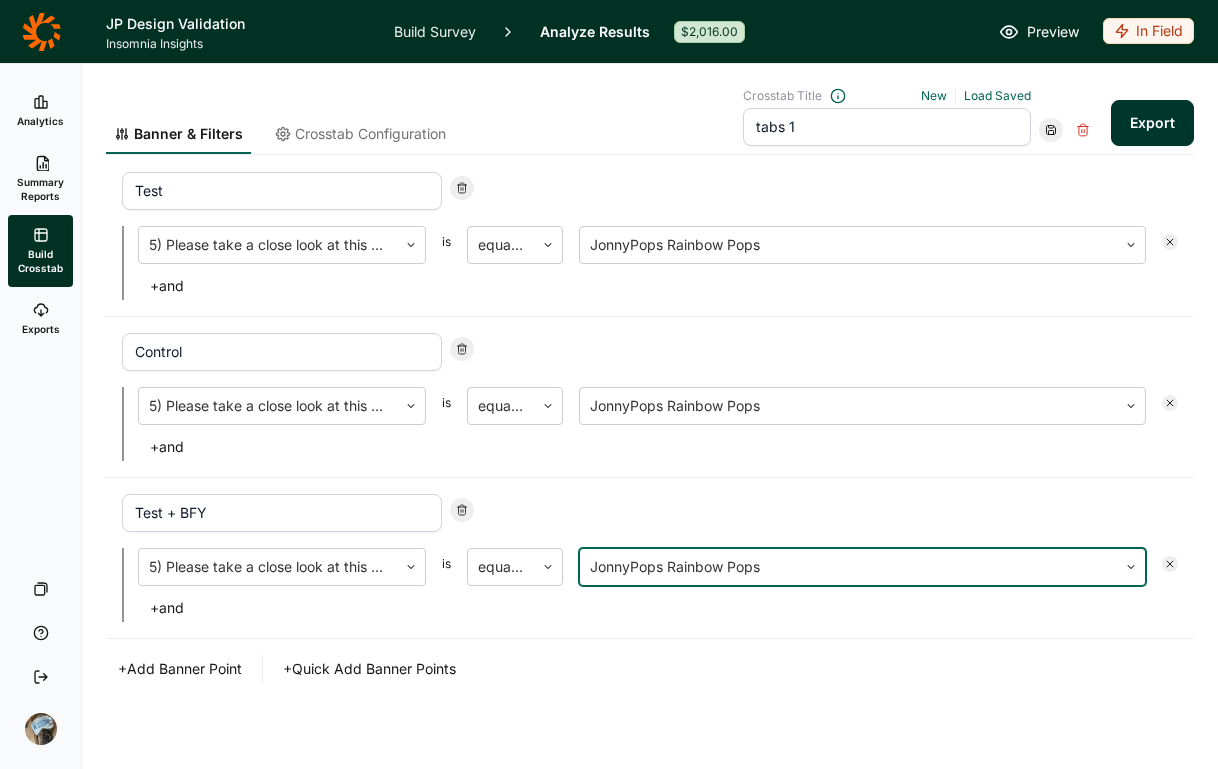 click on "+  Add Banner Point" at bounding box center (180, 669) 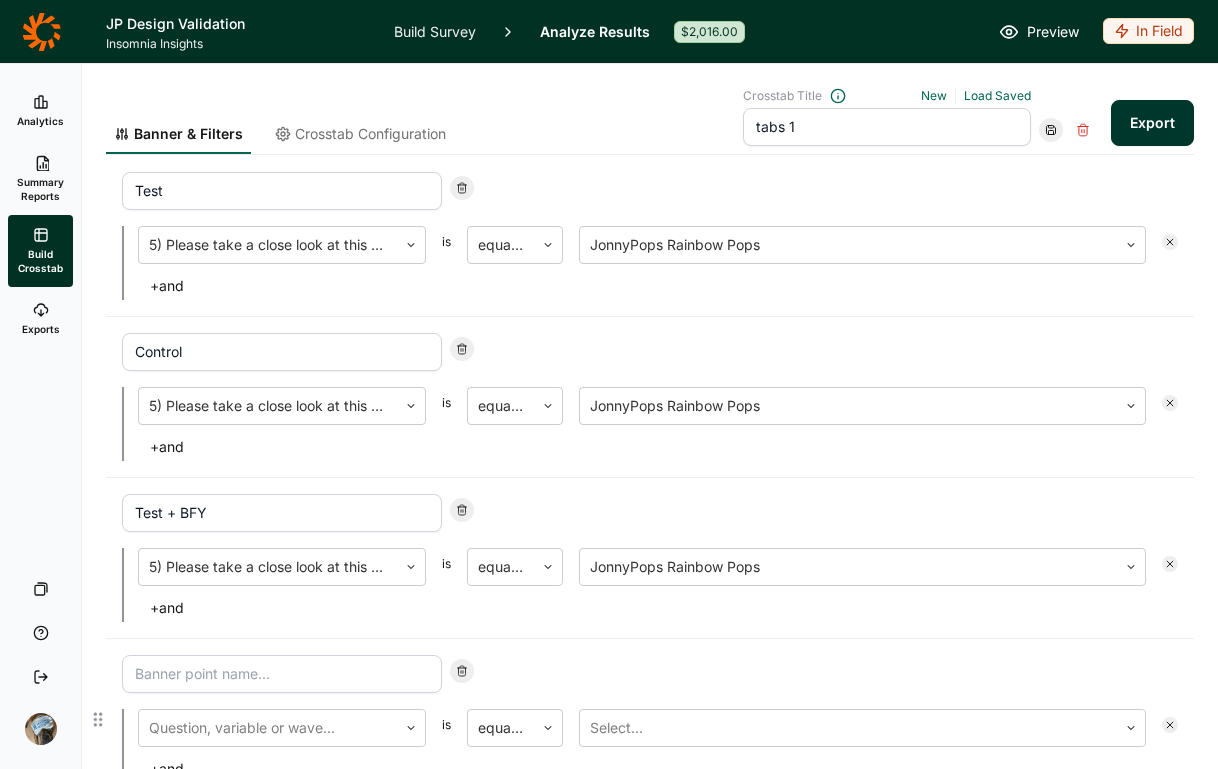click at bounding box center (282, 674) 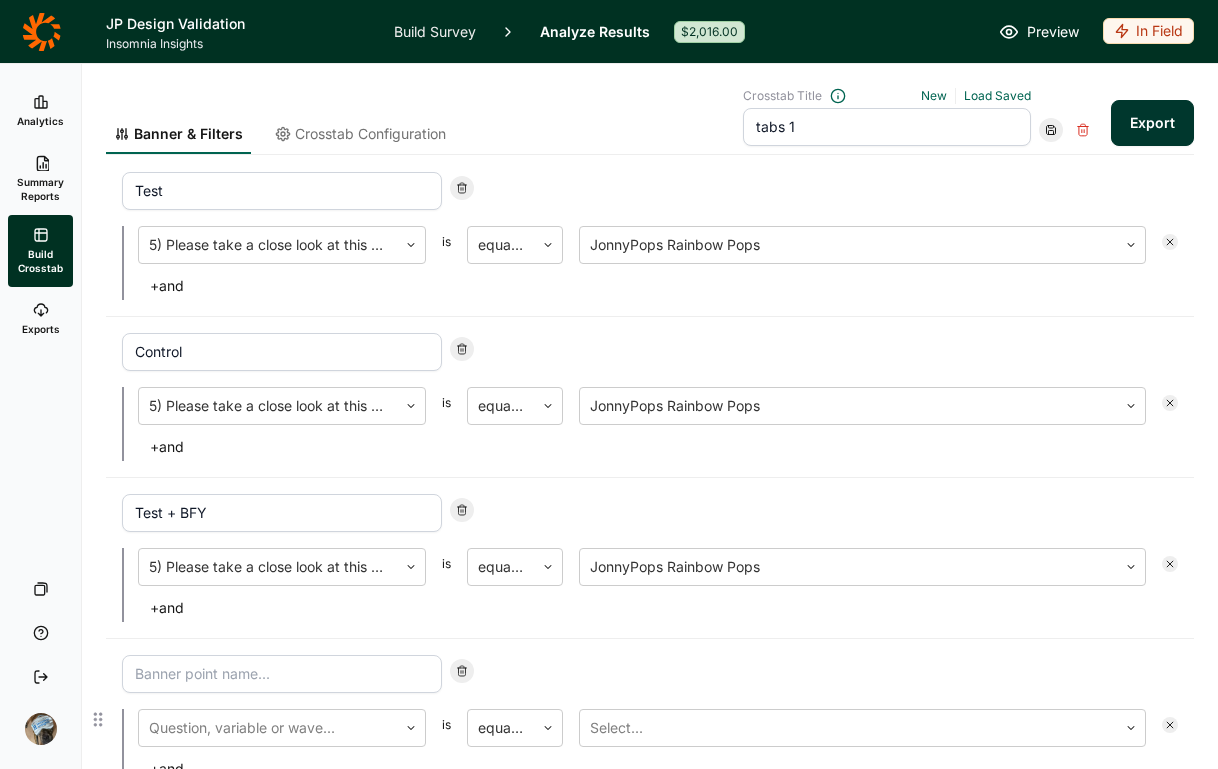type on "T" 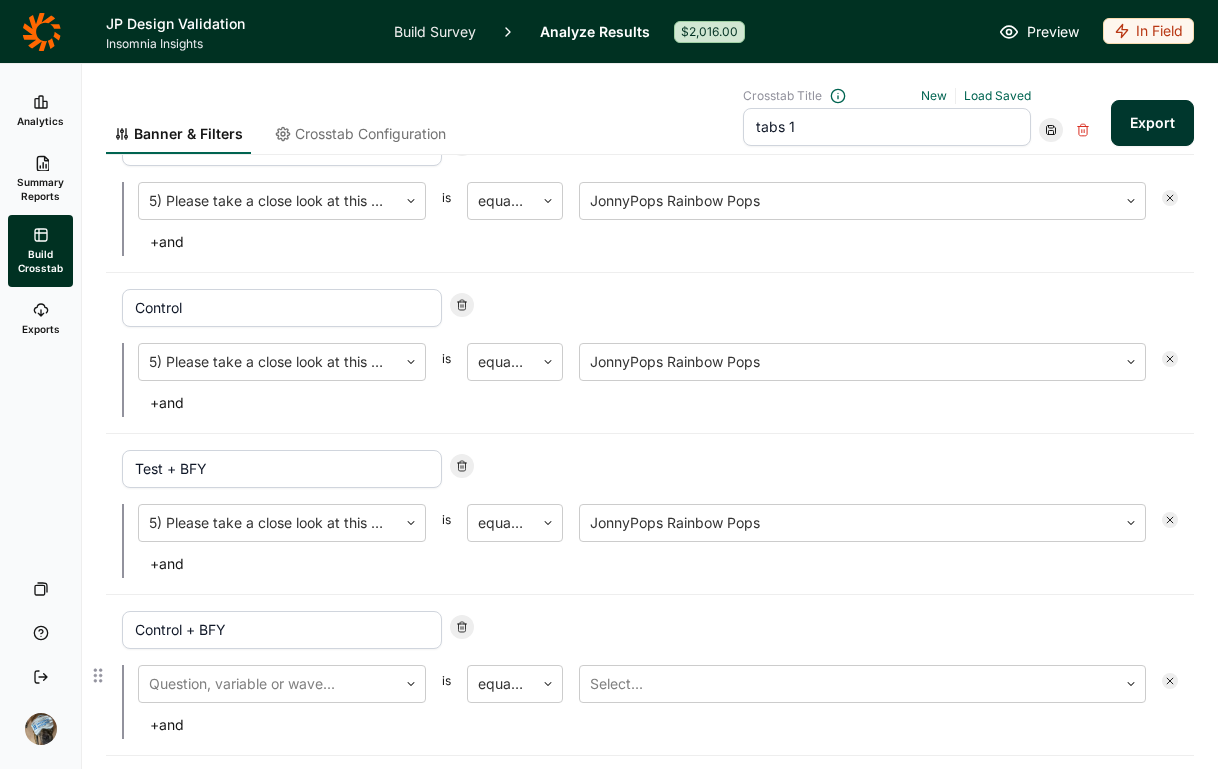 scroll, scrollTop: 204, scrollLeft: 0, axis: vertical 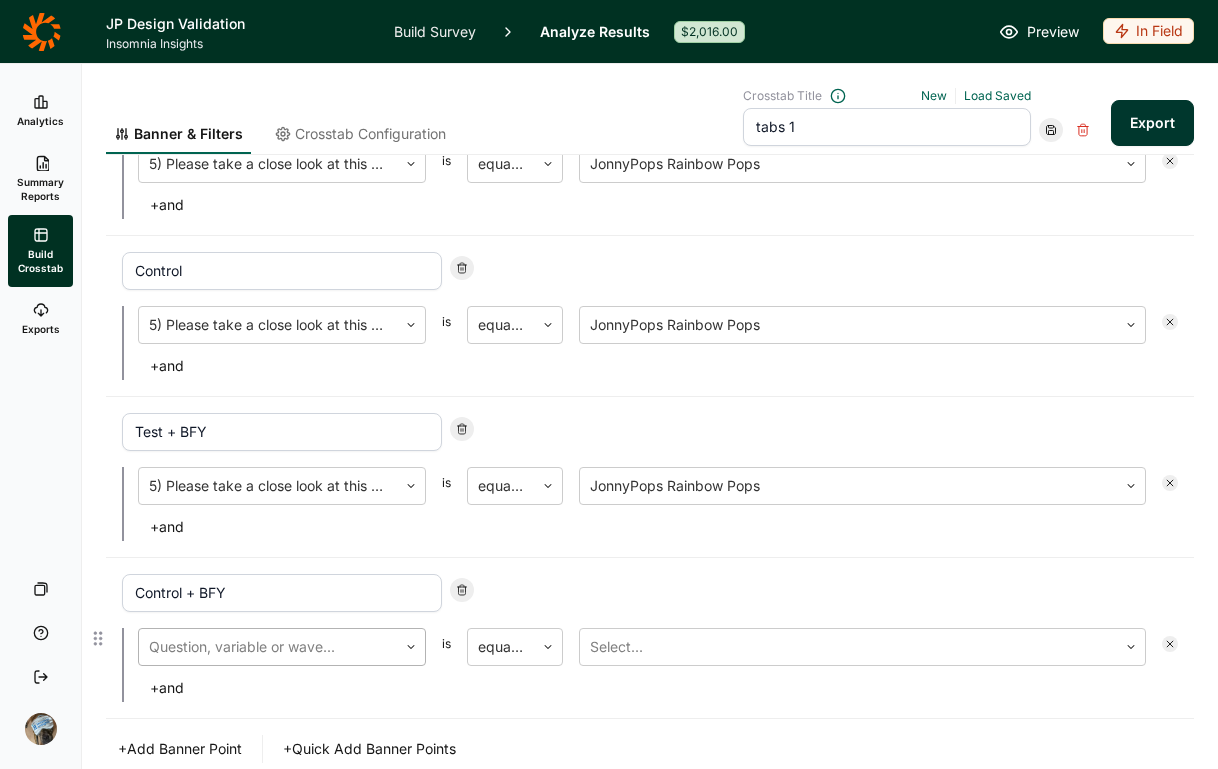 type on "Control + BFY" 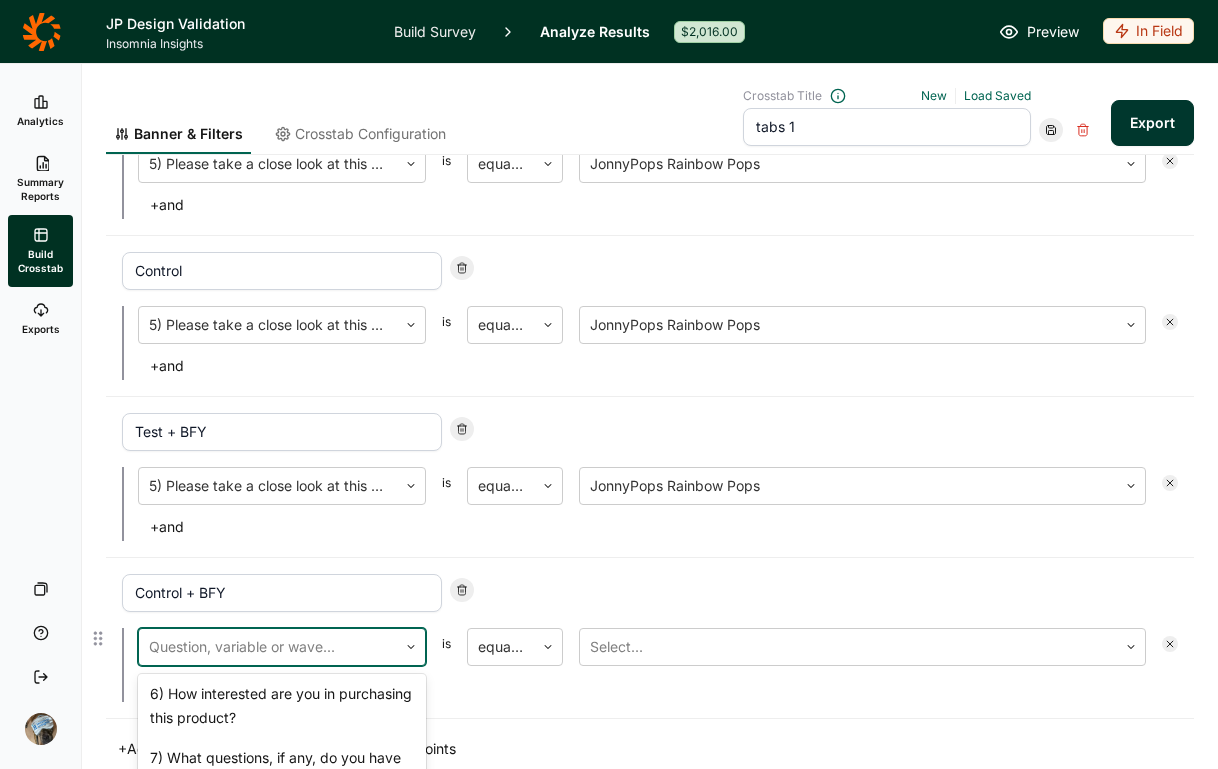 scroll, scrollTop: 893, scrollLeft: 0, axis: vertical 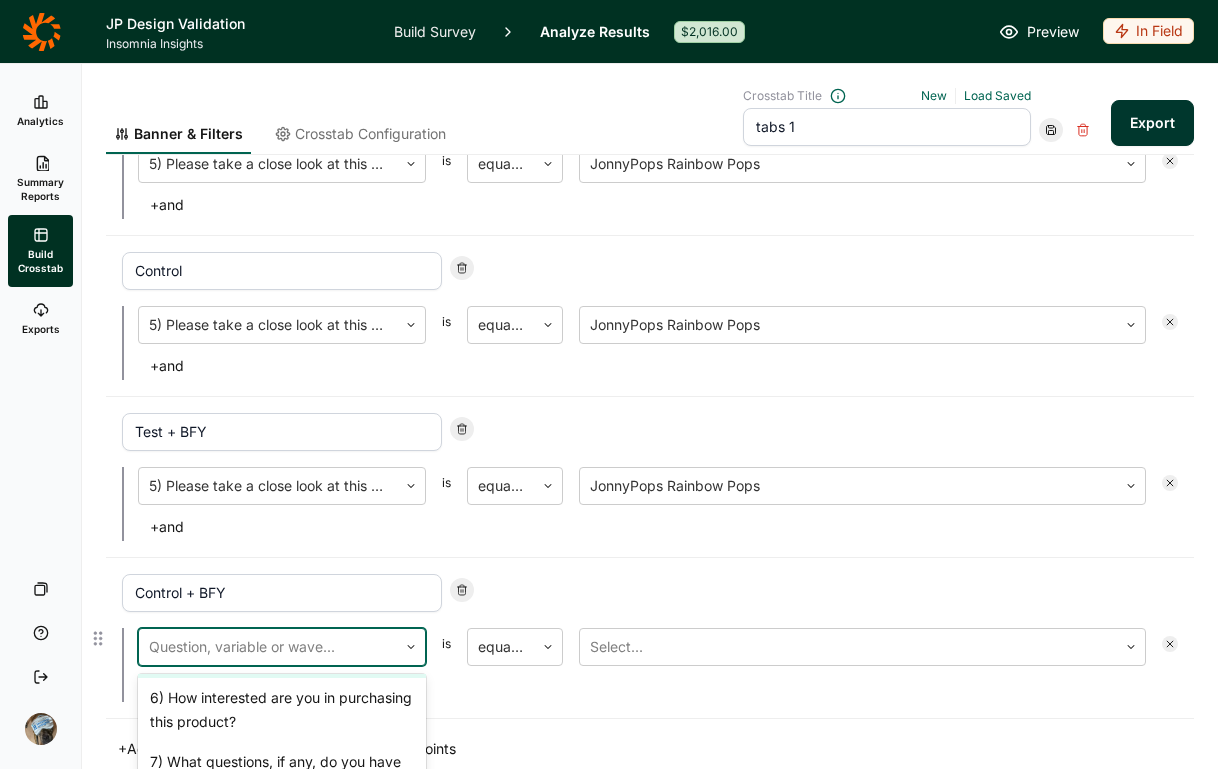 click on "5) Please take a close look at this product." at bounding box center [282, 646] 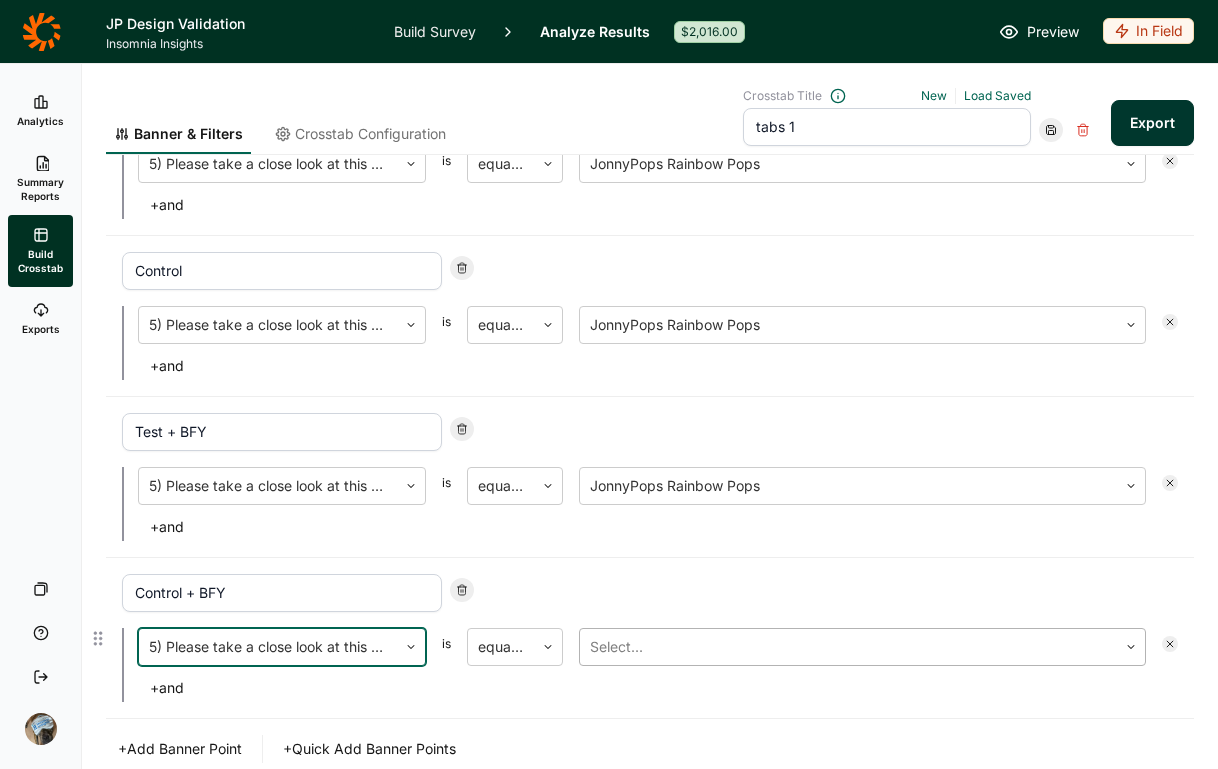 click at bounding box center [848, 647] 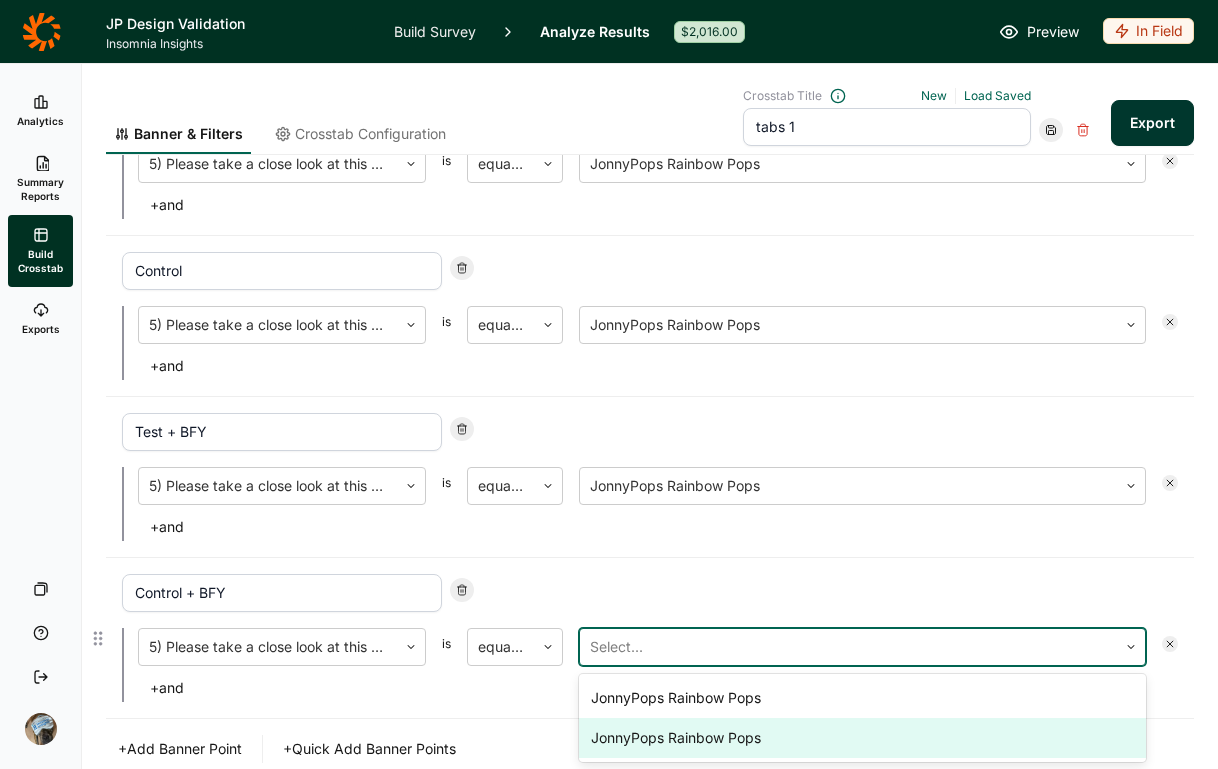 click on "JonnyPops Rainbow Pops" at bounding box center [862, 738] 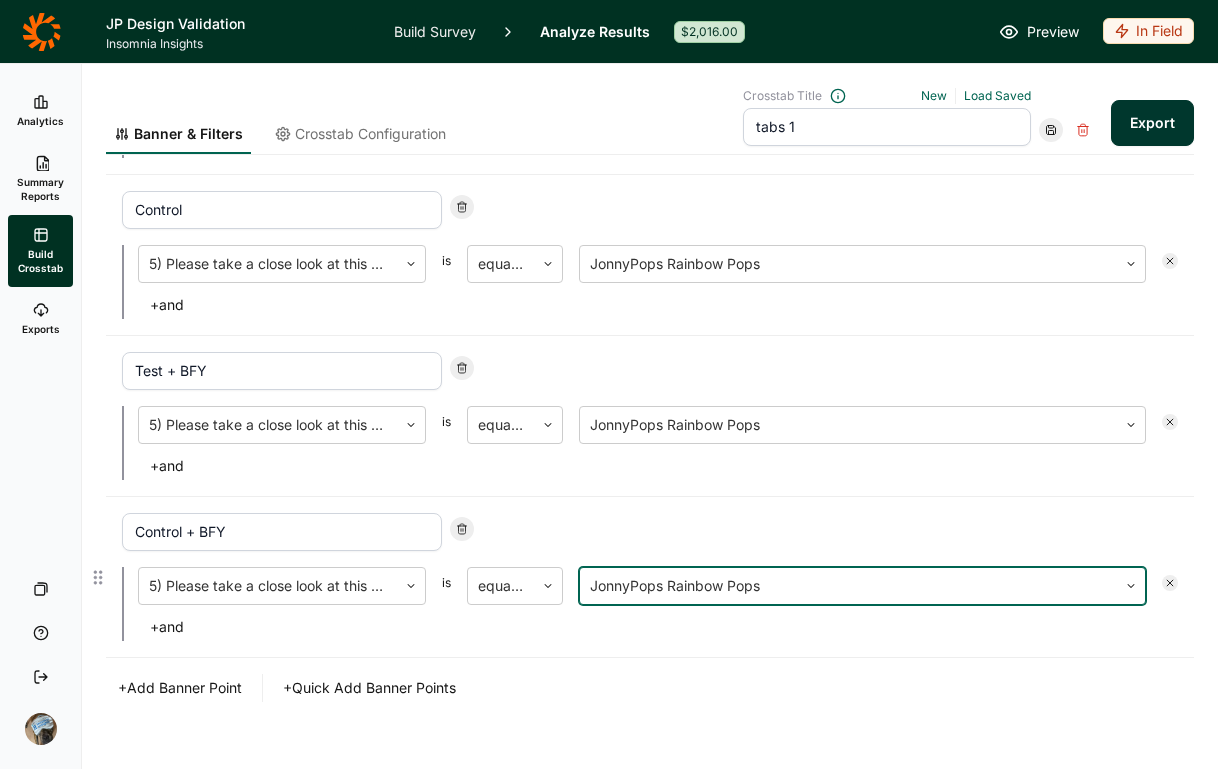 scroll, scrollTop: 294, scrollLeft: 0, axis: vertical 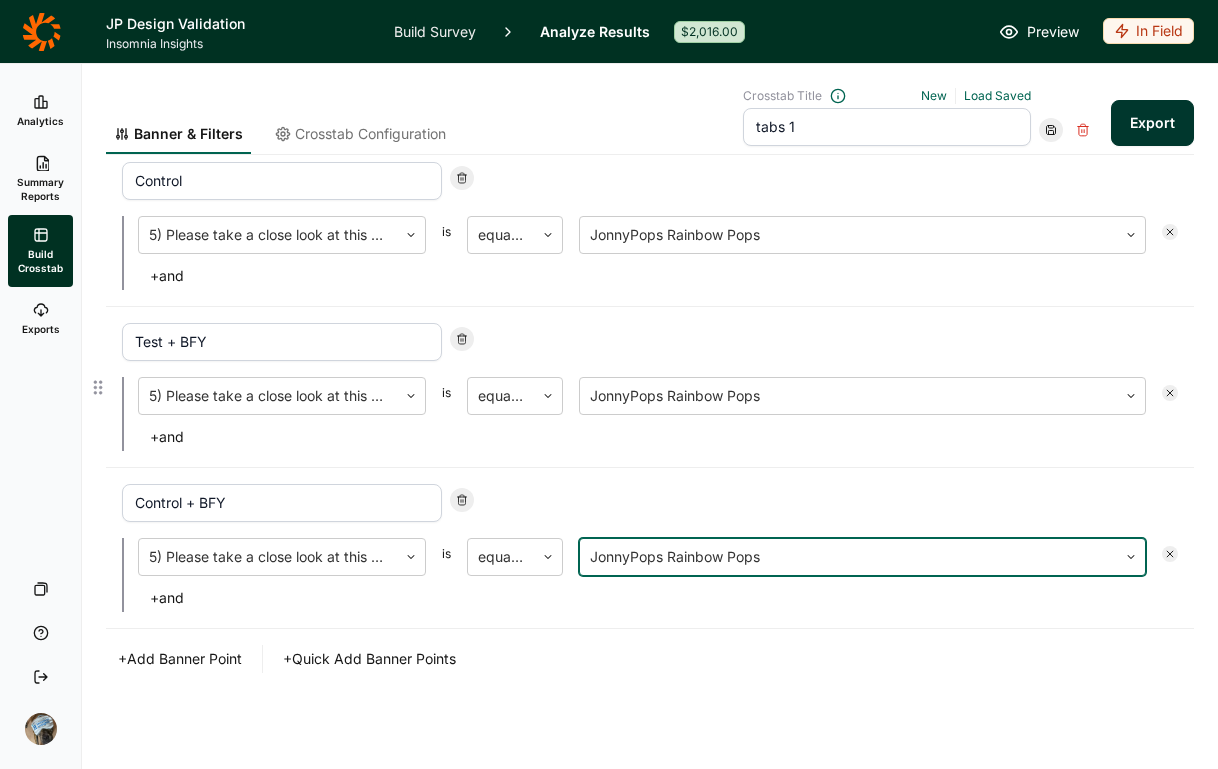 click on "+  and" at bounding box center [167, 437] 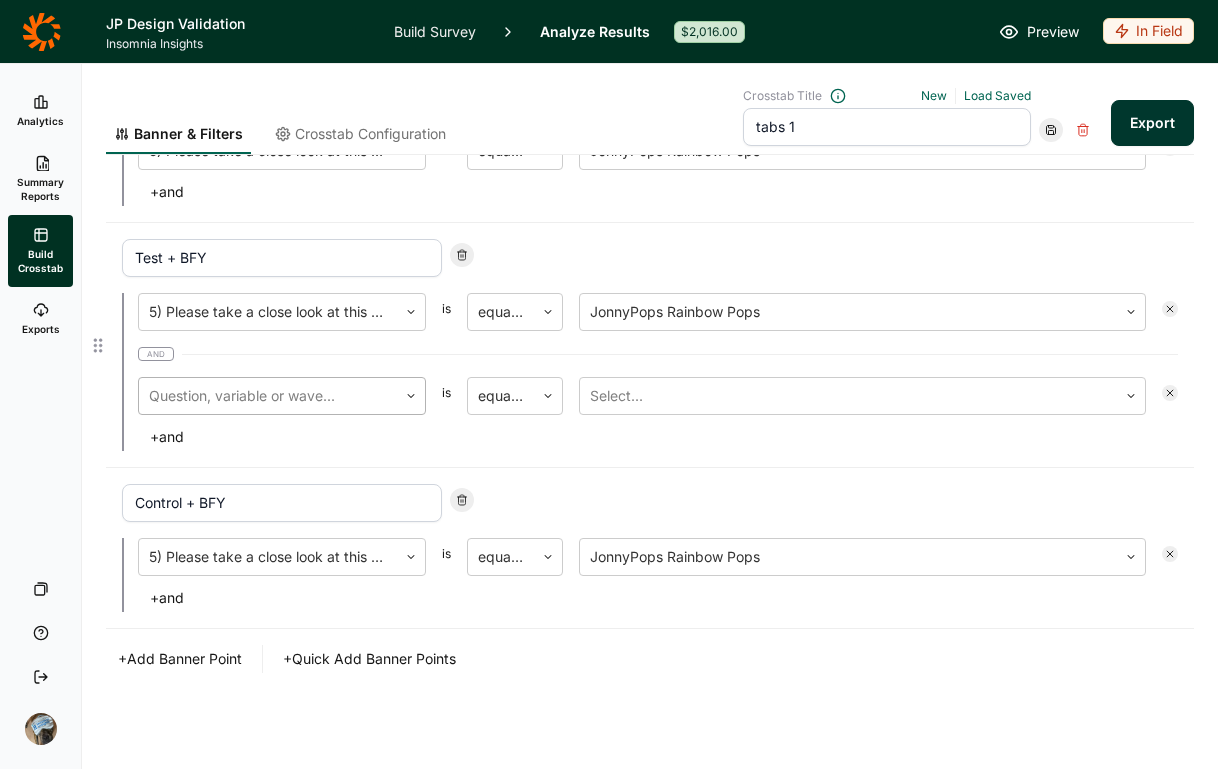 click on "Question, variable or wave..." at bounding box center [282, 396] 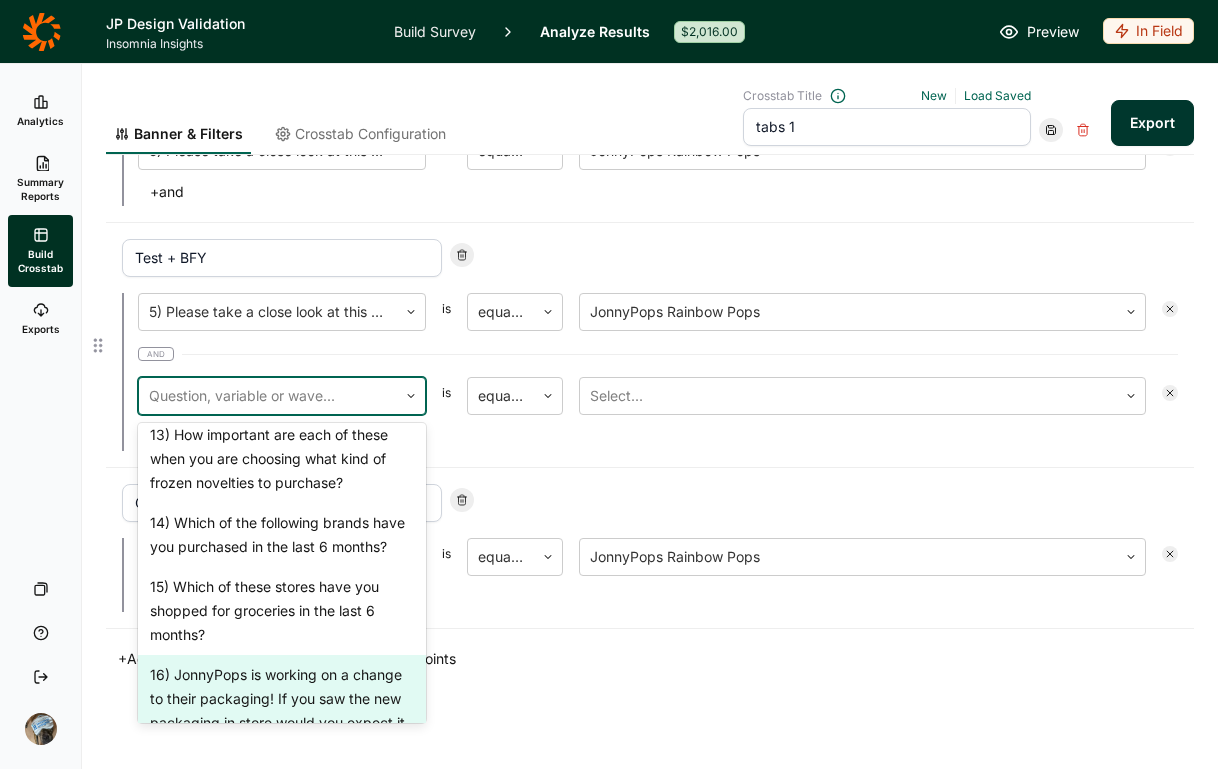 scroll, scrollTop: 1884, scrollLeft: 0, axis: vertical 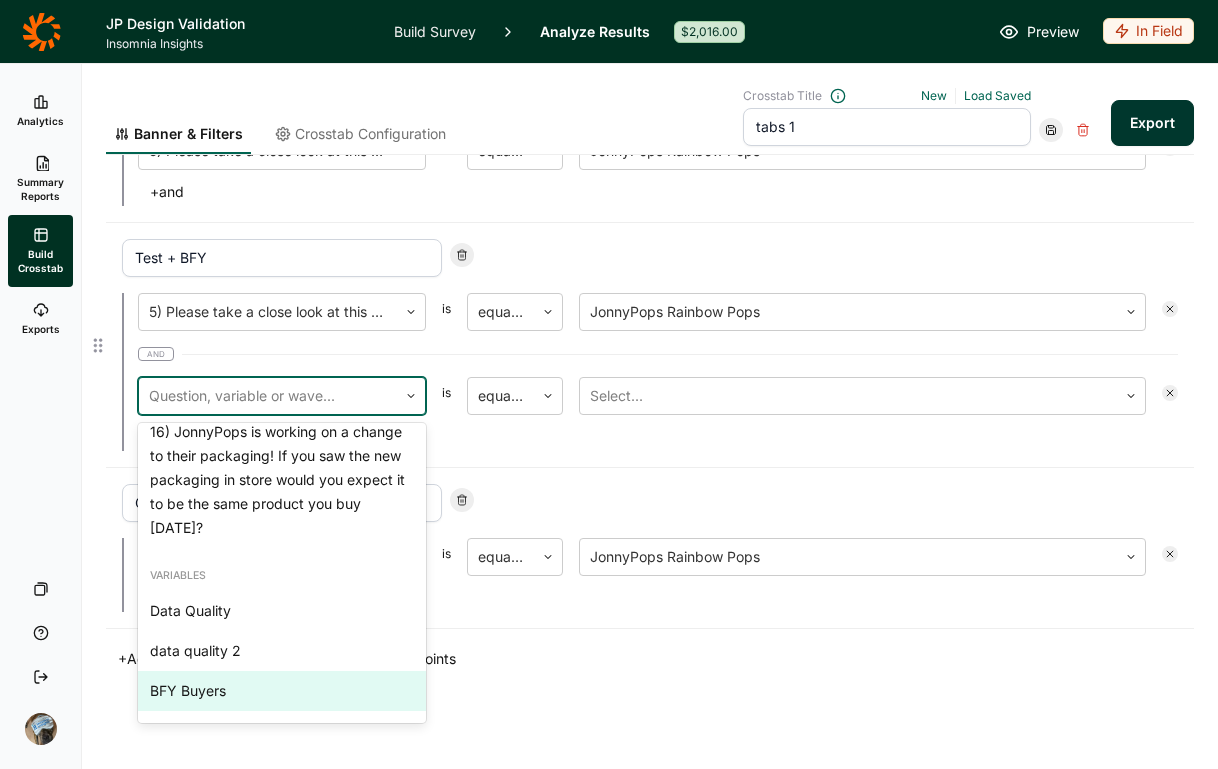 click on "BFY Buyers" at bounding box center (282, 691) 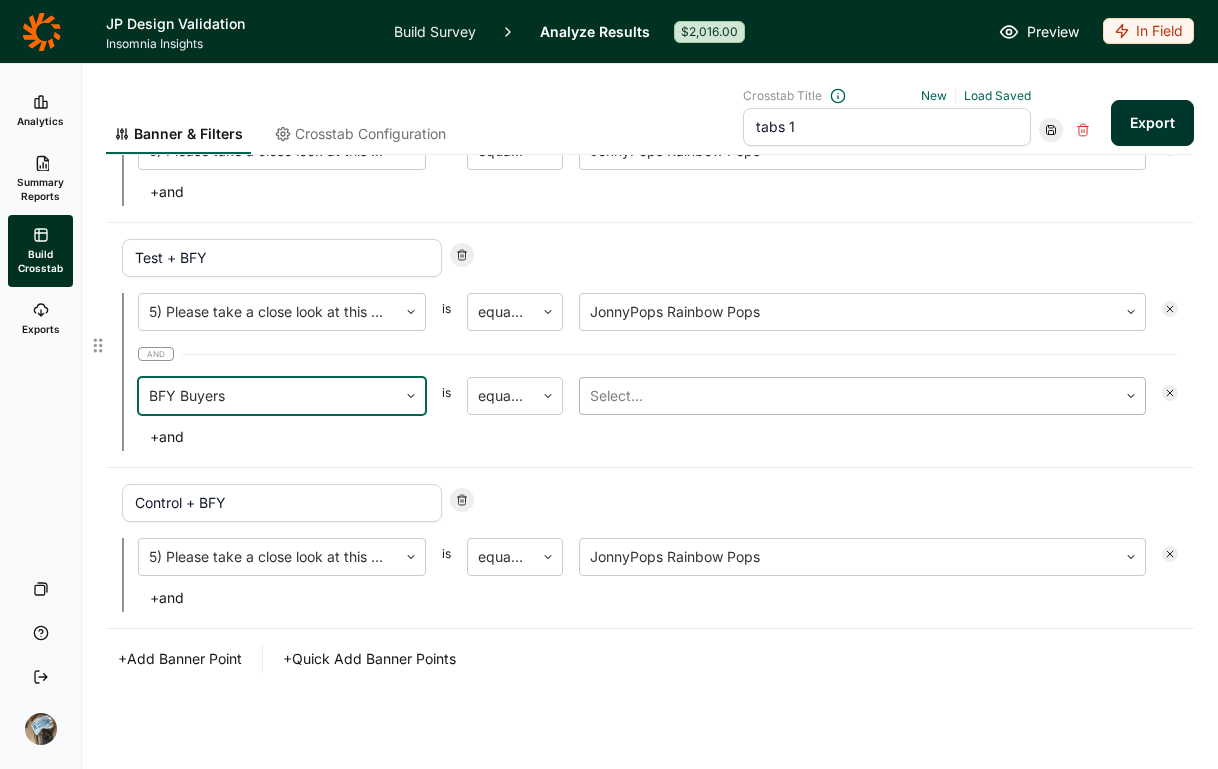 click at bounding box center (848, 396) 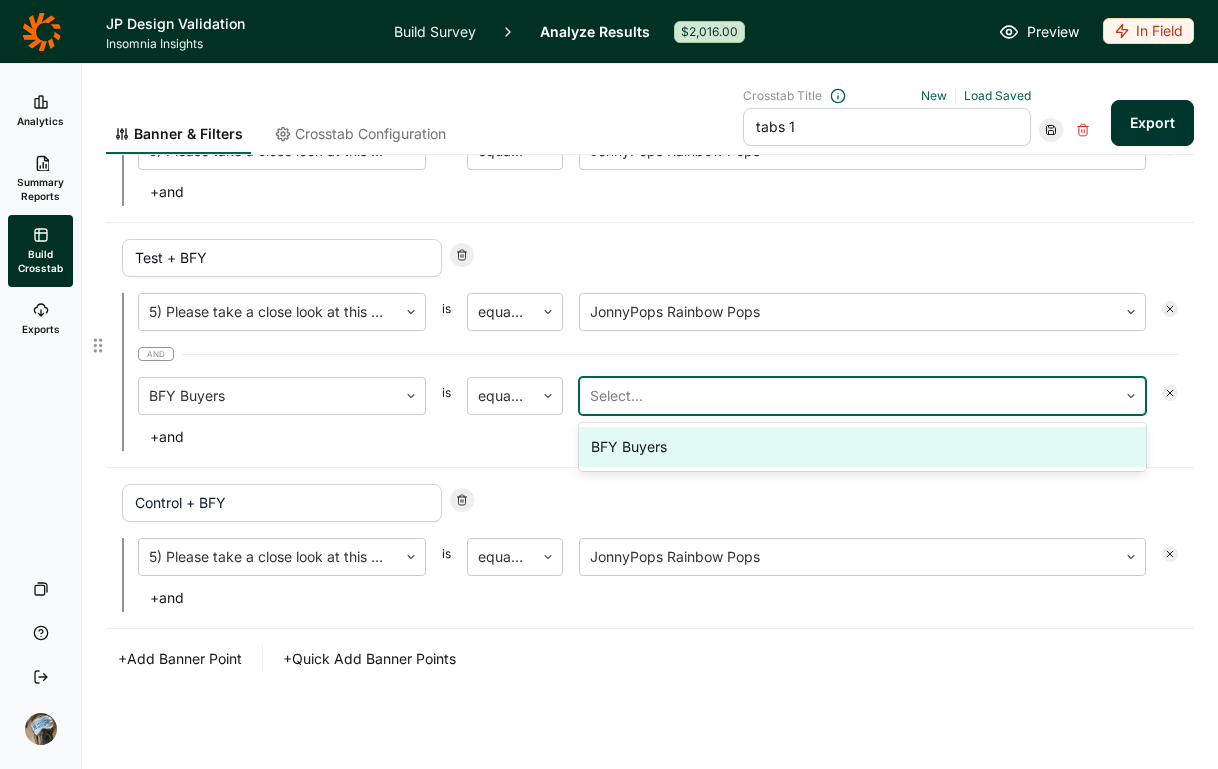 click on "BFY Buyers" at bounding box center (862, 447) 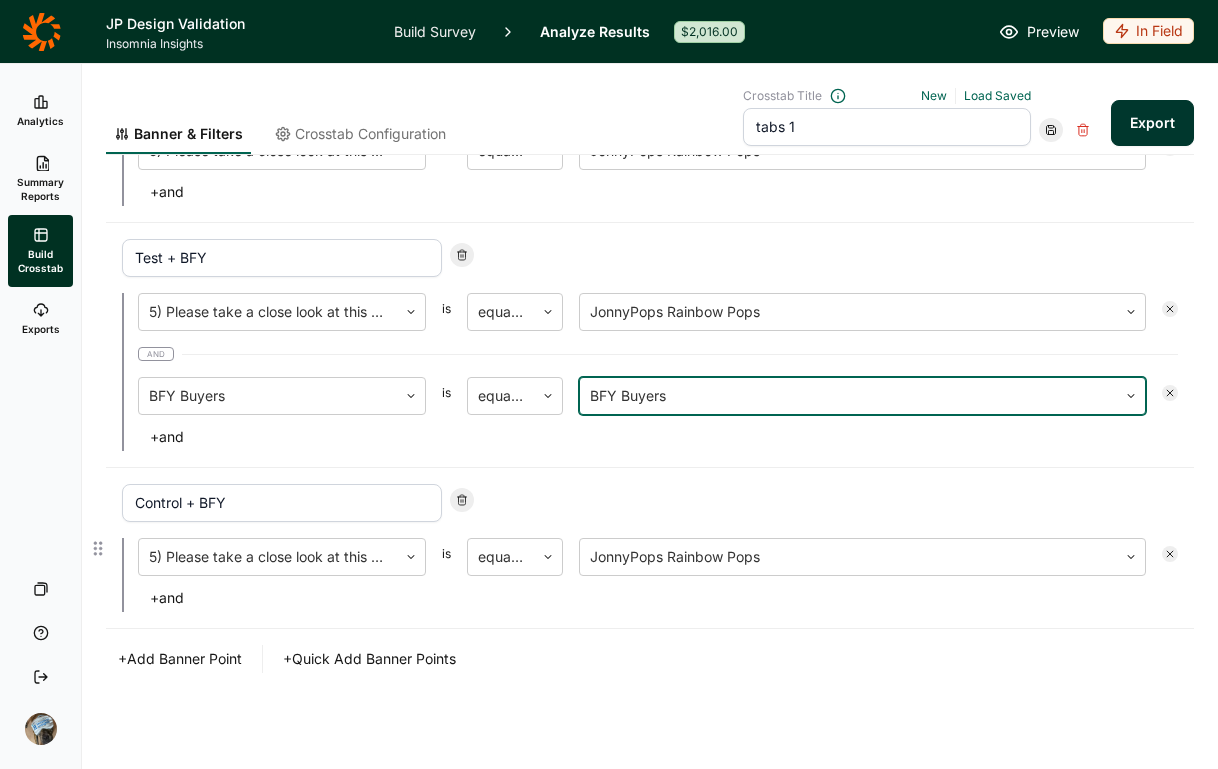 click on "+  and" at bounding box center [167, 598] 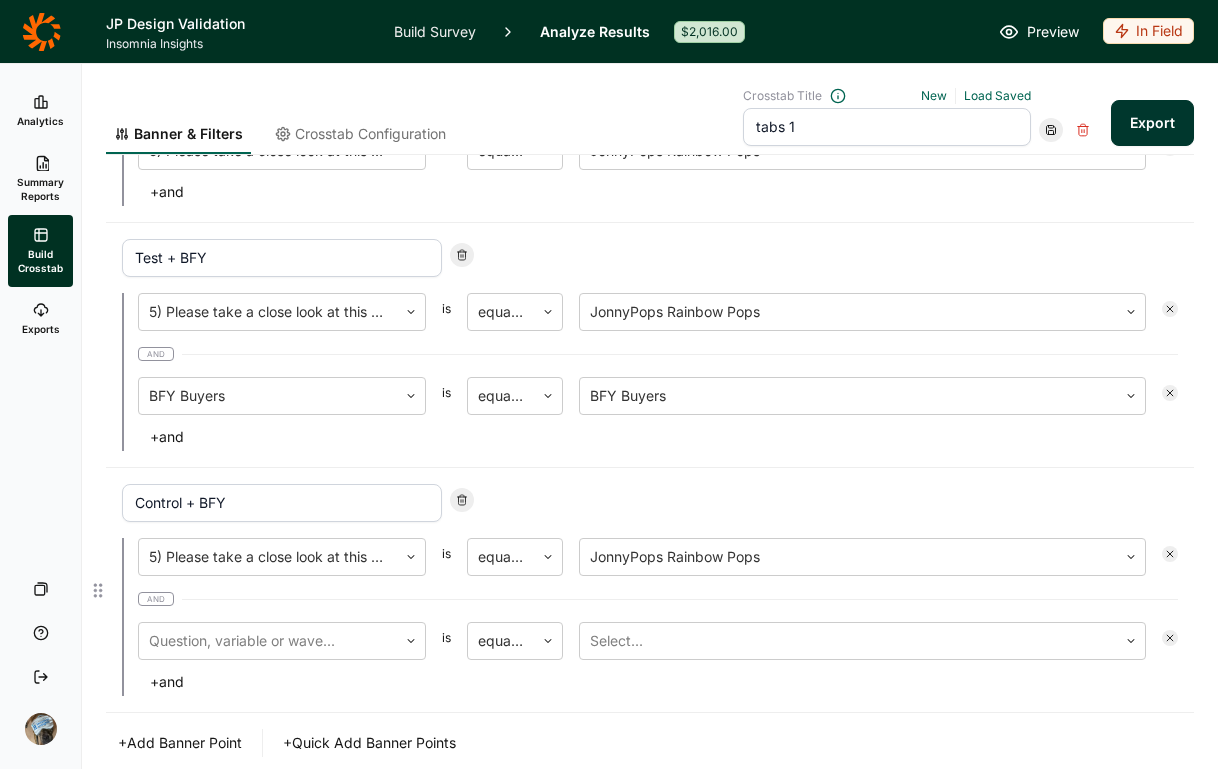 scroll, scrollTop: 462, scrollLeft: 0, axis: vertical 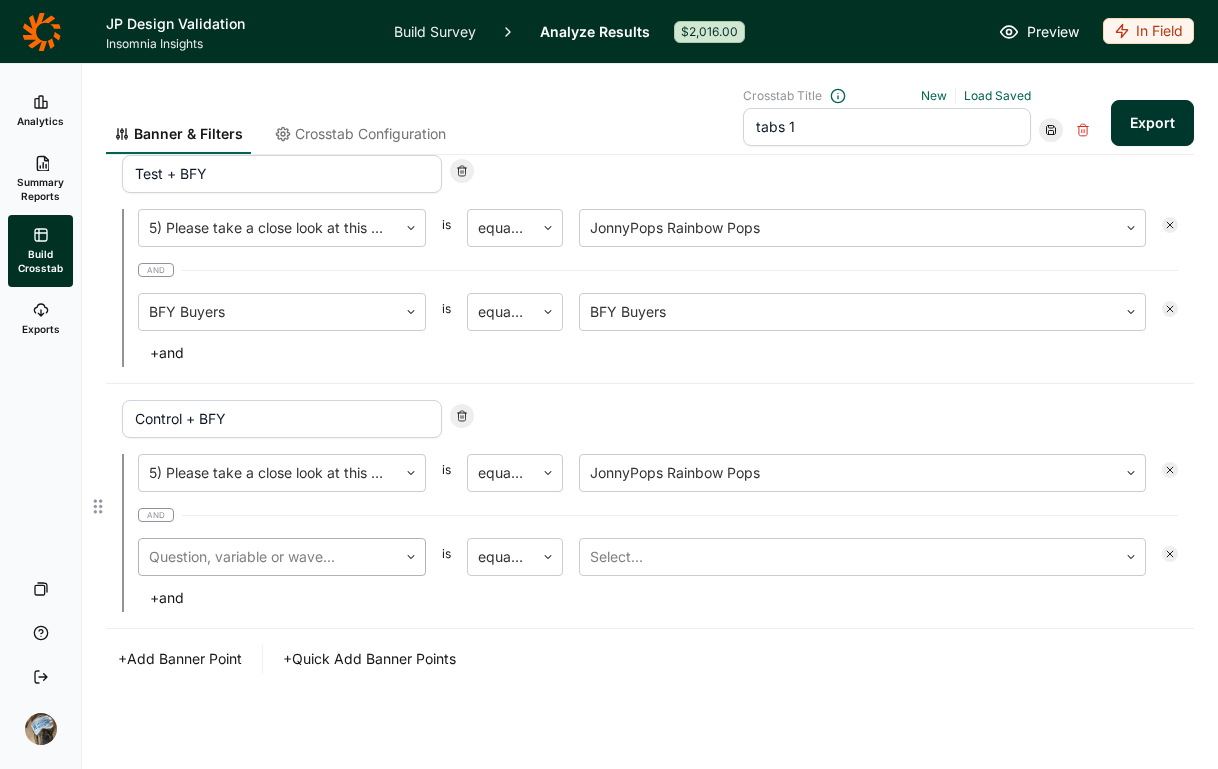 click at bounding box center (268, 557) 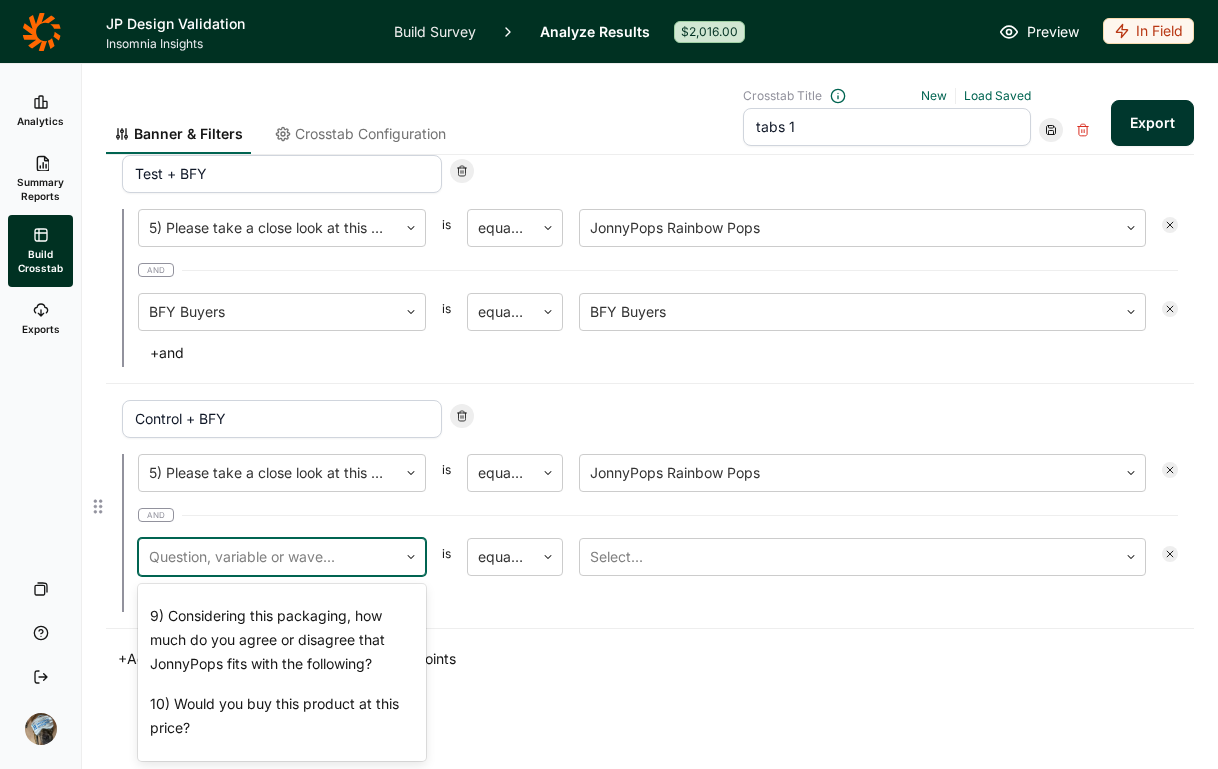 scroll, scrollTop: 2007, scrollLeft: 0, axis: vertical 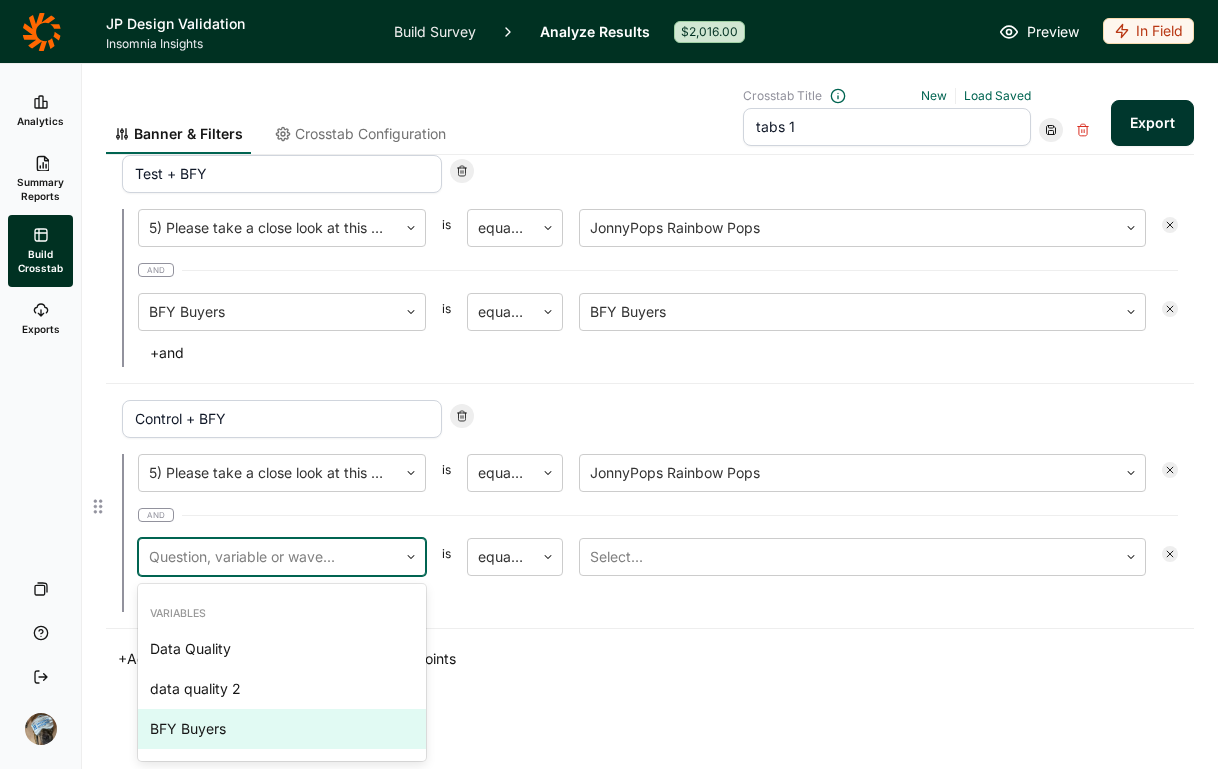 click on "BFY Buyers" at bounding box center [282, 729] 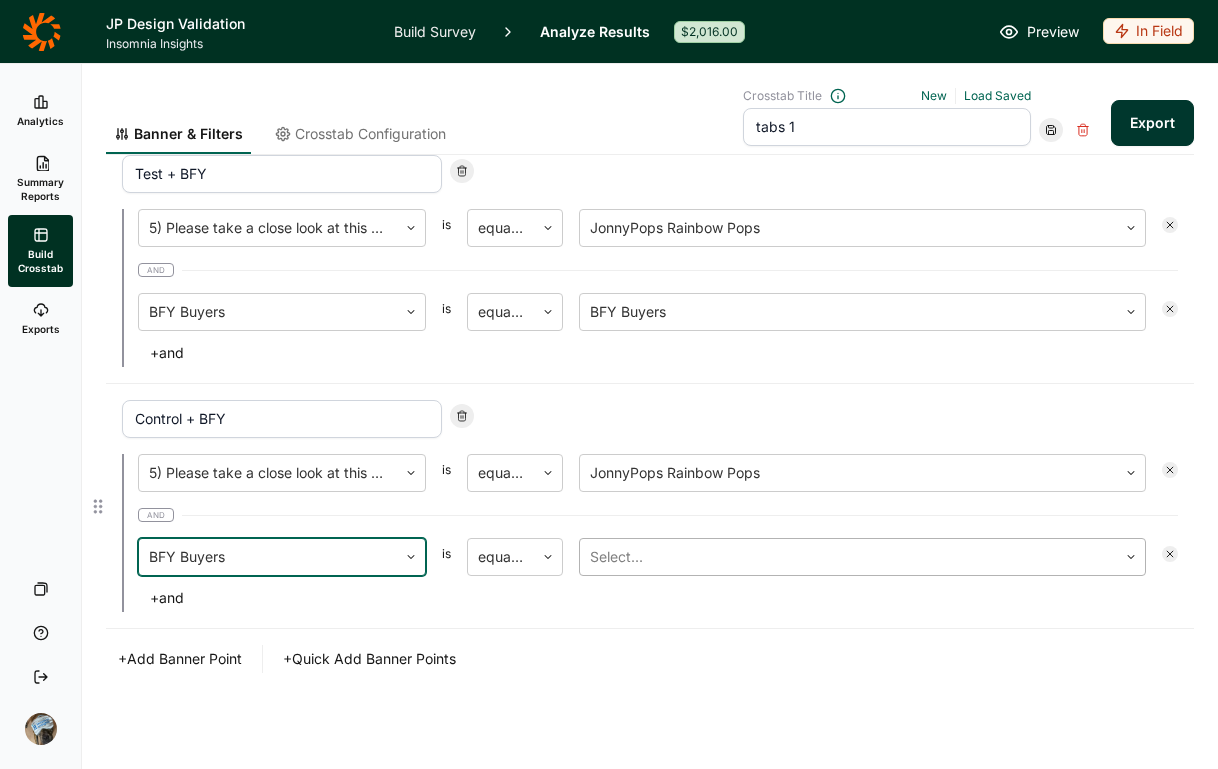 click at bounding box center (848, 557) 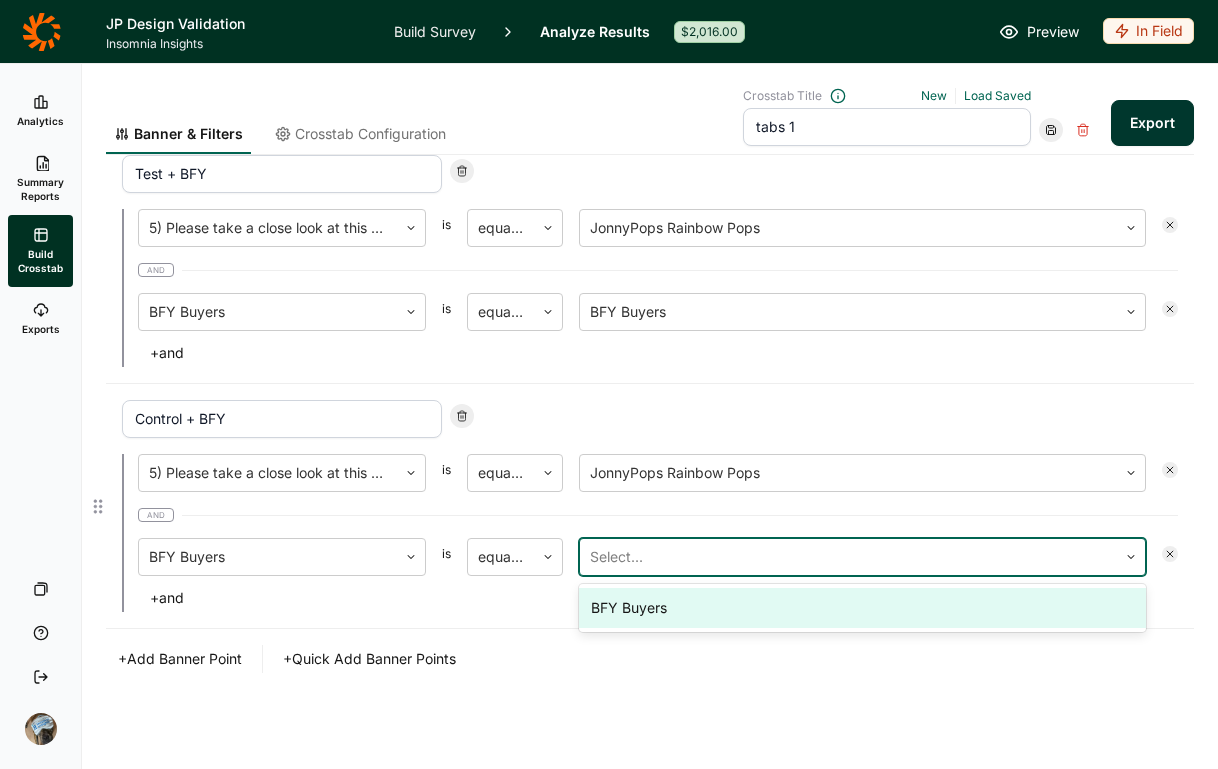 click on "BFY Buyers" at bounding box center [862, 608] 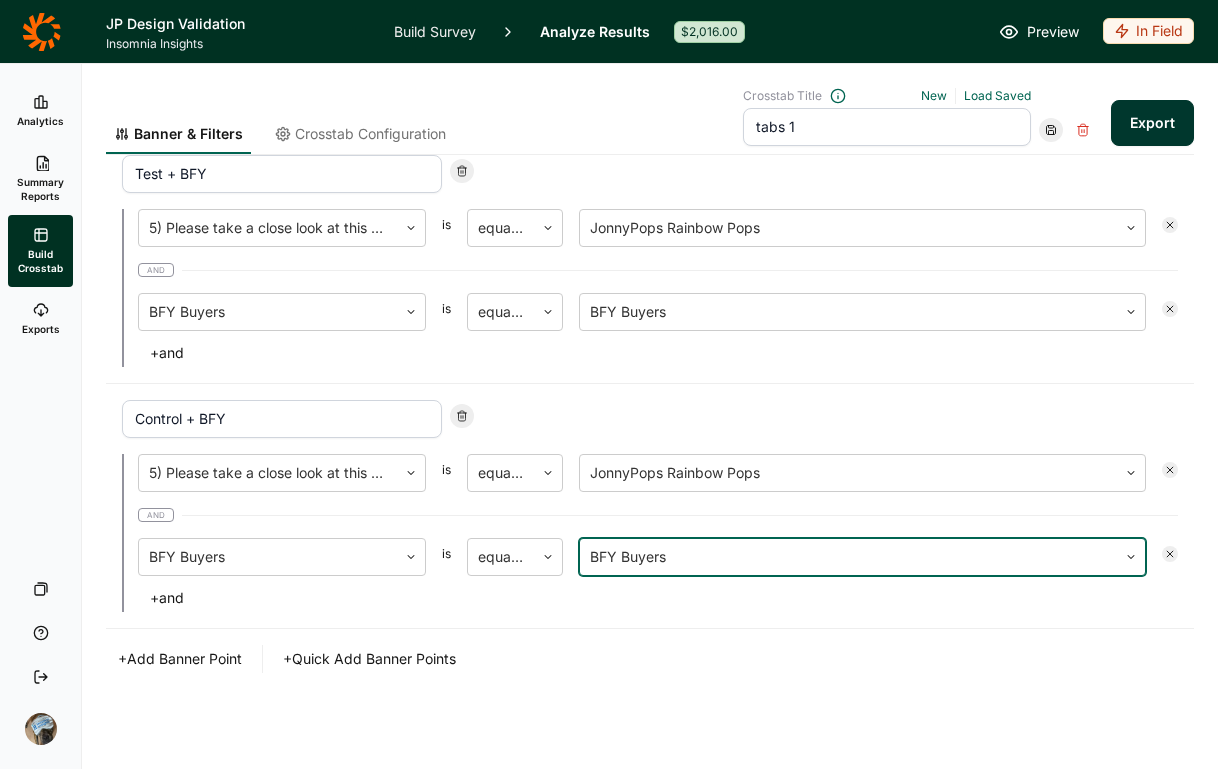 click on "+  Add Banner Point +  Quick Add Banner Points" at bounding box center [650, 659] 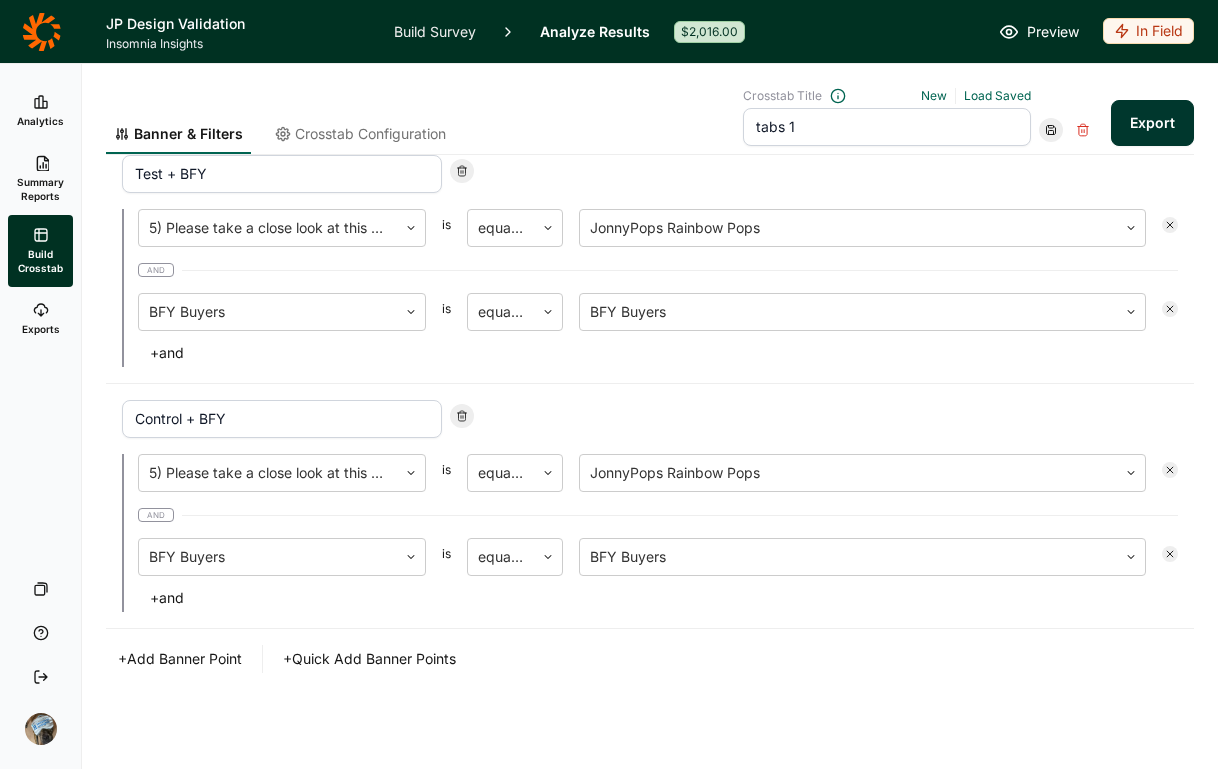 click on "+  Add Banner Point" at bounding box center [180, 659] 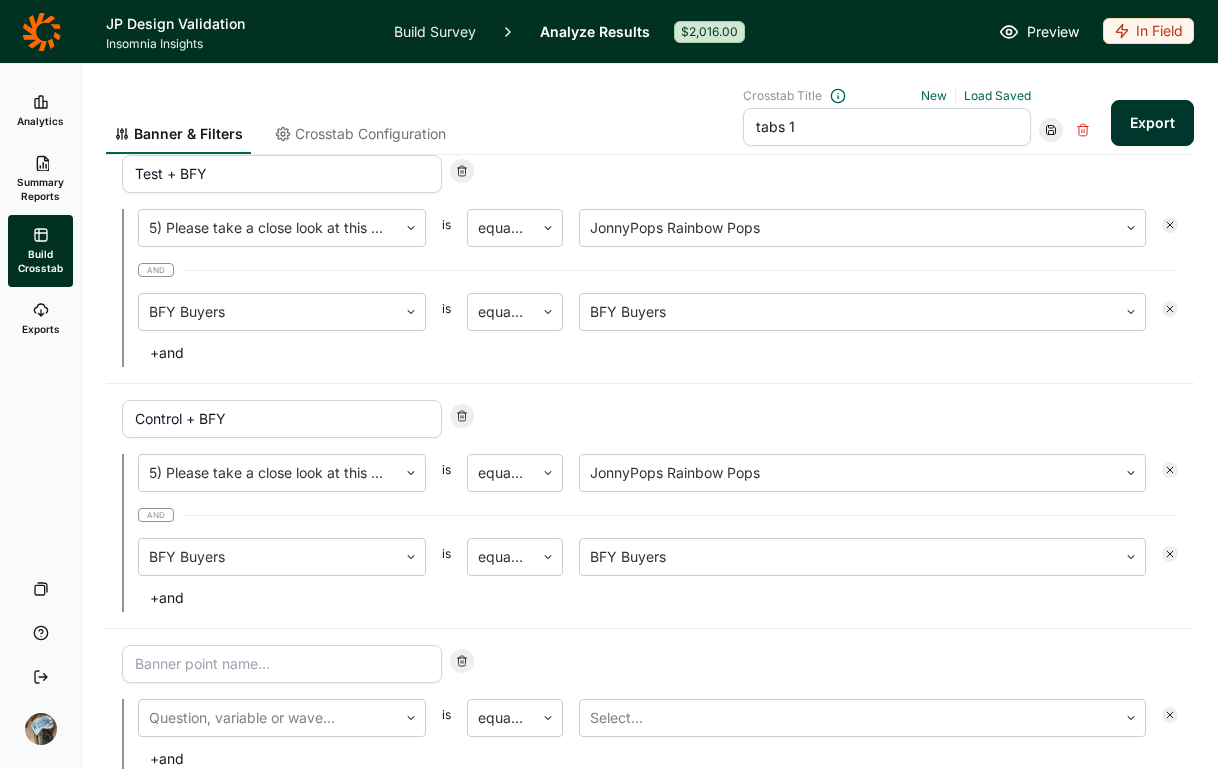 scroll, scrollTop: 623, scrollLeft: 0, axis: vertical 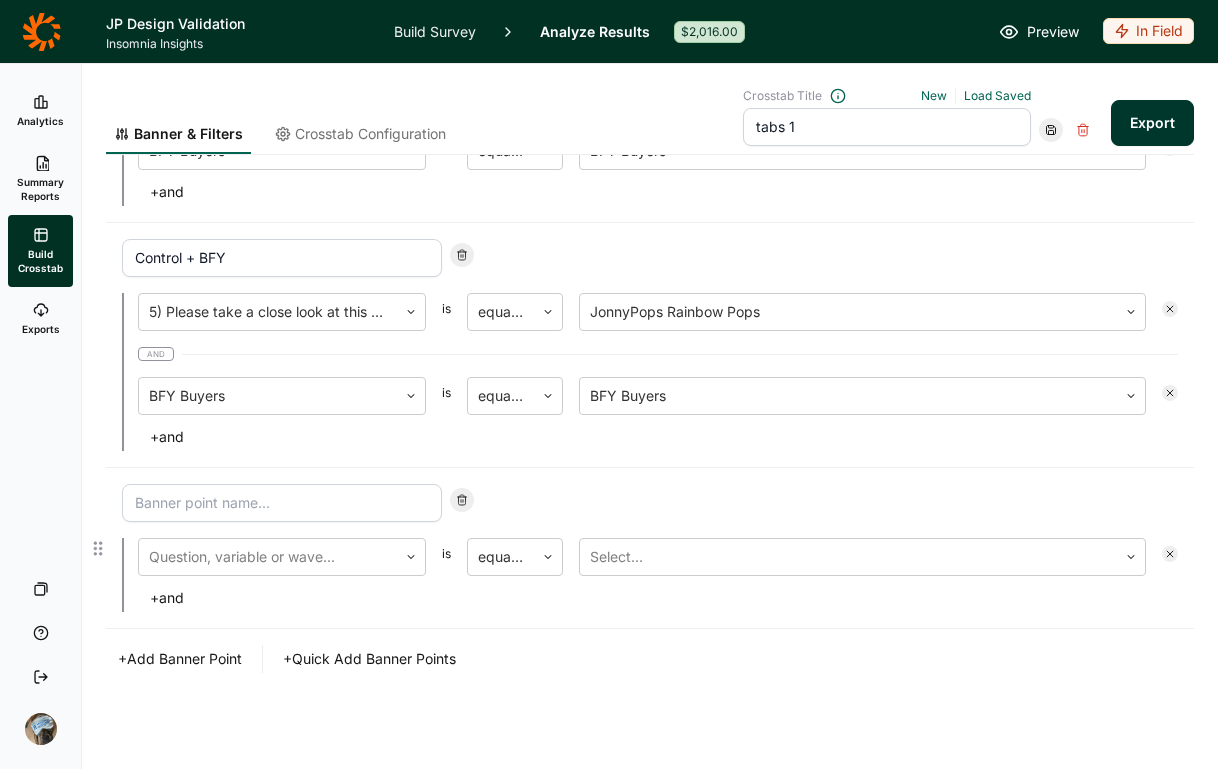 click on "Question, variable or wave... is equal to Select... +  and" at bounding box center (650, 548) 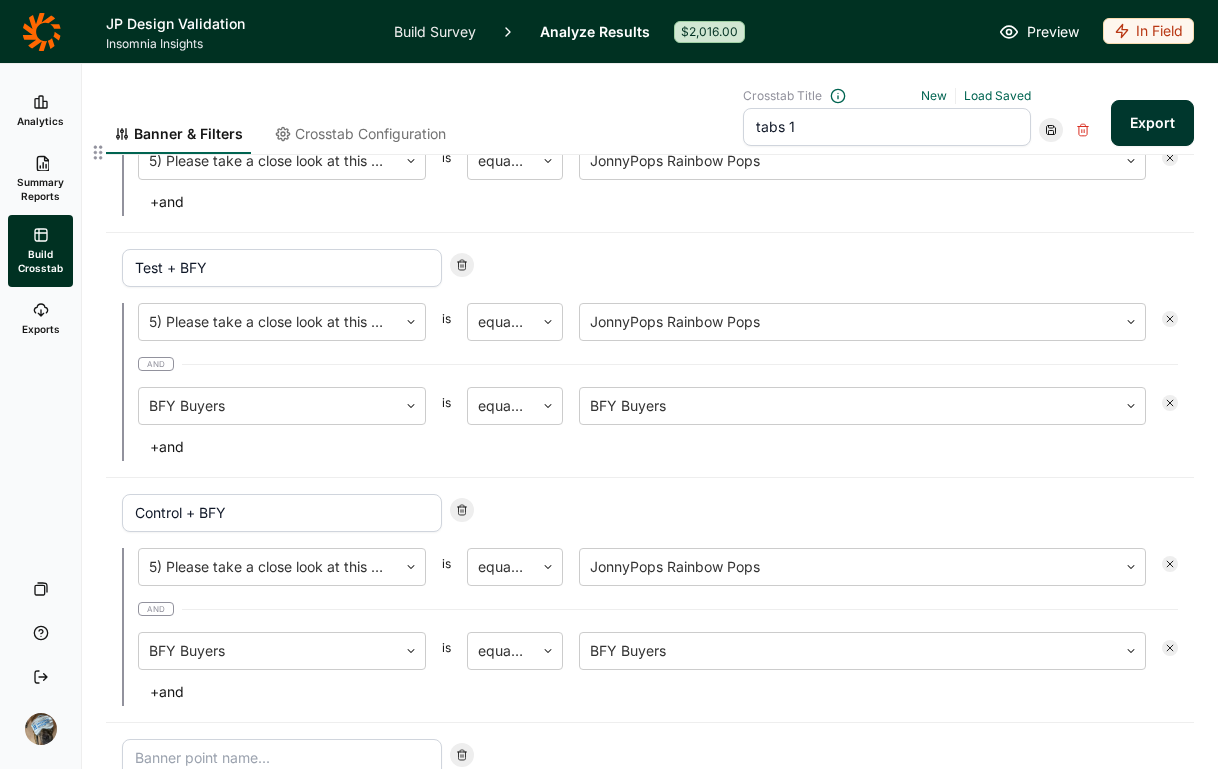 scroll, scrollTop: 623, scrollLeft: 0, axis: vertical 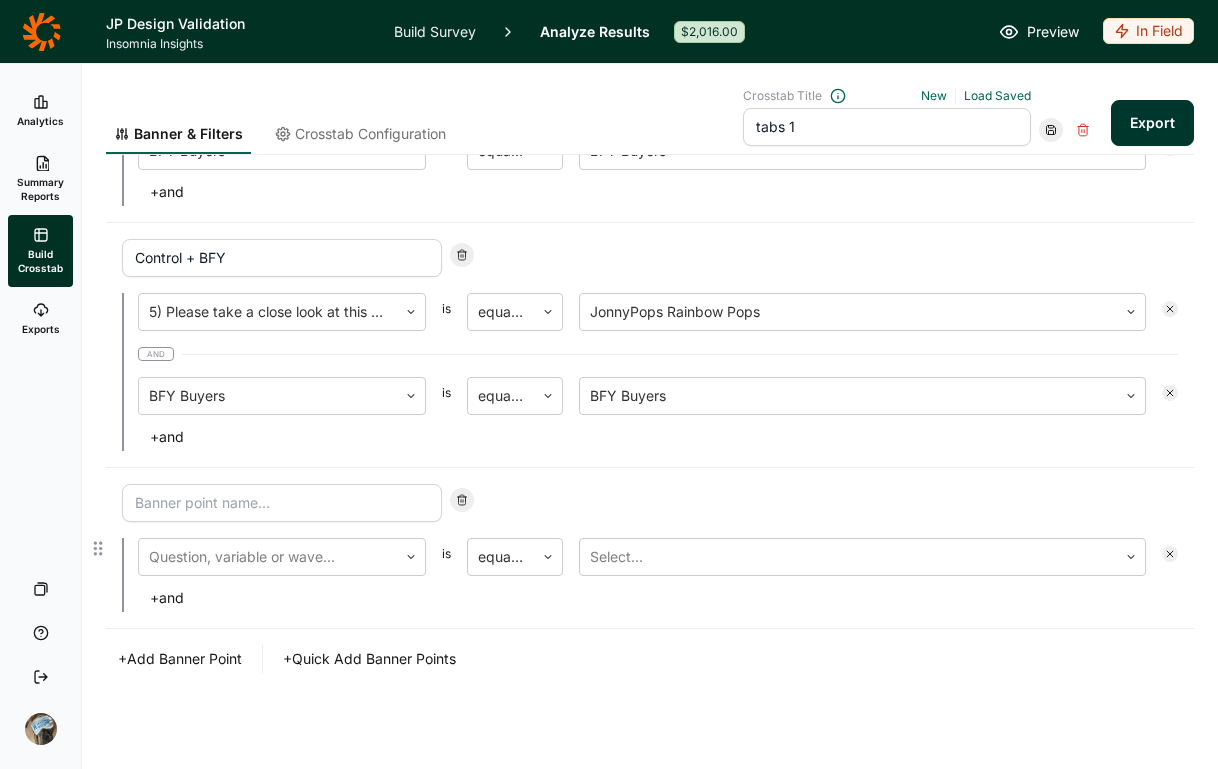 click at bounding box center [282, 503] 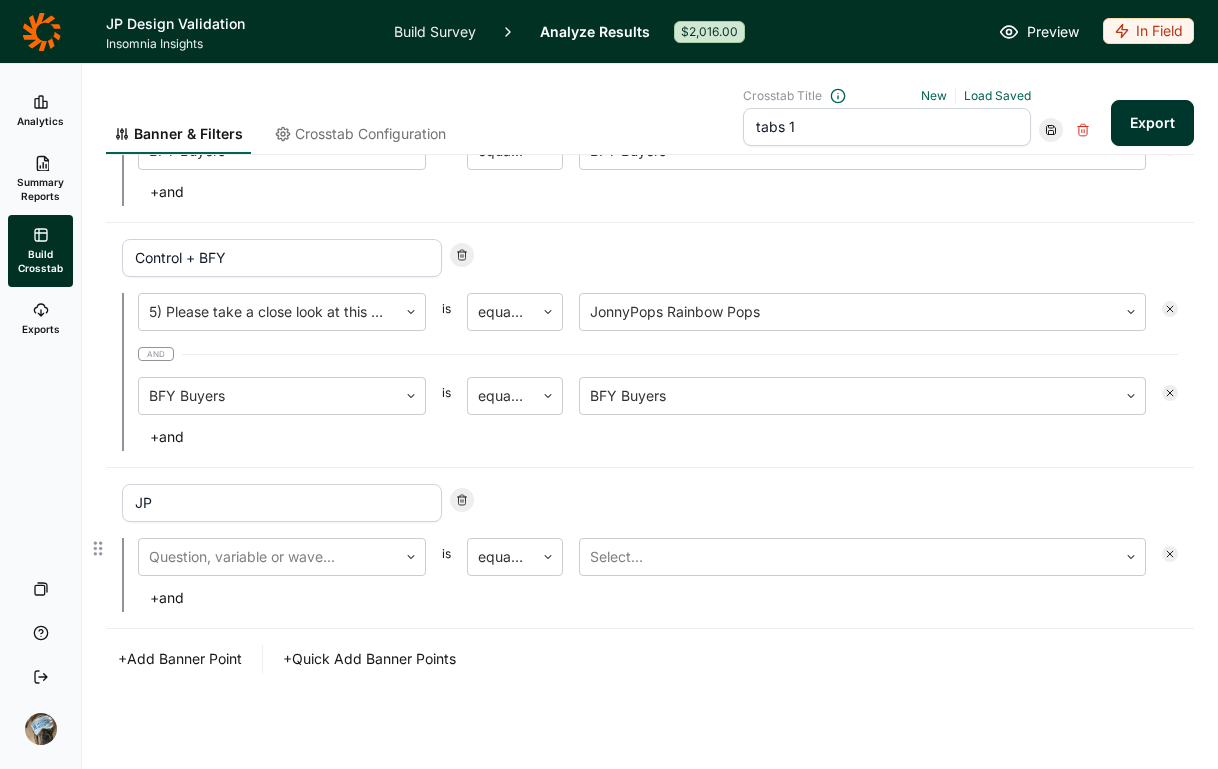 type on "J" 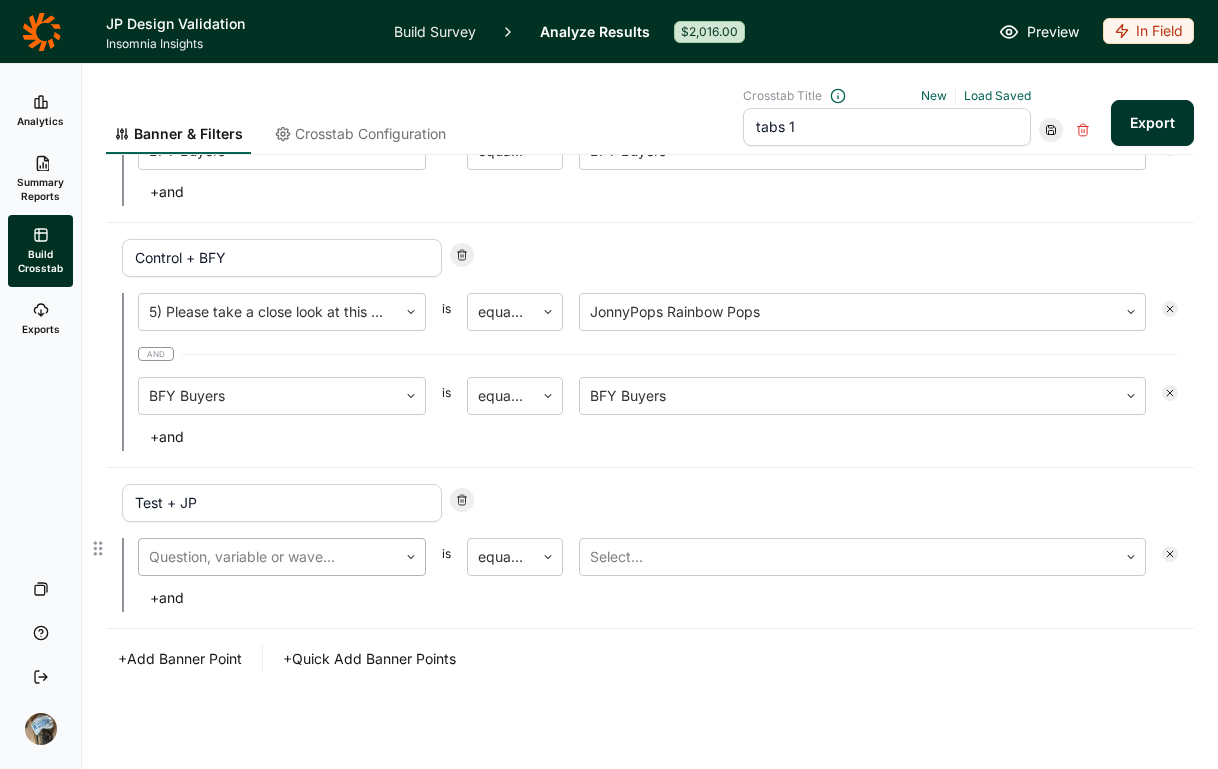 type on "Test + JP" 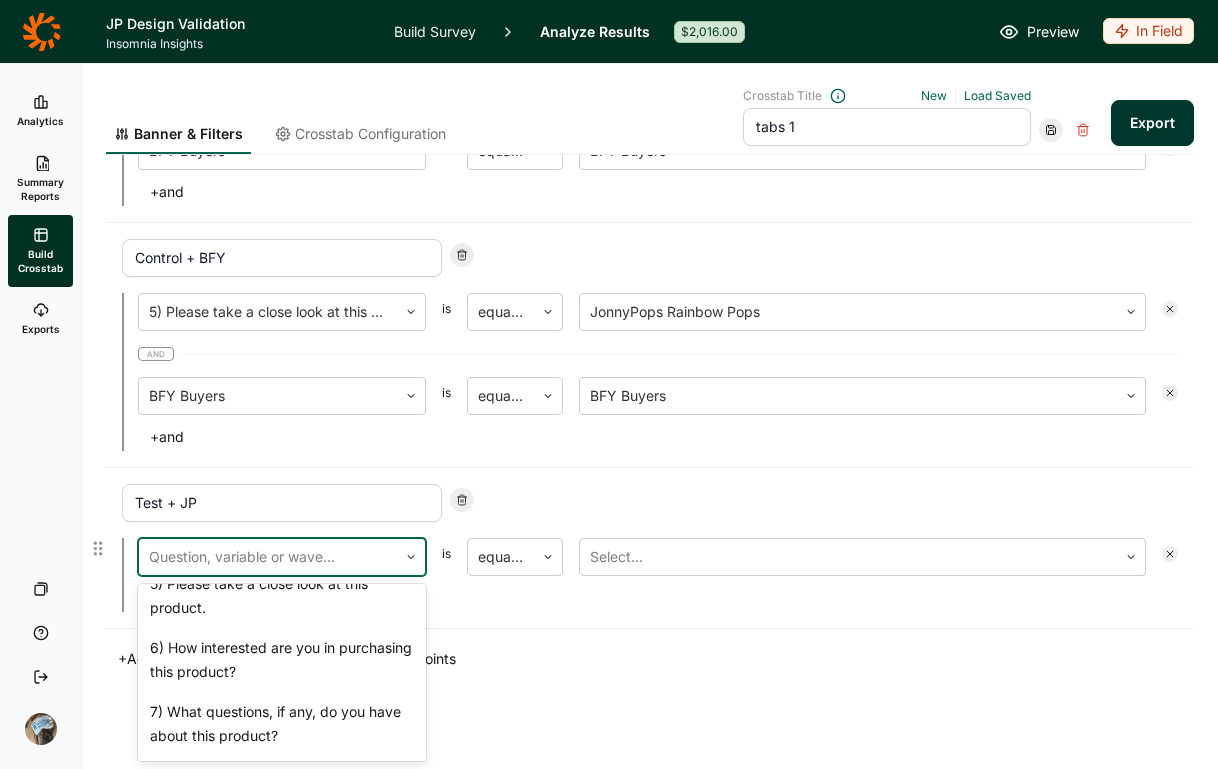 scroll, scrollTop: 848, scrollLeft: 0, axis: vertical 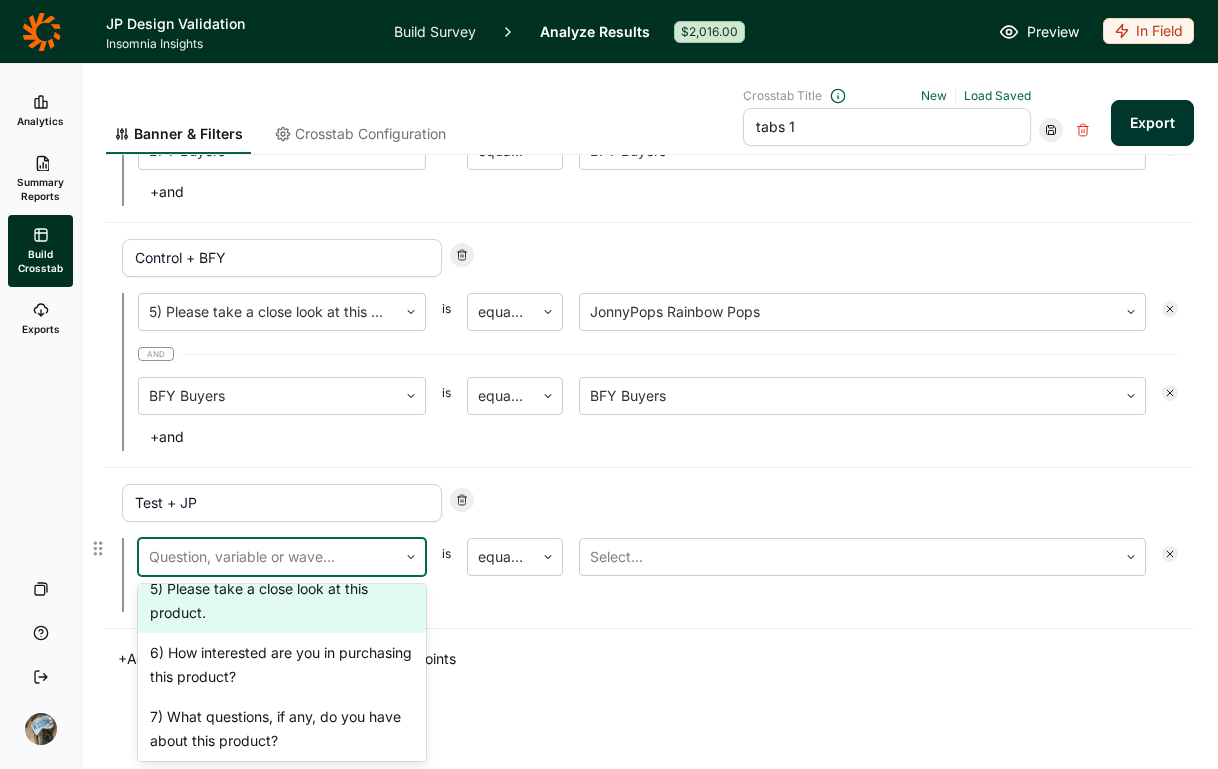click on "5) Please take a close look at this product." at bounding box center (282, 601) 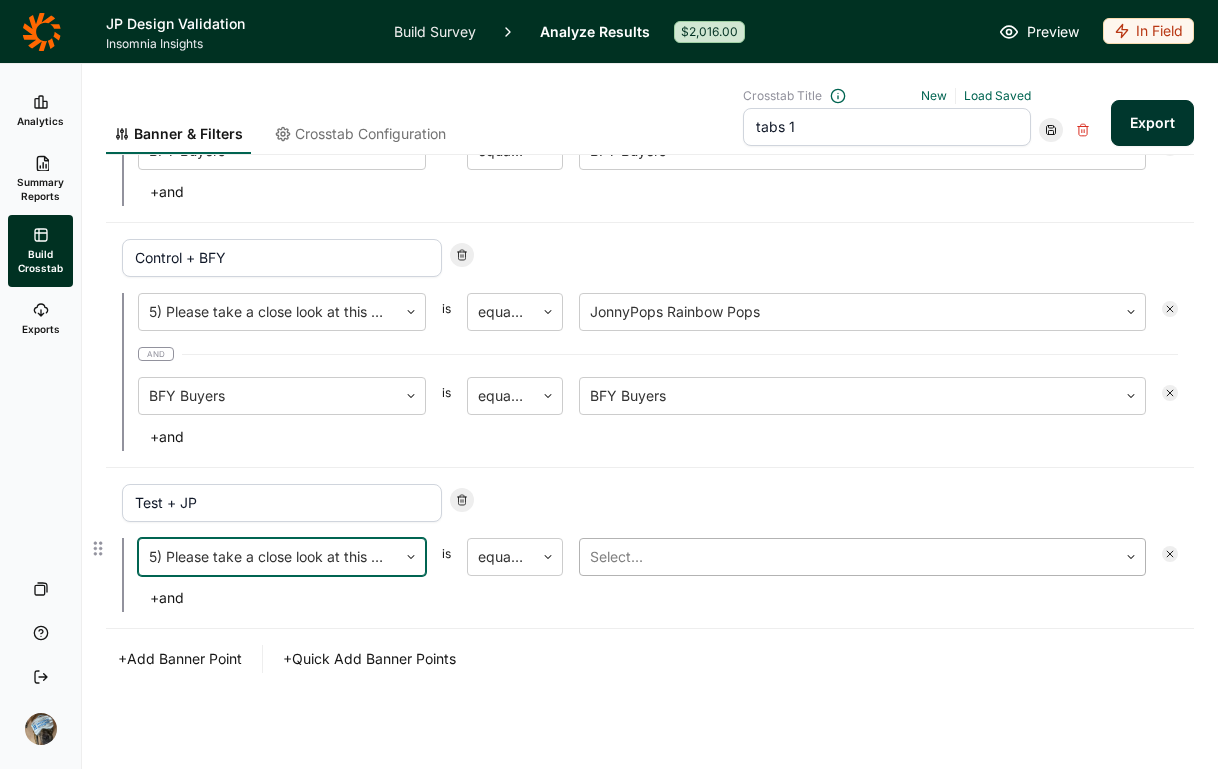 click at bounding box center (848, 557) 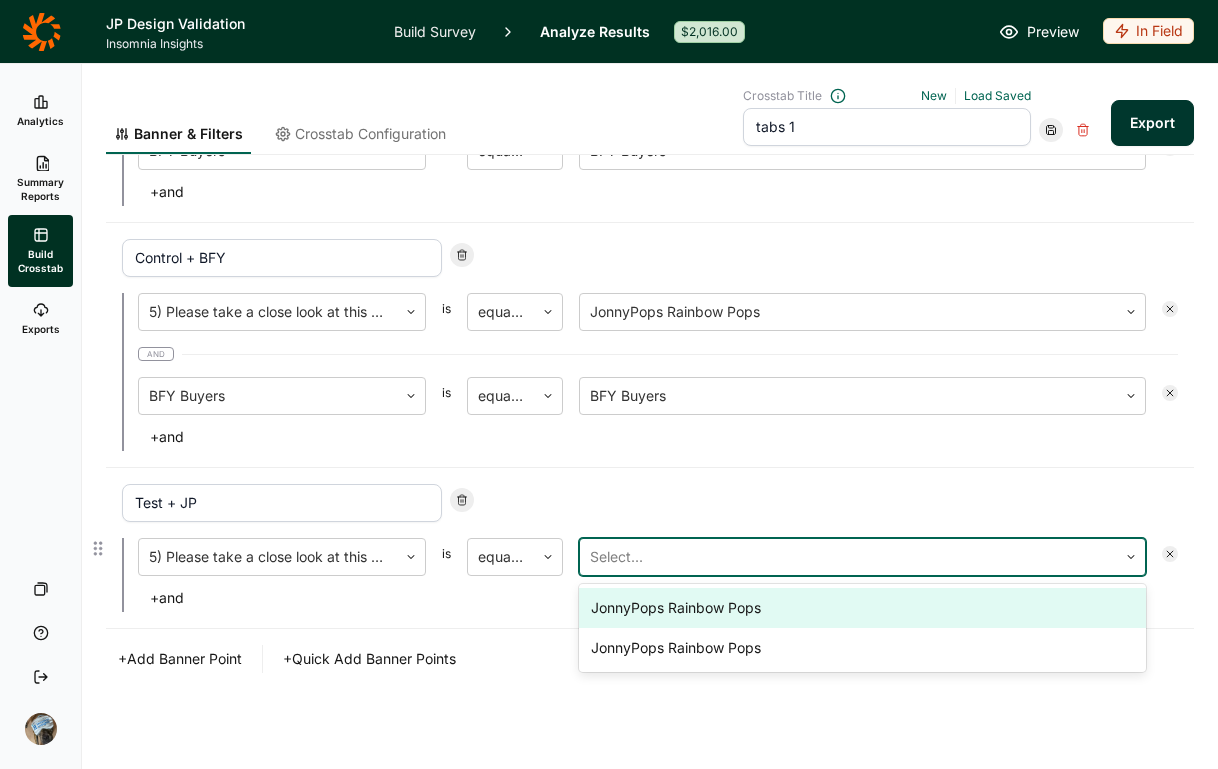 click on "JonnyPops Rainbow Pops" at bounding box center [862, 608] 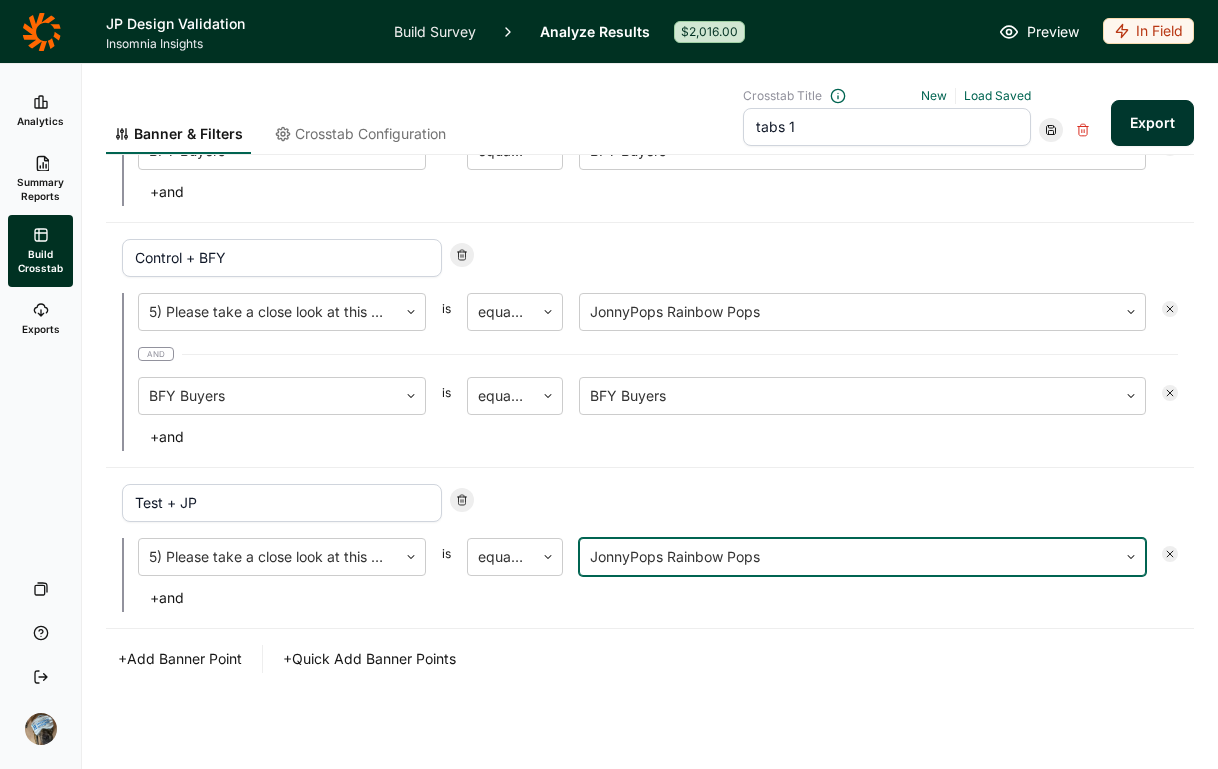 click on "+  Add Banner Point" at bounding box center (180, 659) 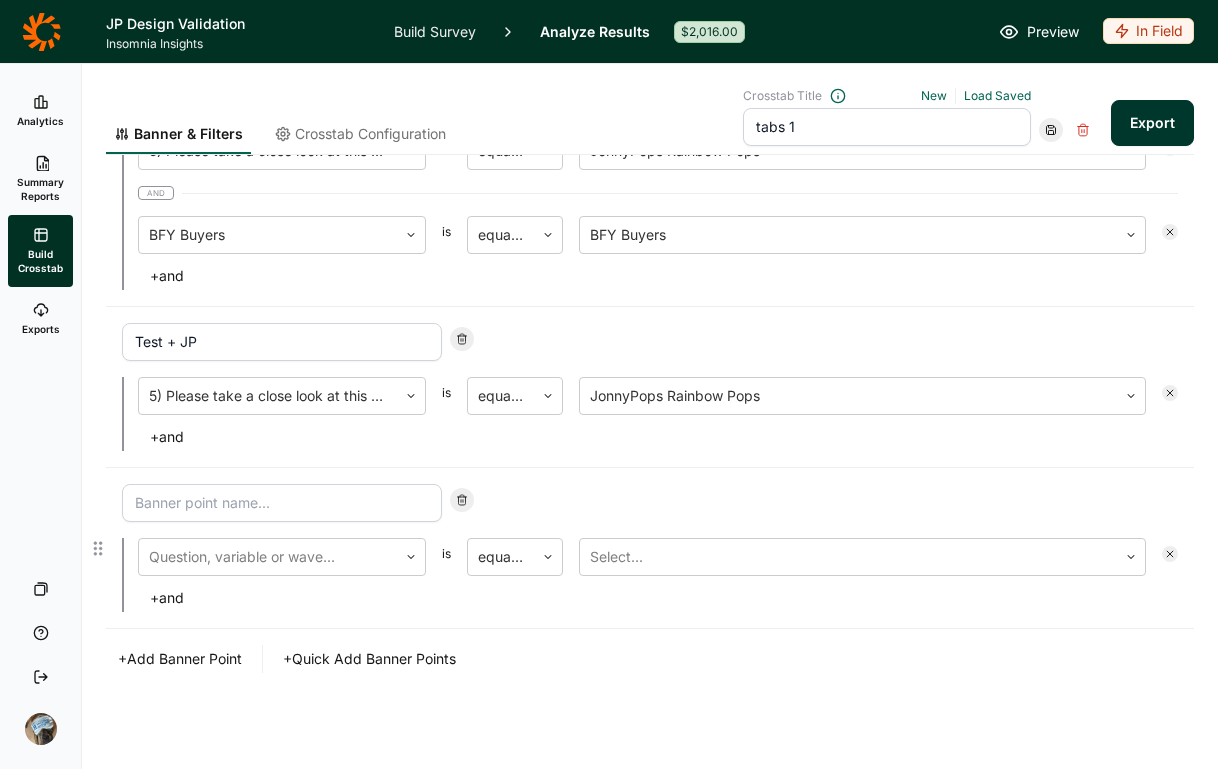 click at bounding box center (282, 503) 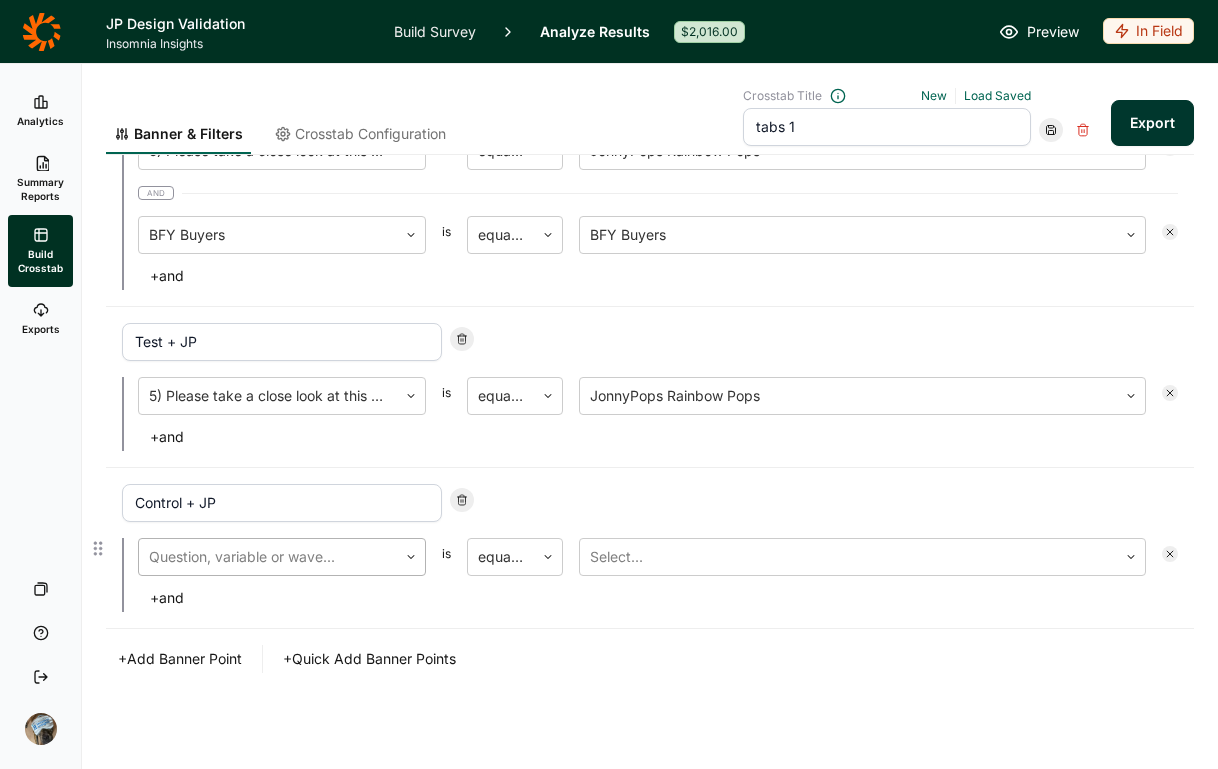 type on "Control + JP" 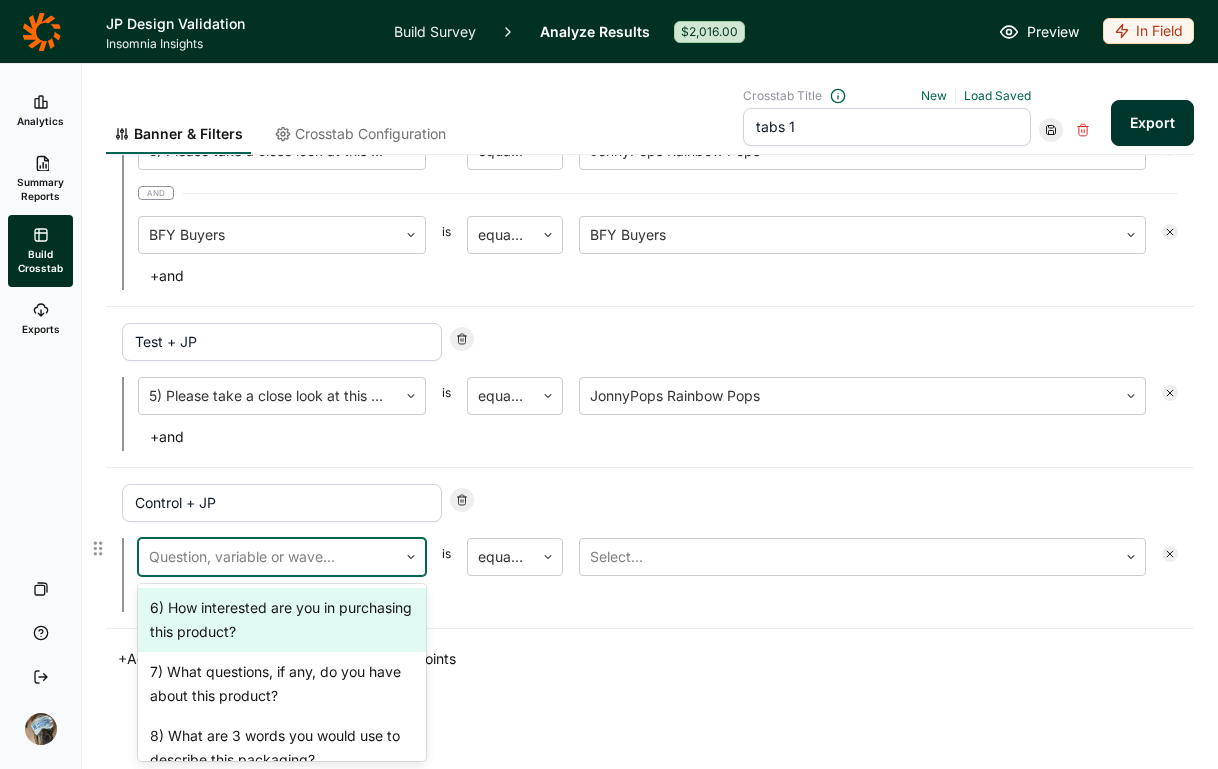 scroll, scrollTop: 888, scrollLeft: 0, axis: vertical 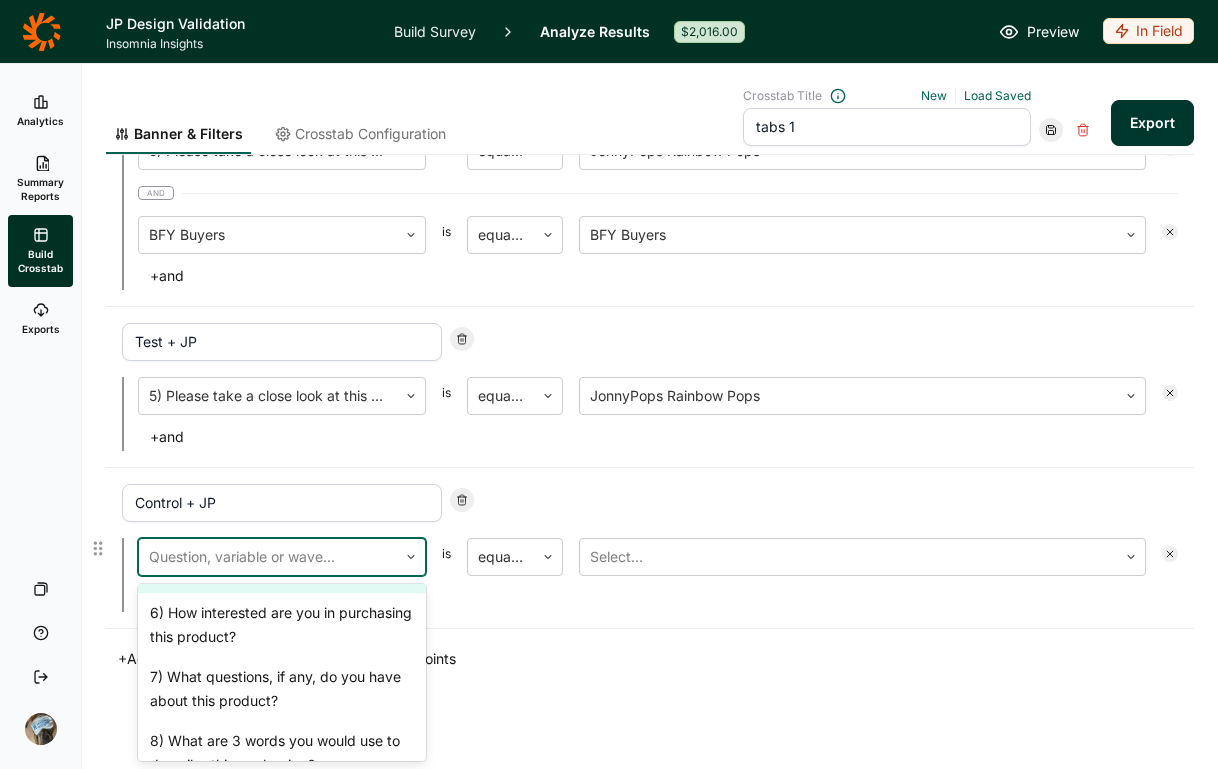 click on "5) Please take a close look at this product." at bounding box center [282, 561] 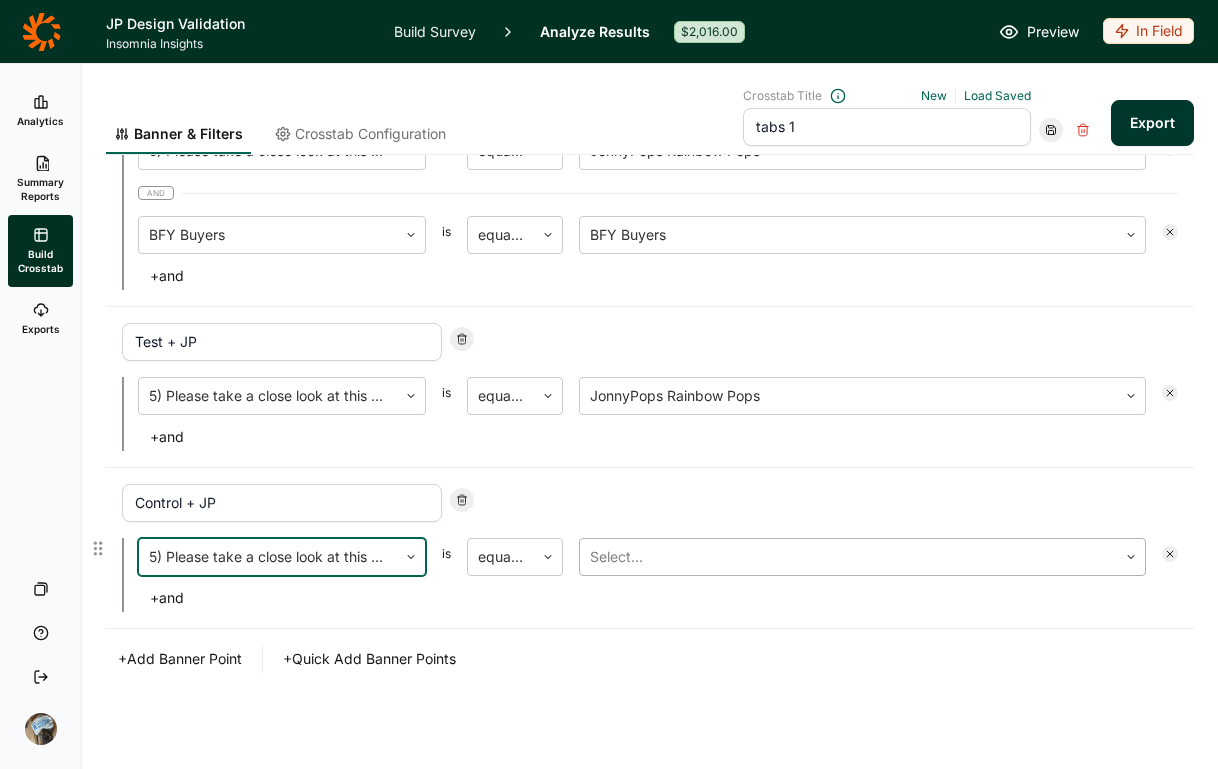 click at bounding box center (848, 557) 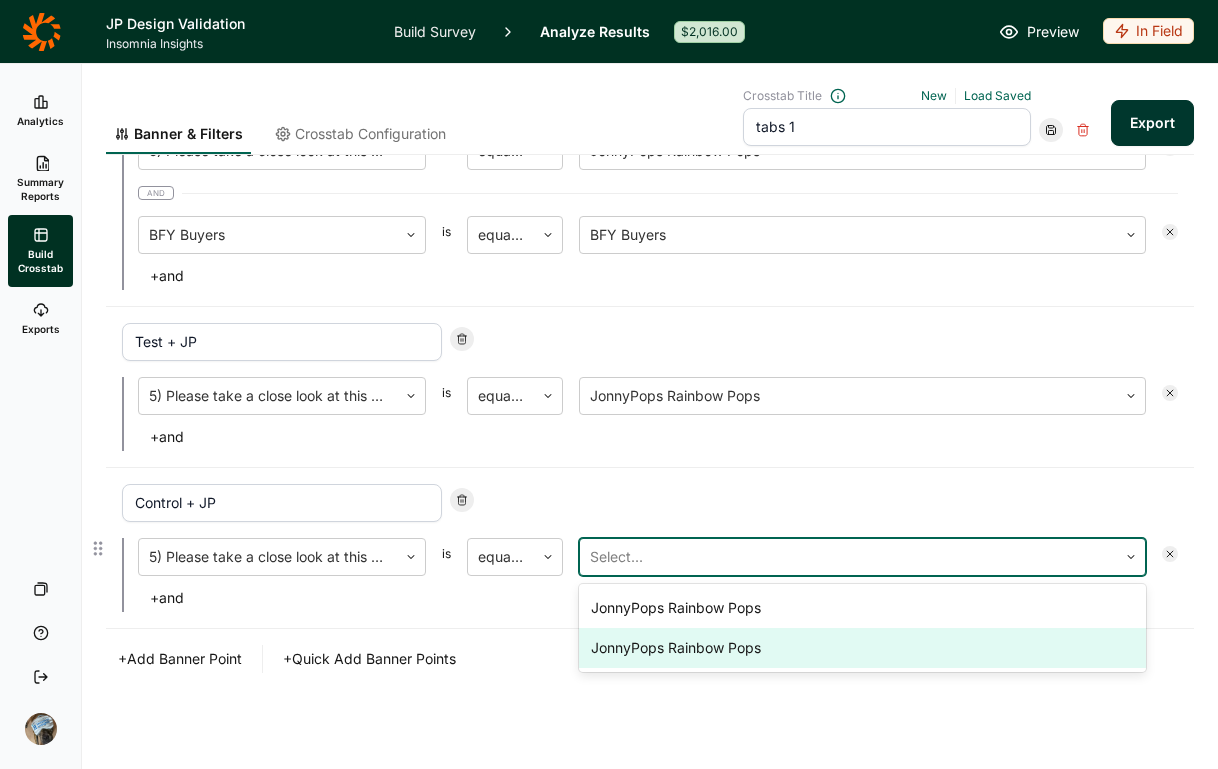 click on "JonnyPops Rainbow Pops" at bounding box center [862, 648] 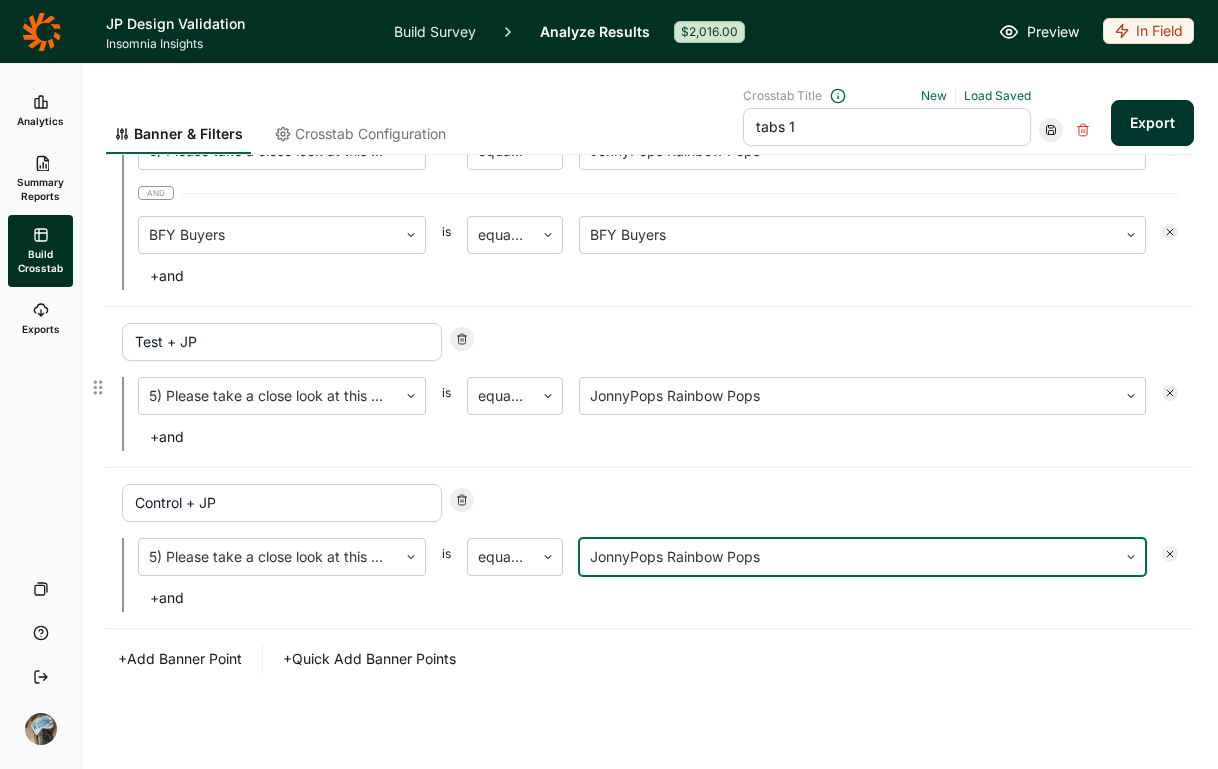 click on "+  and" at bounding box center (167, 437) 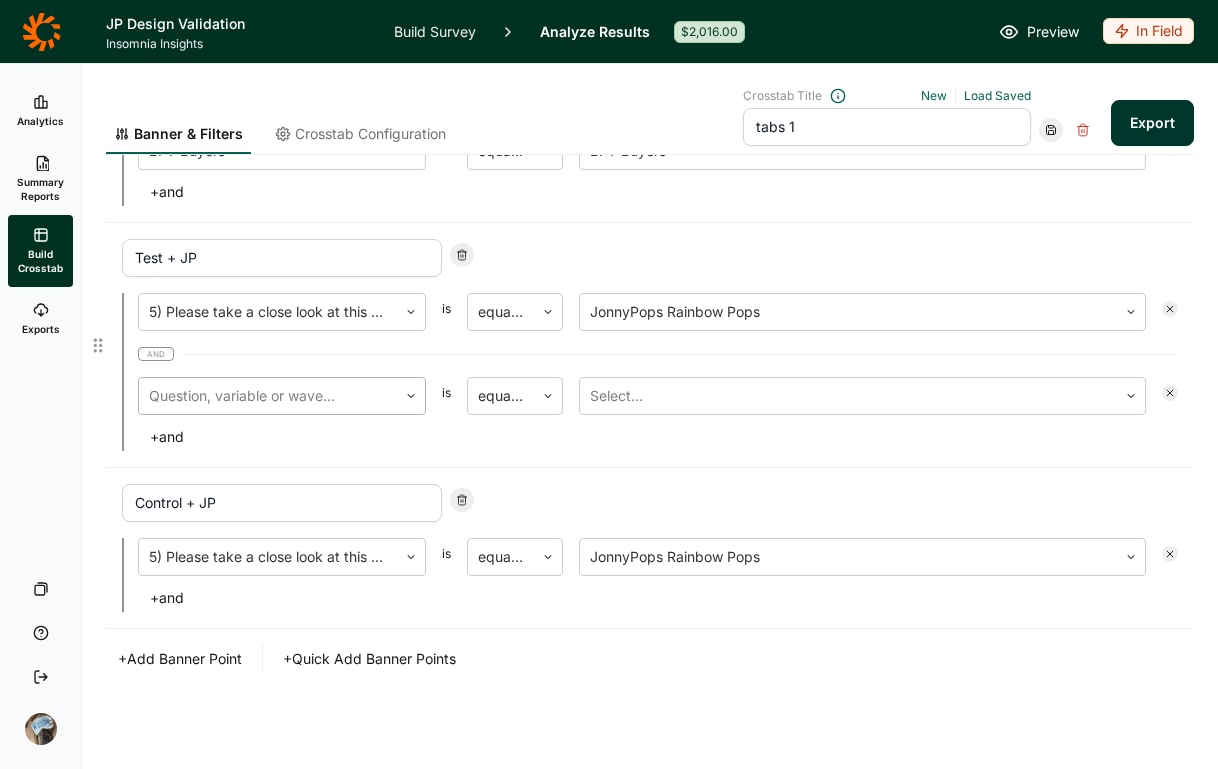 click at bounding box center [268, 396] 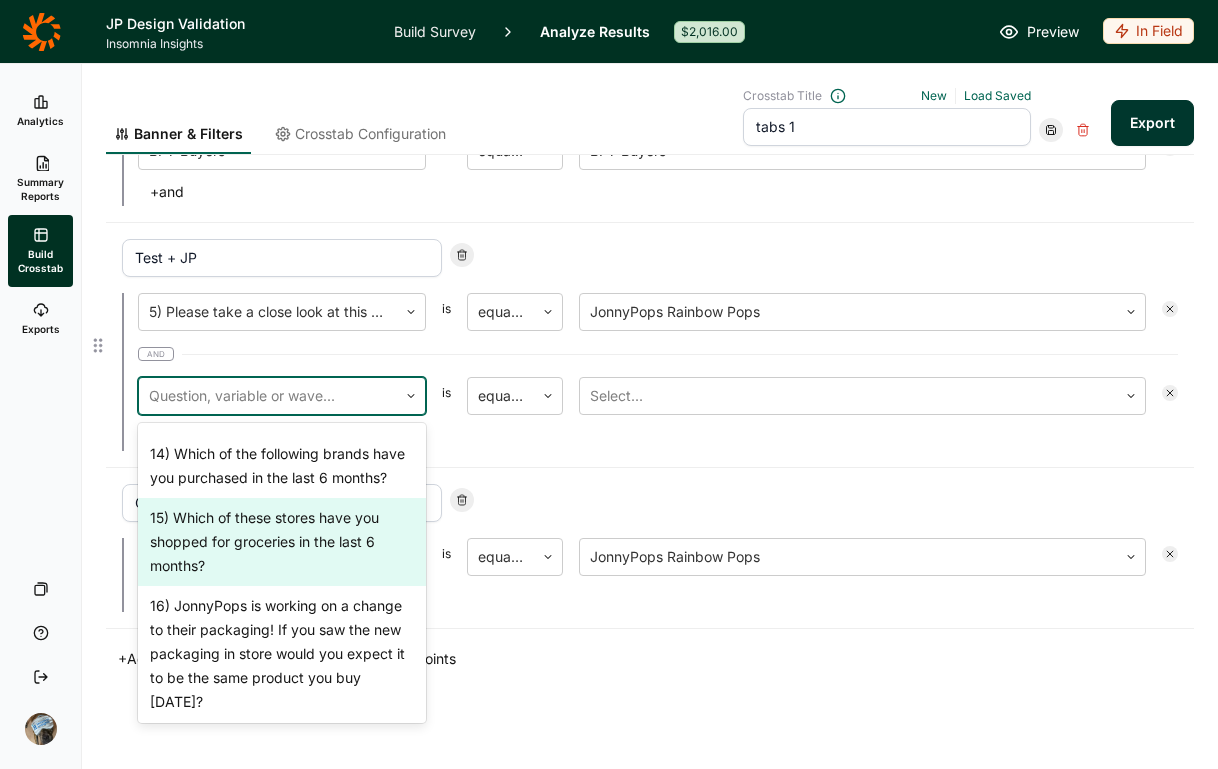 scroll, scrollTop: 1613, scrollLeft: 0, axis: vertical 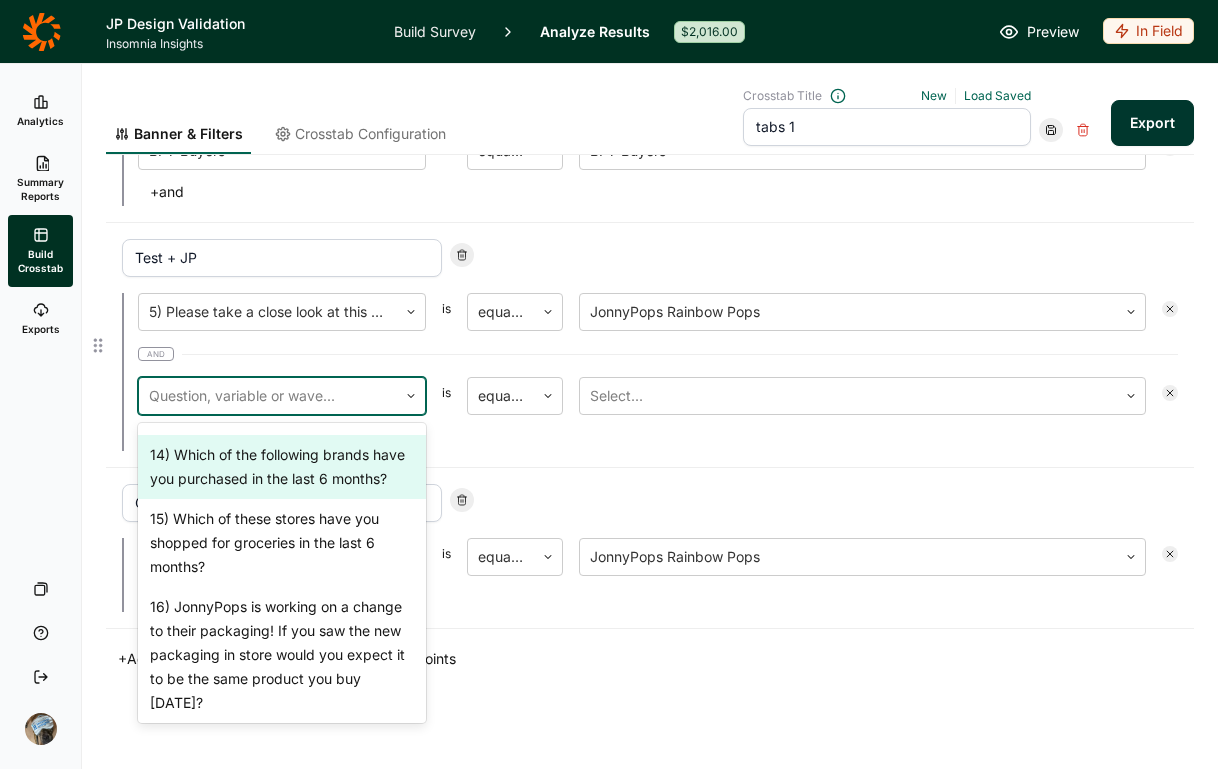 click on "14) Which of the following brands have you purchased in the last 6 months?" at bounding box center (282, 467) 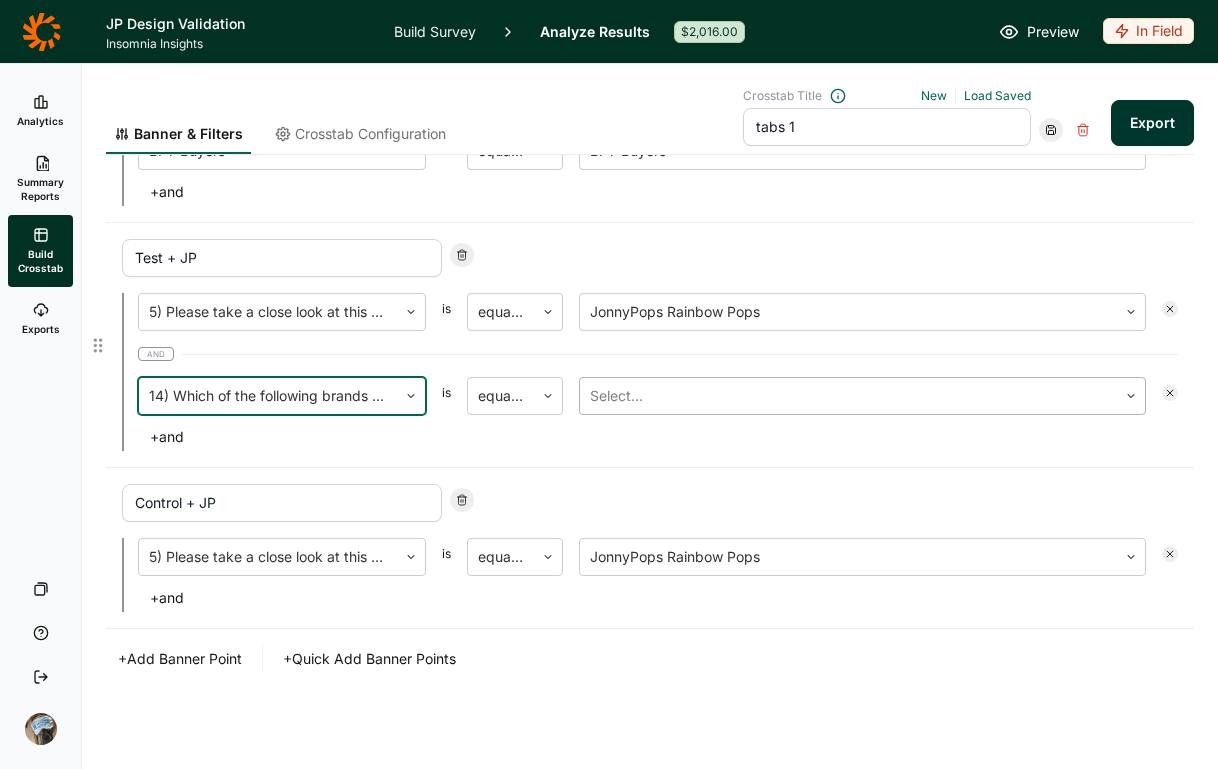 click at bounding box center (848, 396) 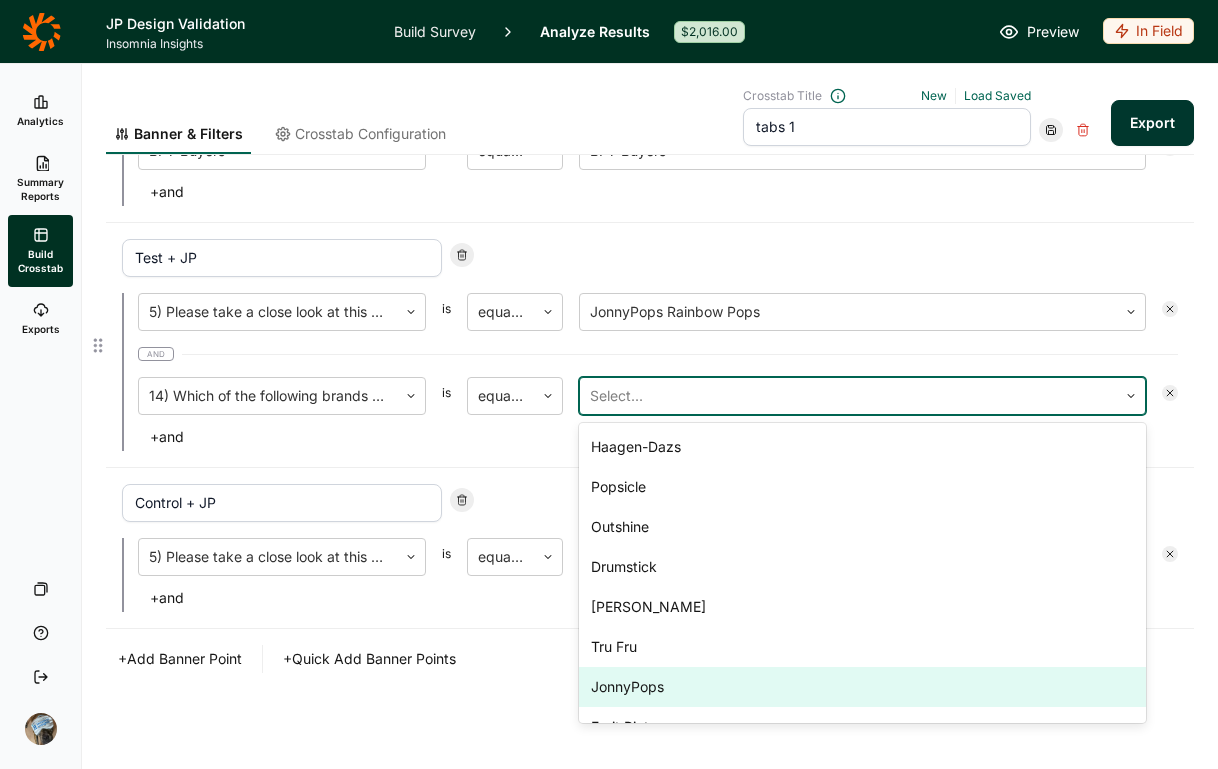 click on "JonnyPops" at bounding box center (862, 687) 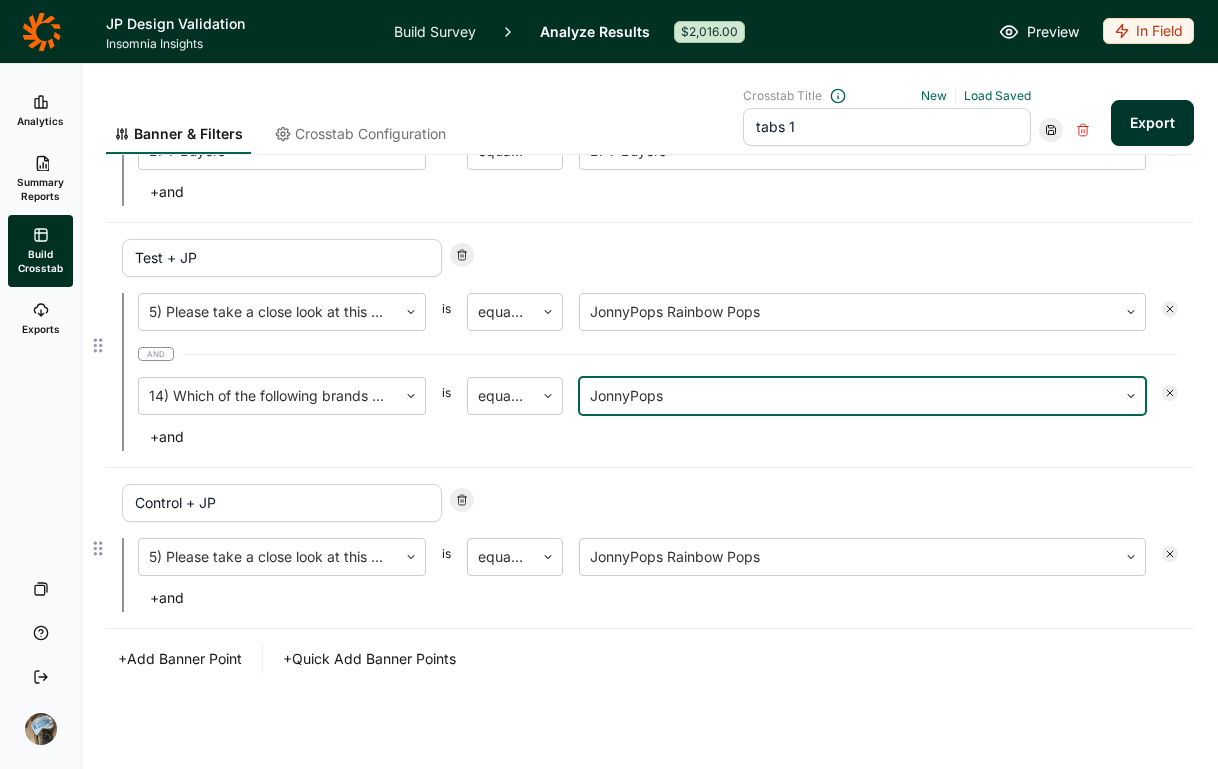click on "+  and" at bounding box center [167, 598] 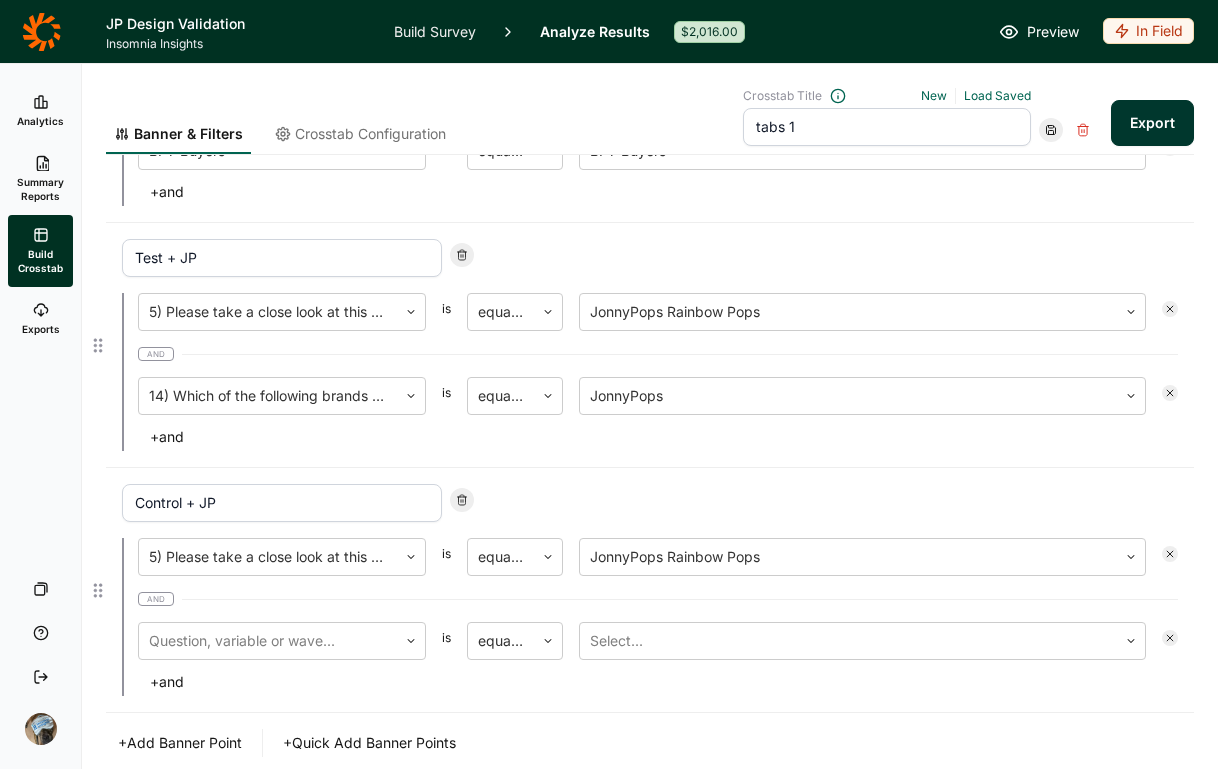 scroll, scrollTop: 952, scrollLeft: 0, axis: vertical 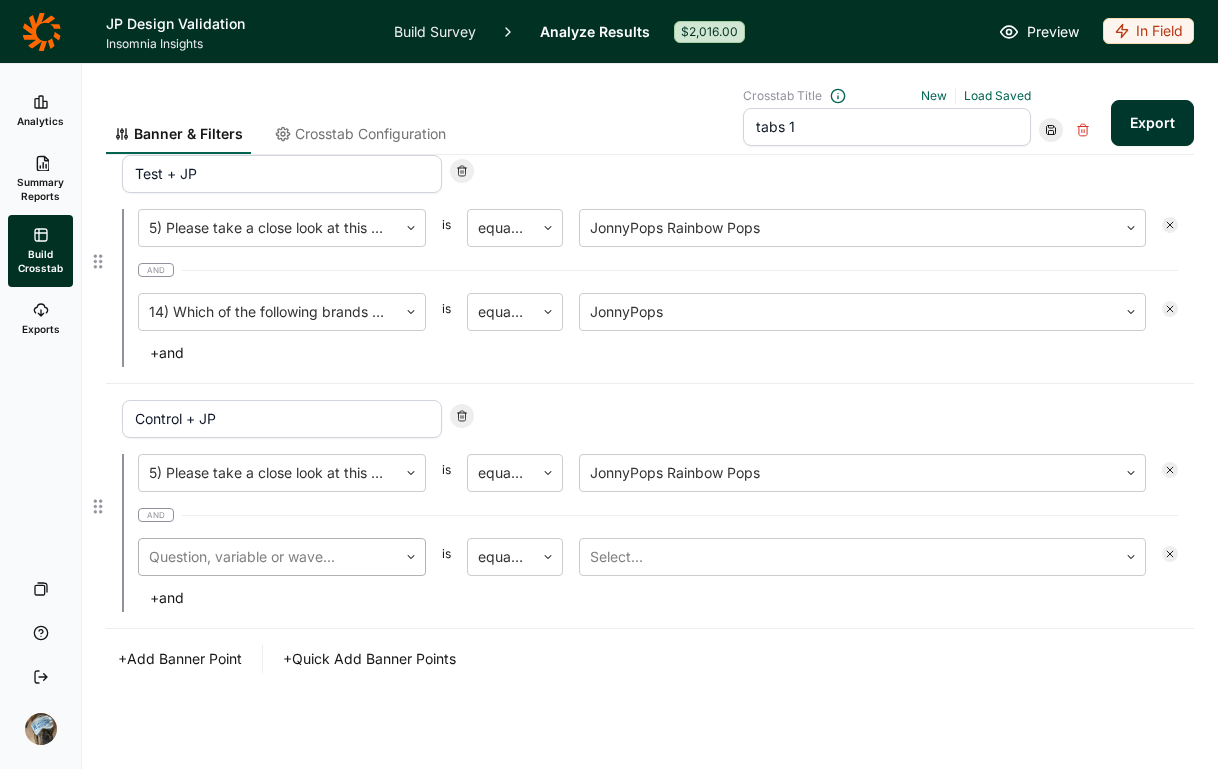 click at bounding box center (268, 557) 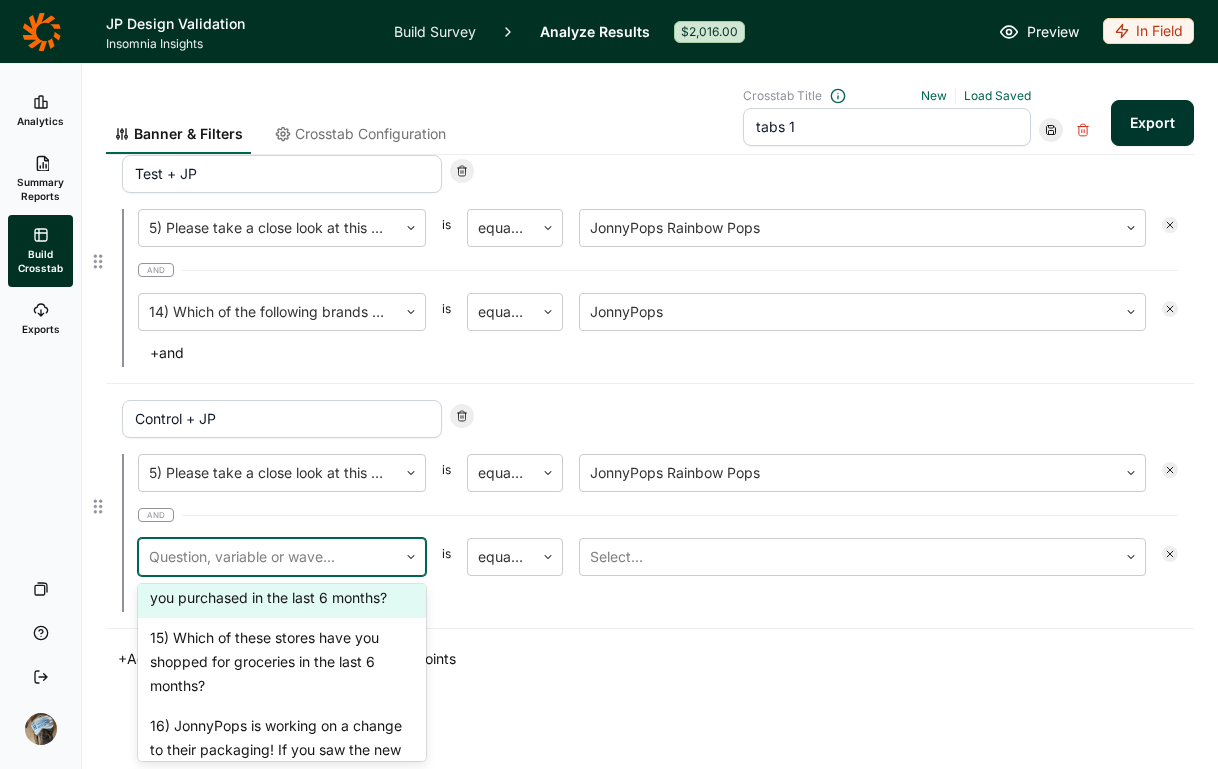 scroll, scrollTop: 1651, scrollLeft: 0, axis: vertical 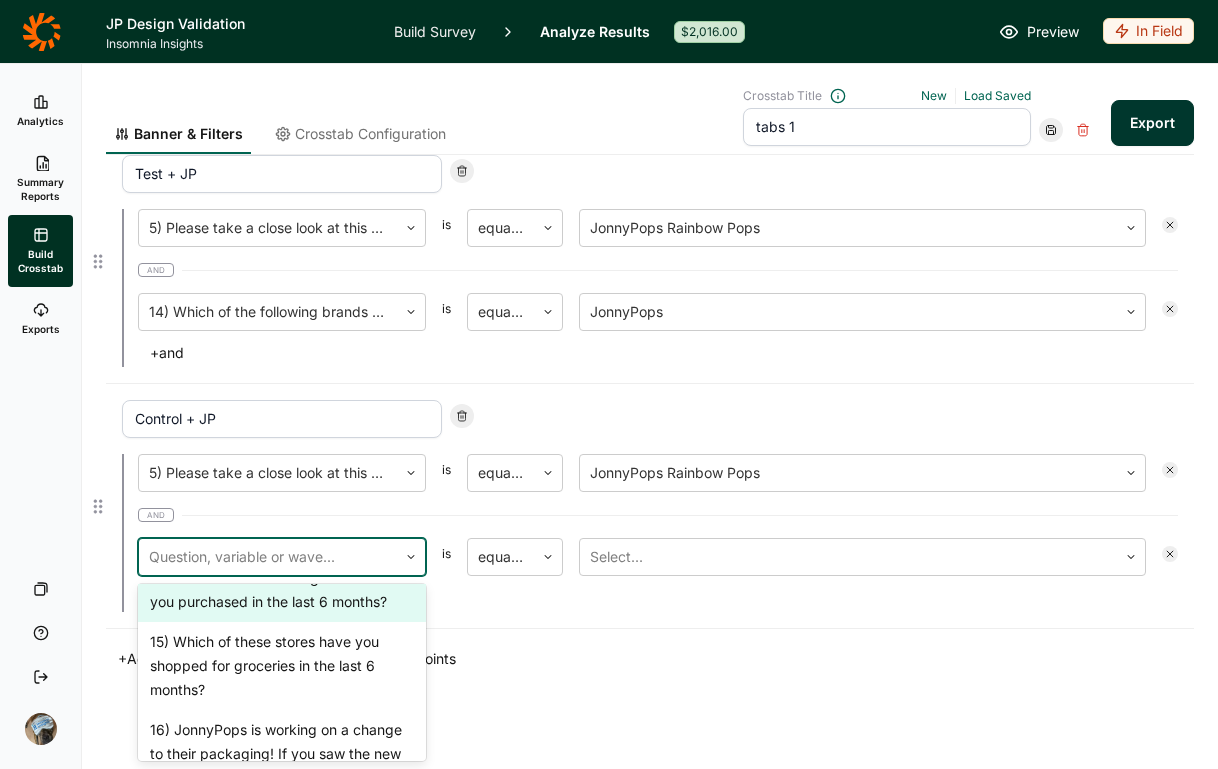 click on "14) Which of the following brands have you purchased in the last 6 months?" at bounding box center [282, 590] 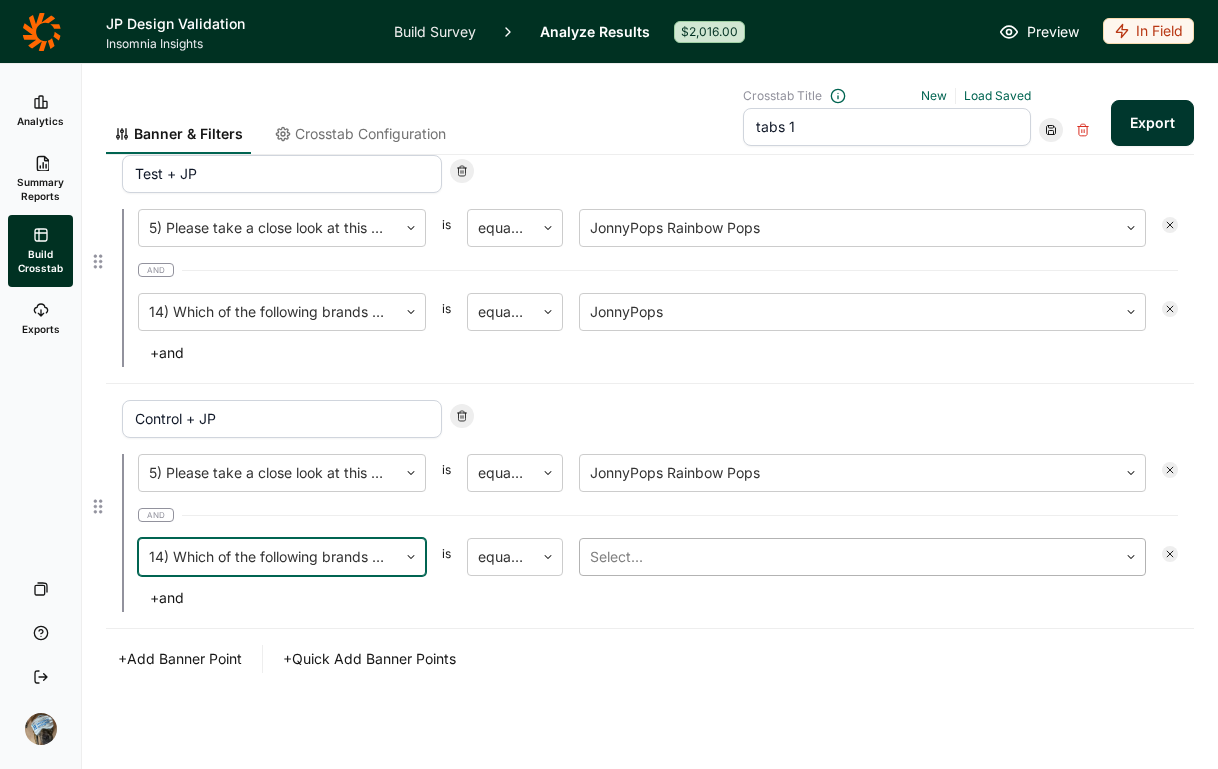 click at bounding box center [848, 557] 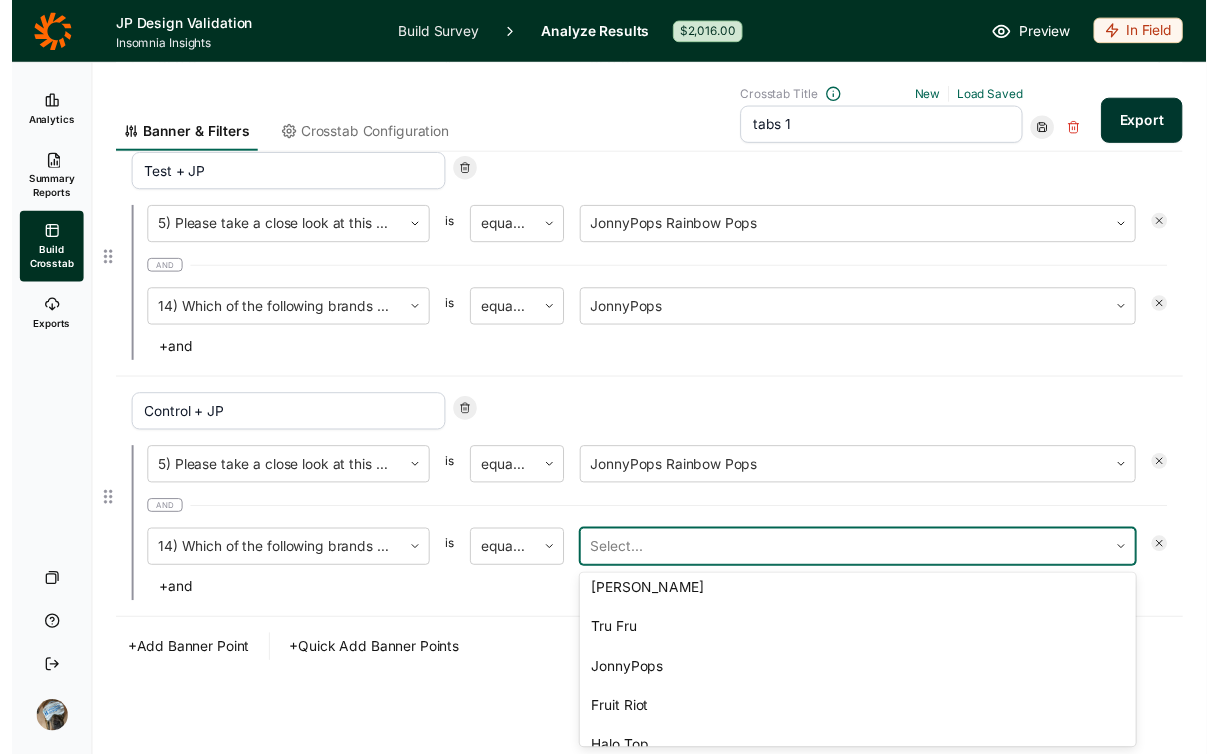 scroll, scrollTop: 166, scrollLeft: 0, axis: vertical 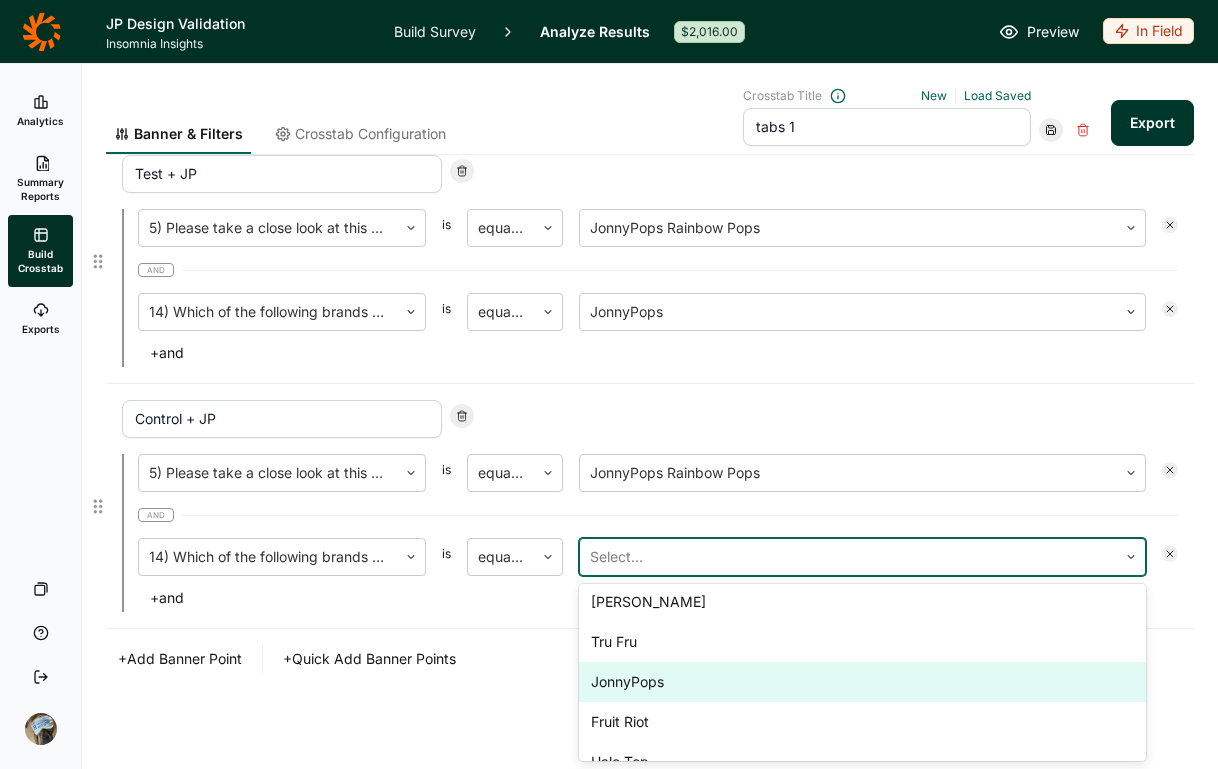 click on "JonnyPops" at bounding box center (862, 682) 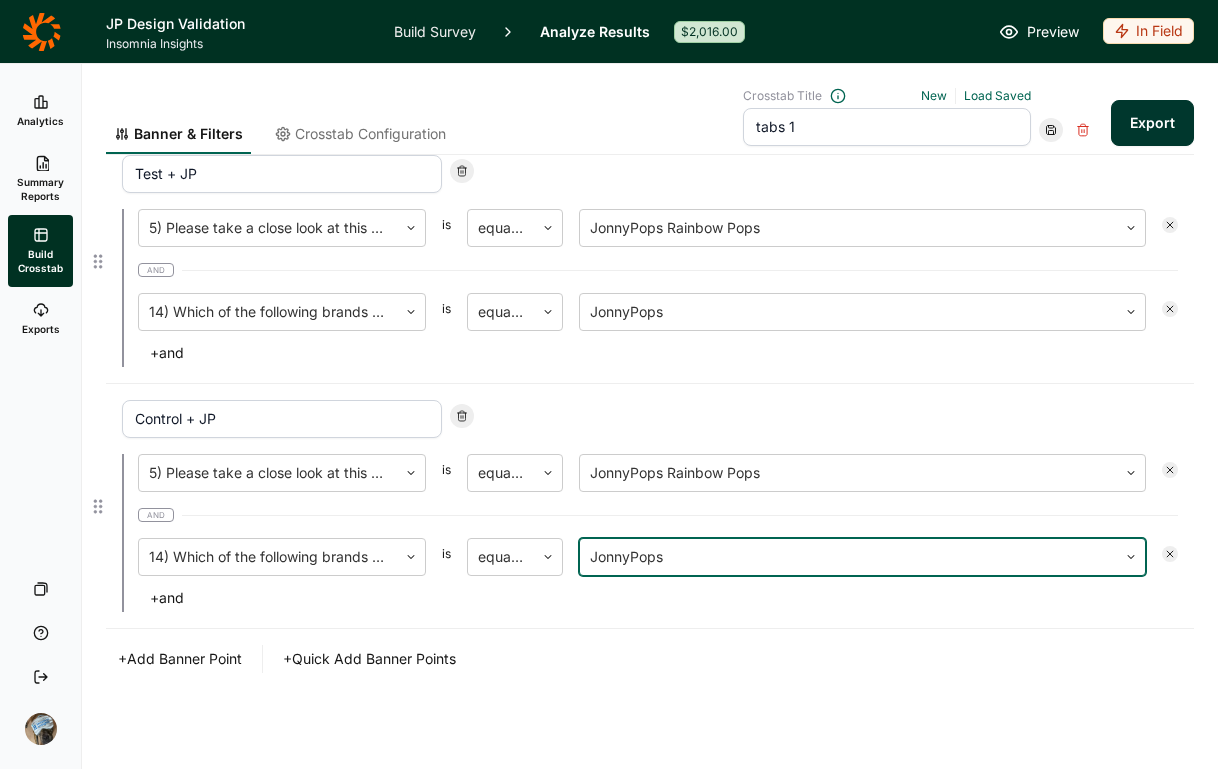 click on "Banner & Filters Crosstab Configuration Crosstab Title New Load Saved tabs 1 Export Filter +  Add Filter Banner Test 5) Please take a close look at this product. is equal to JonnyPops Rainbow Pops +  and Control 5) Please take a close look at this product. is equal to JonnyPops Rainbow Pops +  and Test + BFY 5) Please take a close look at this product. is equal to JonnyPops Rainbow Pops and BFY Buyers is equal to BFY Buyers +  and Control + BFY 5) Please take a close look at this product. is equal to JonnyPops Rainbow Pops and BFY Buyers is equal to BFY Buyers +  and Test + JP 5) Please take a close look at this product. is equal to JonnyPops Rainbow Pops and 14) Which of the following brands have you purchased in the last 6 months?  is equal to JonnyPops +  and Control + JP 5) Please take a close look at this product. is equal to JonnyPops Rainbow Pops and 14) Which of the following brands have you purchased in the last 6 months?  is equal to option JonnyPops, selected. JonnyPops +  and +  Add Banner Point" at bounding box center (650, -60) 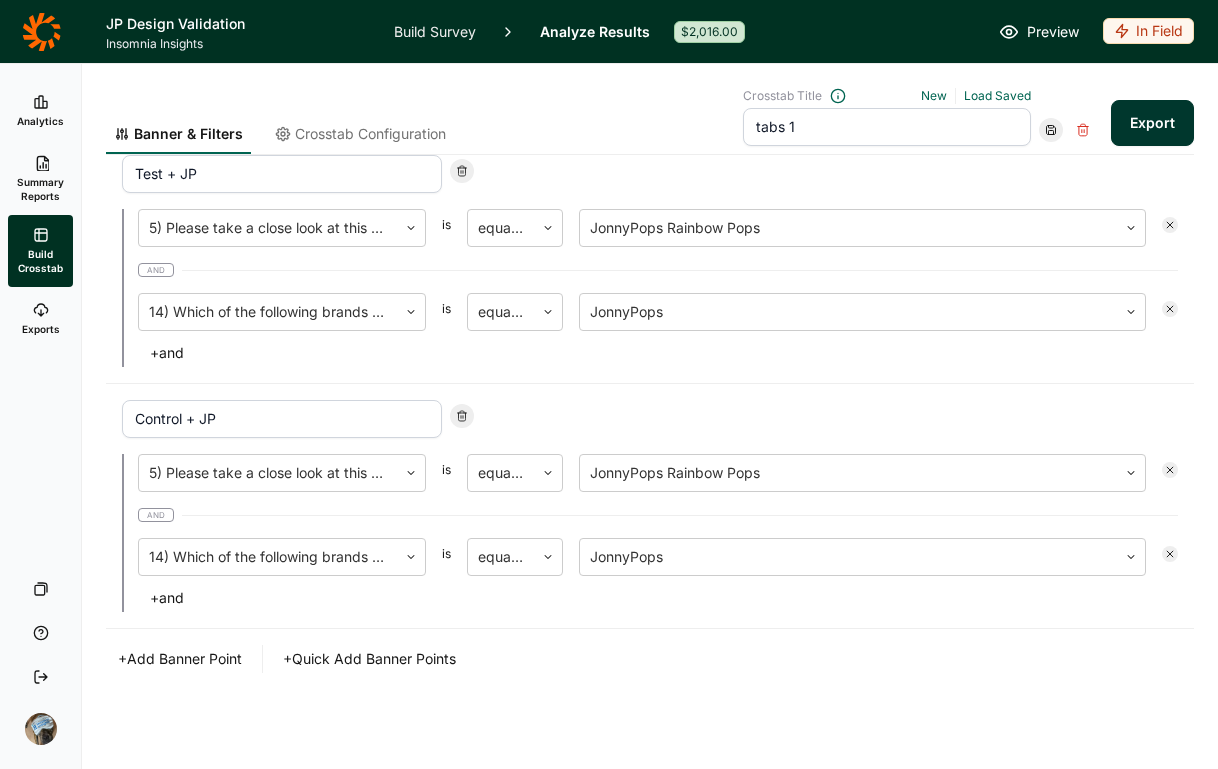 click 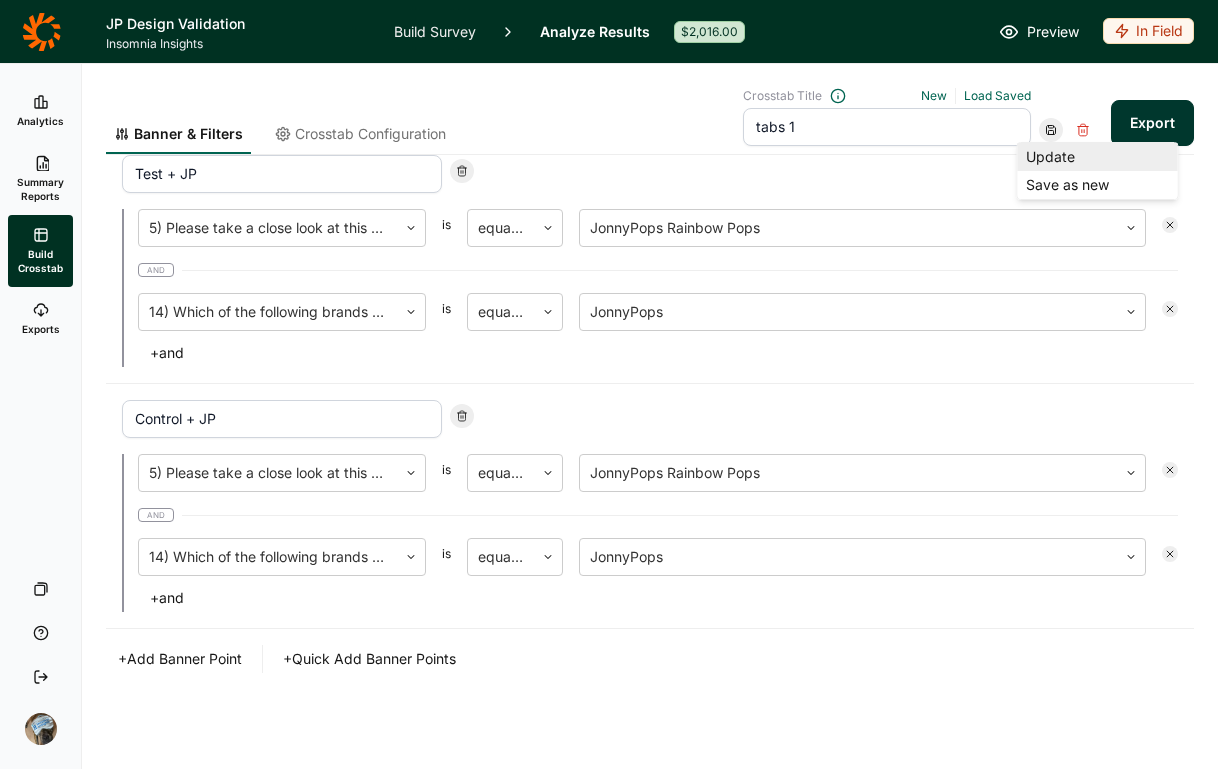 click on "Update" at bounding box center (1098, 157) 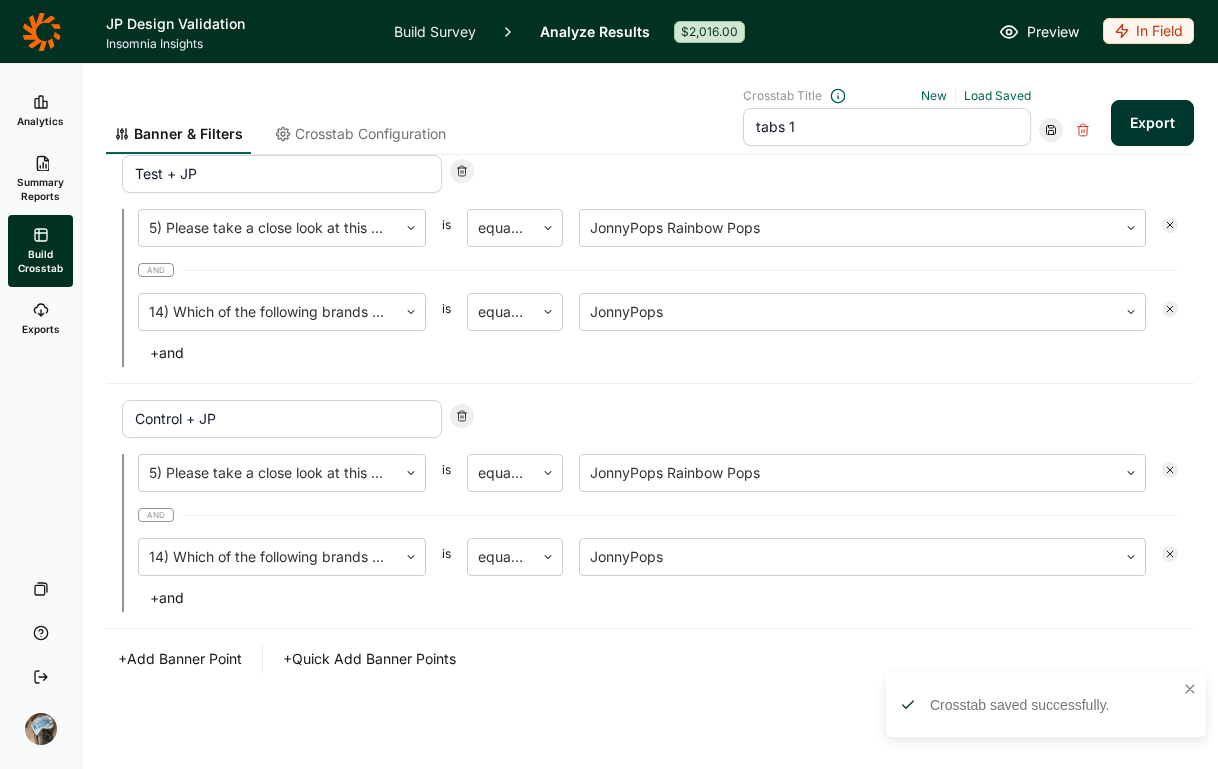 click on "Export" at bounding box center (1152, 123) 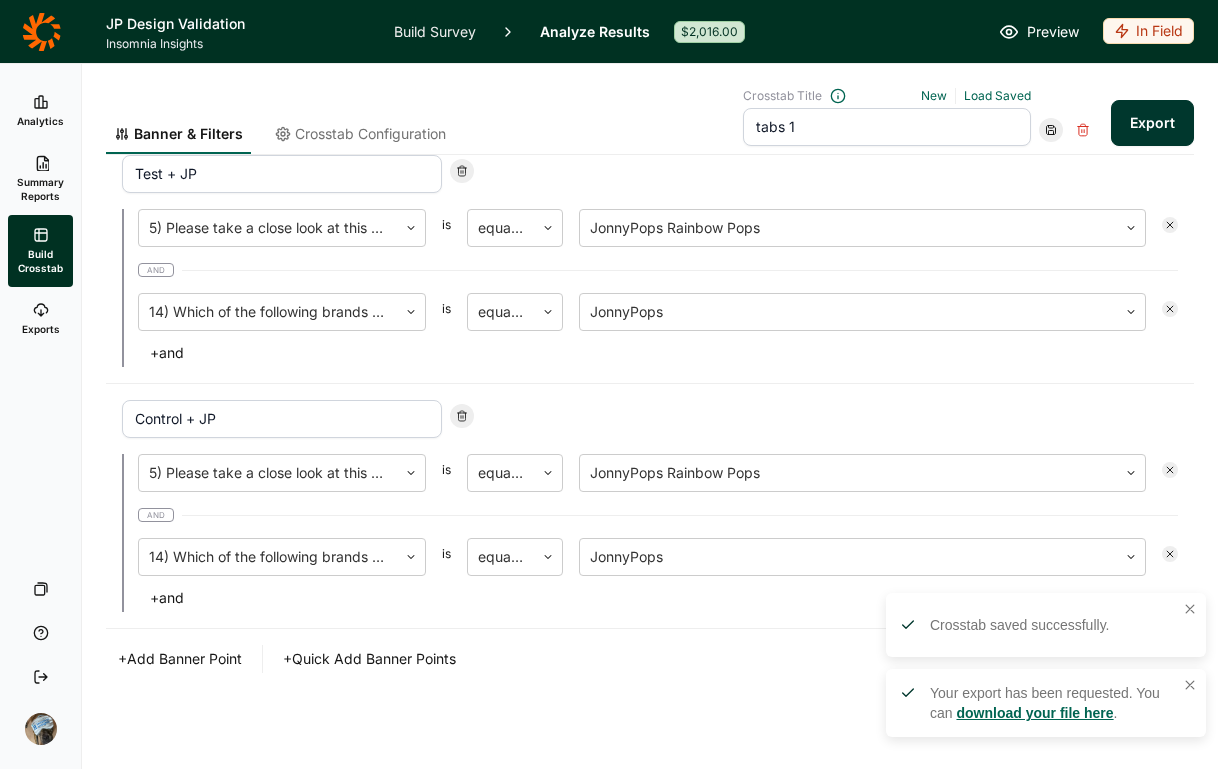 click on "download your file here" at bounding box center [1034, 713] 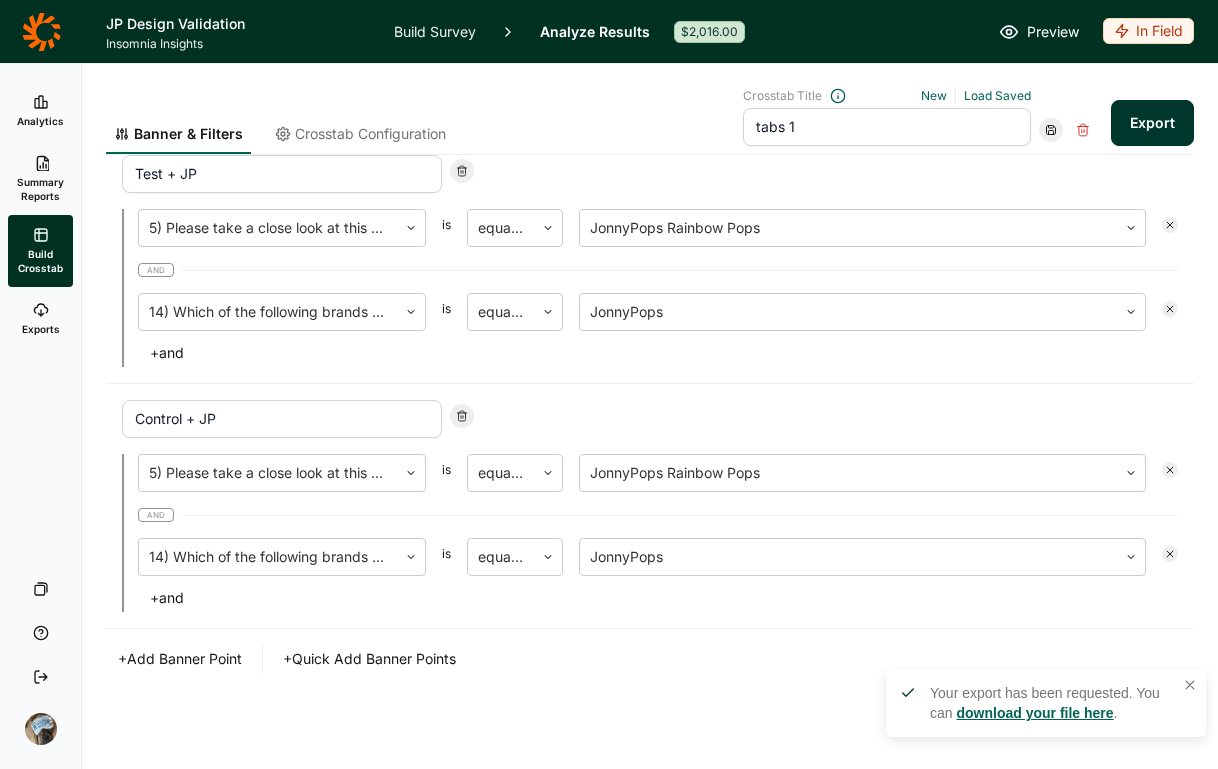click 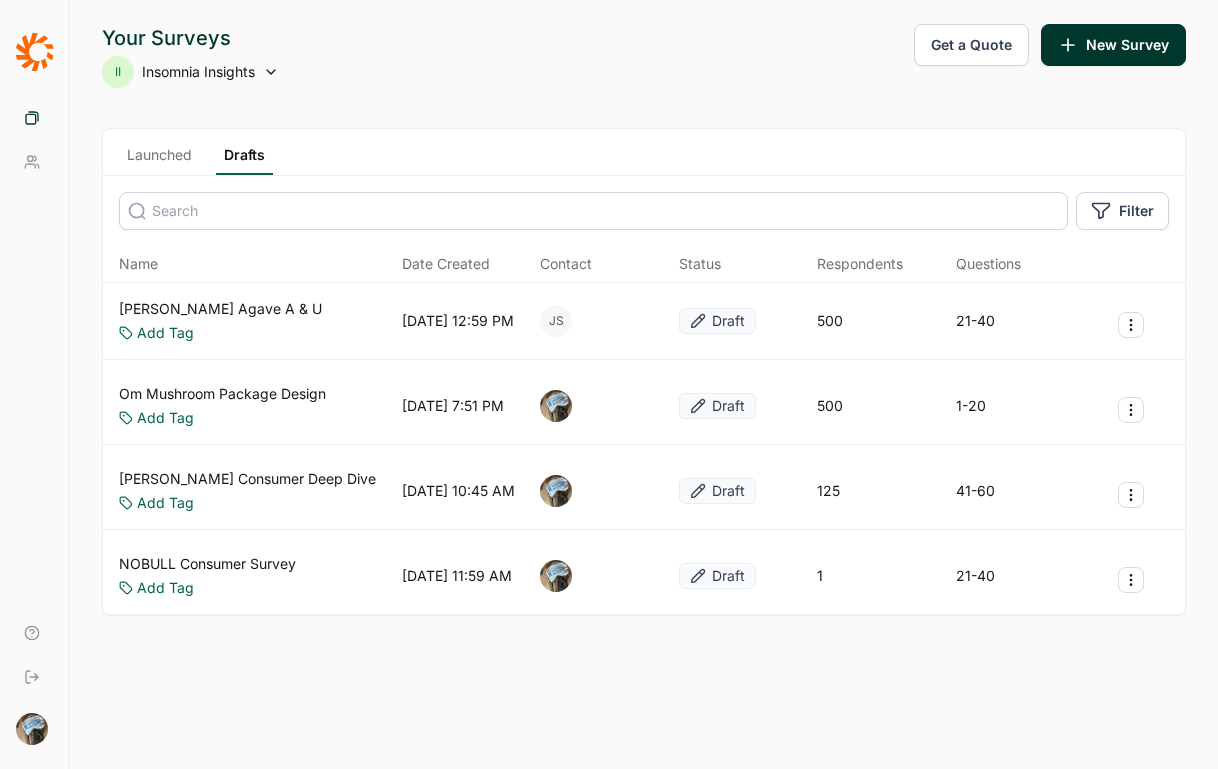 click on "Launched" at bounding box center [159, 160] 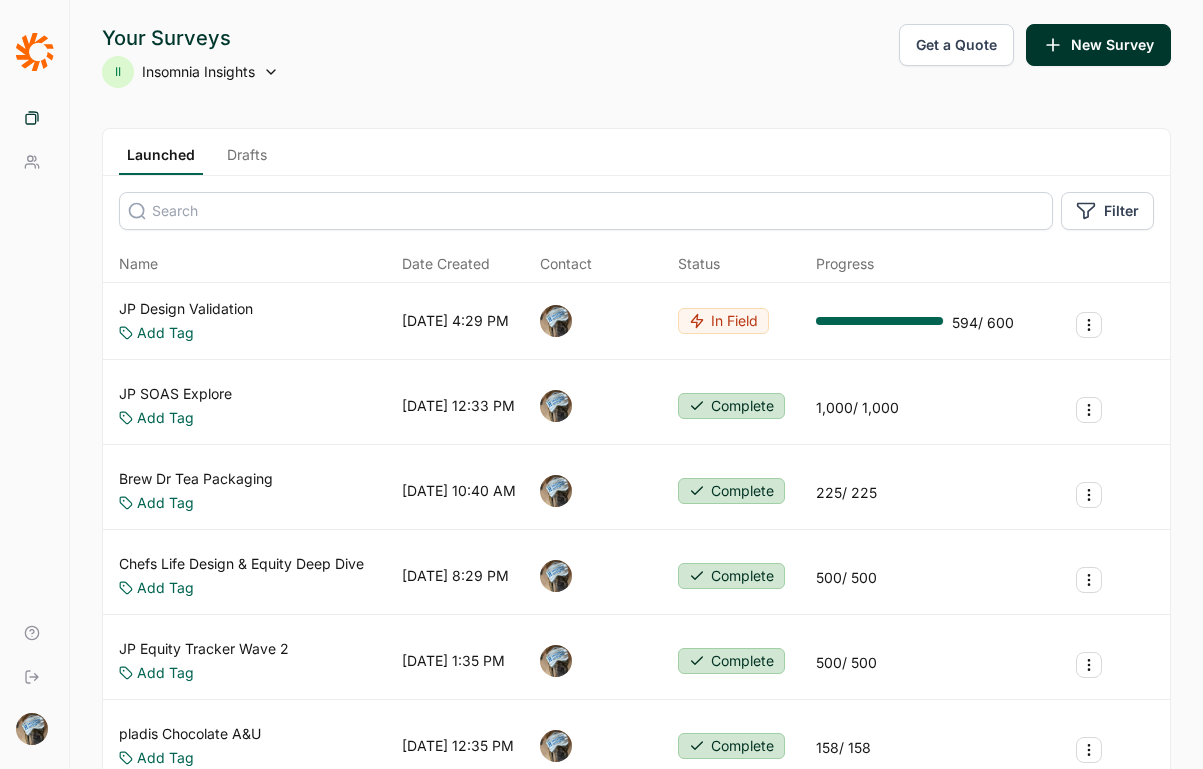 click on "Name Date Created Contact Status Progress" at bounding box center [636, 264] 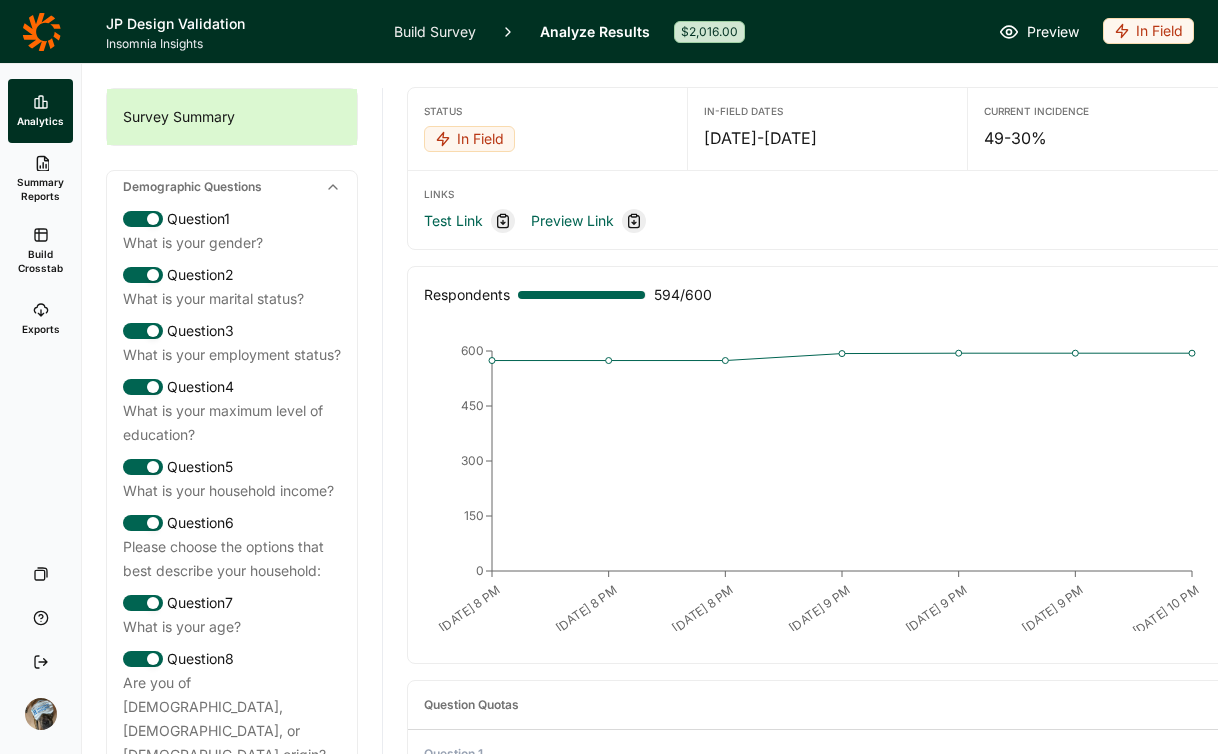 scroll, scrollTop: 0, scrollLeft: 0, axis: both 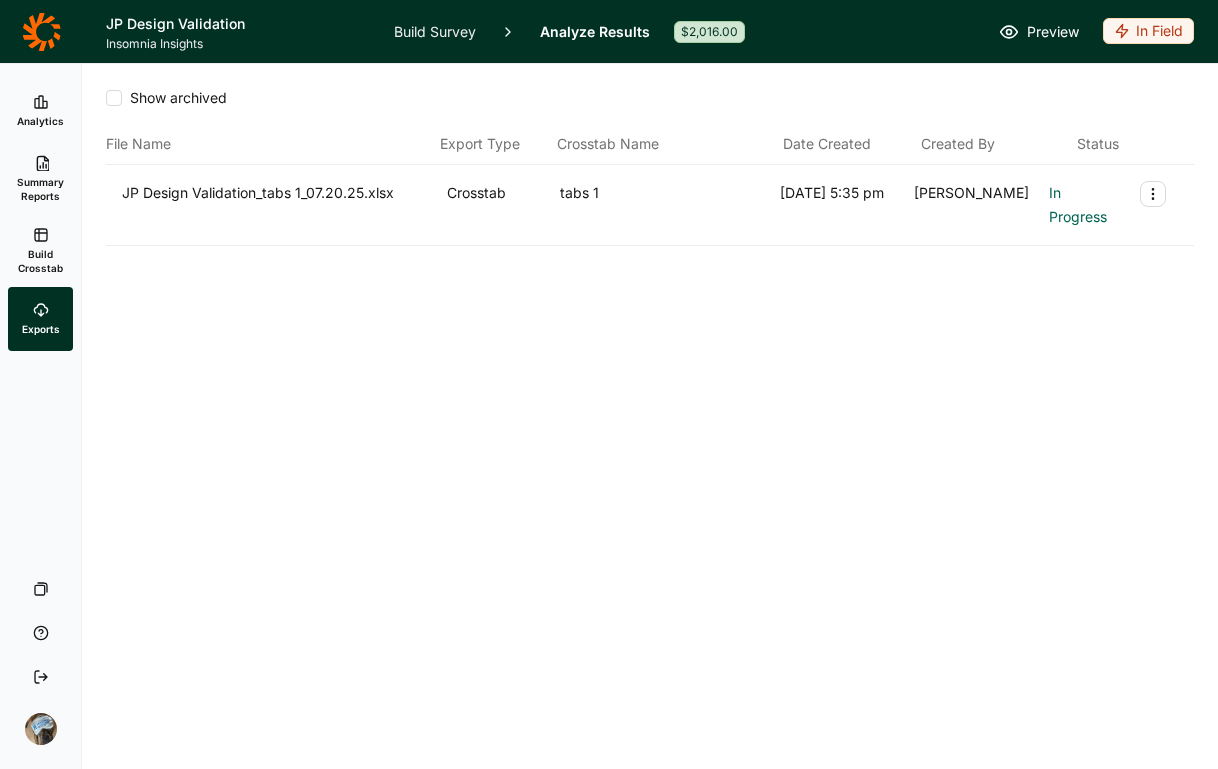 click on "Show archived File Name Export Type Crosstab Name Date Created Created By Status JP Design Validation_tabs 1_07.20.25.xlsx Crosstab tabs 1 7/20/2025 5:35 pm Arwen Kimmell In Progress" at bounding box center [650, 416] 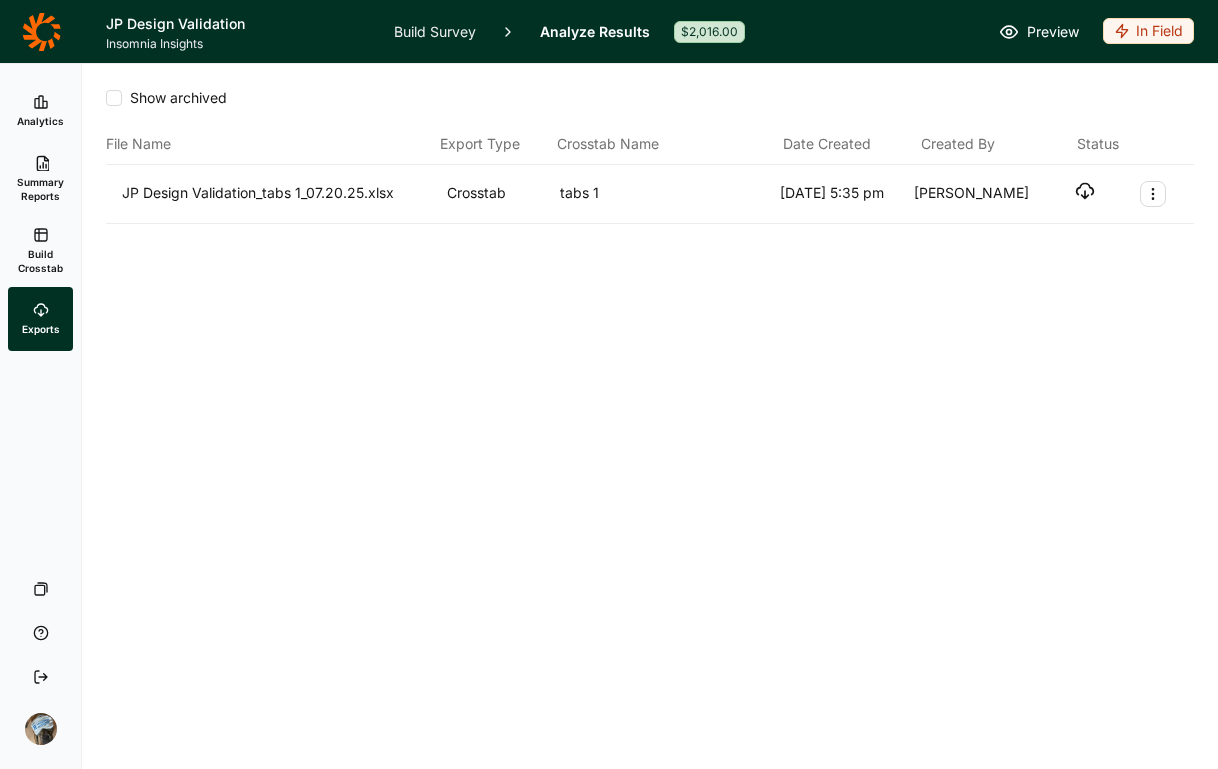 click on "Show archived File Name Export Type Crosstab Name Date Created Created By Status JP Design Validation_tabs 1_07.20.25.xlsx Crosstab tabs 1 7/20/2025 5:35 pm Arwen Kimmell" at bounding box center (650, 416) 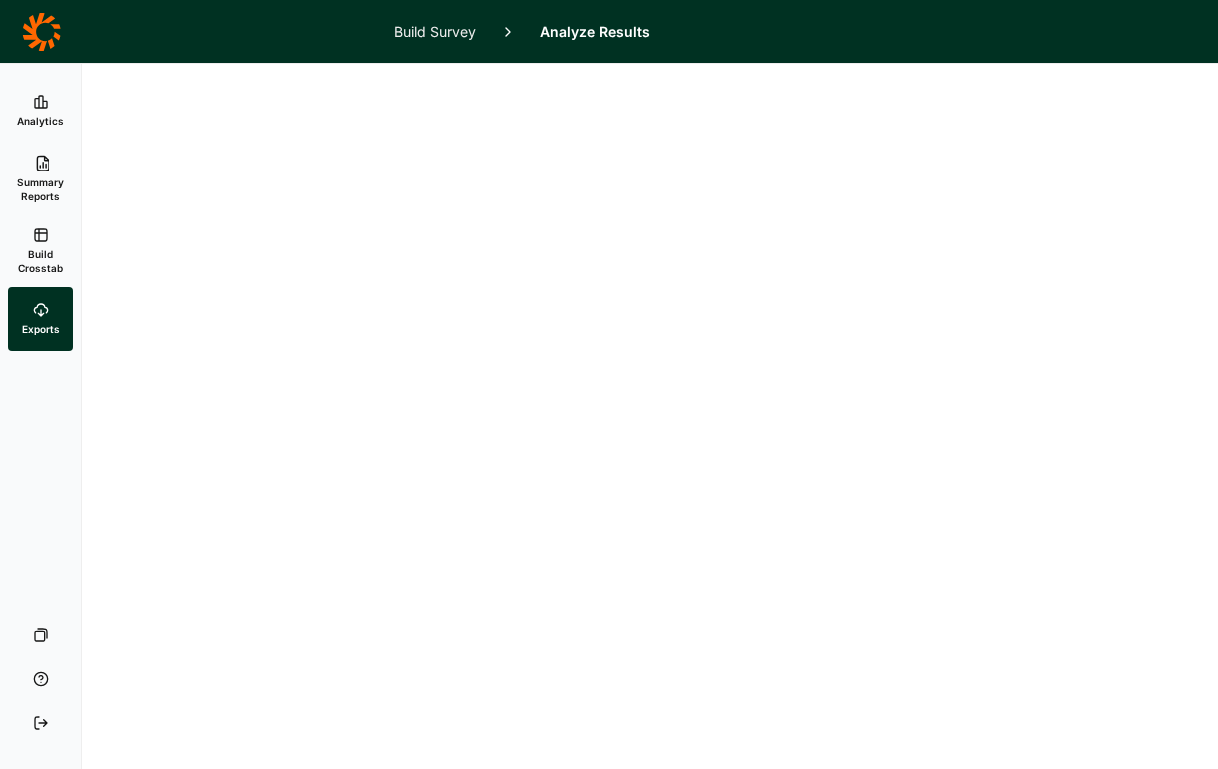 scroll, scrollTop: 0, scrollLeft: 0, axis: both 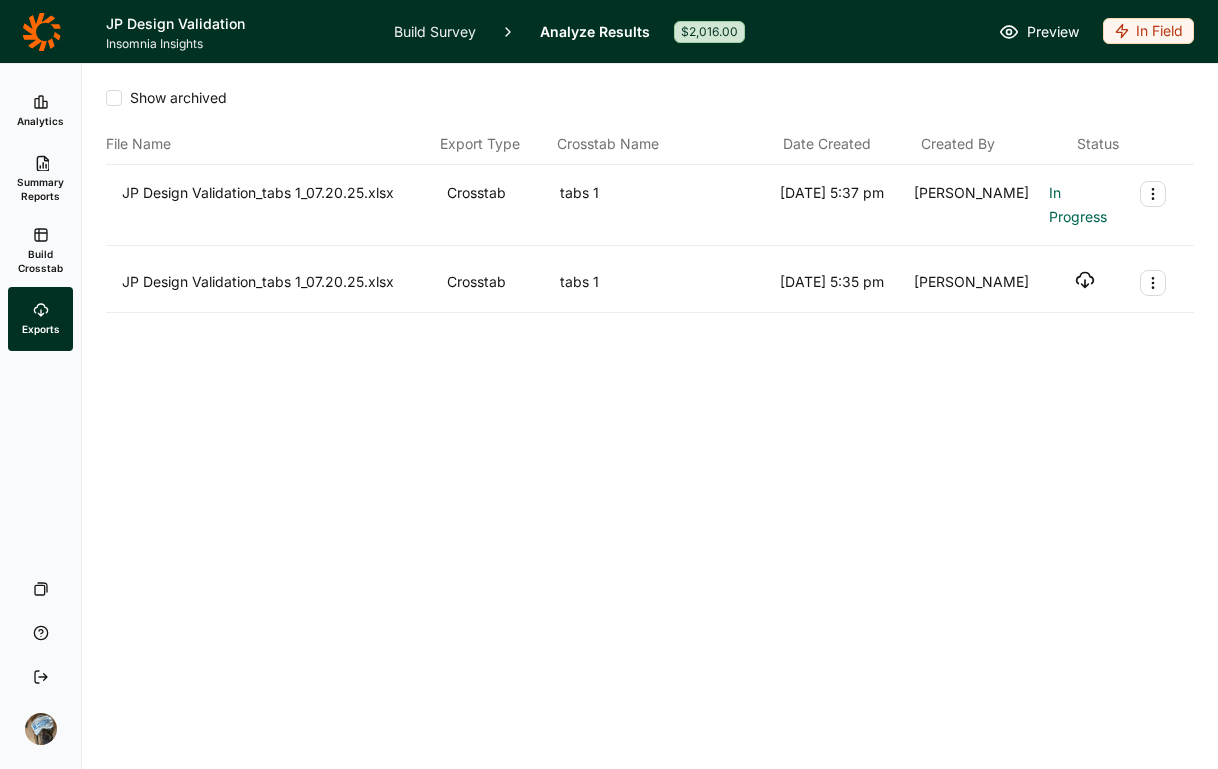 click on "[PERSON_NAME]" at bounding box center (977, 205) 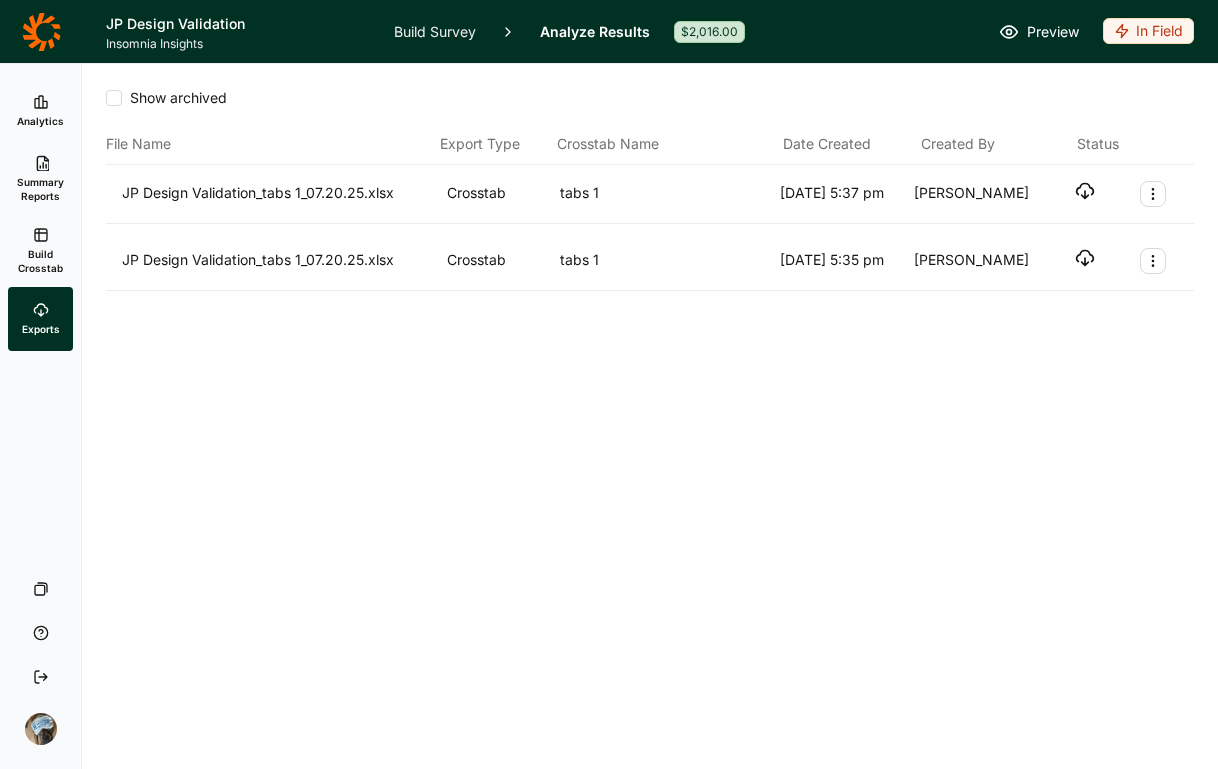 click 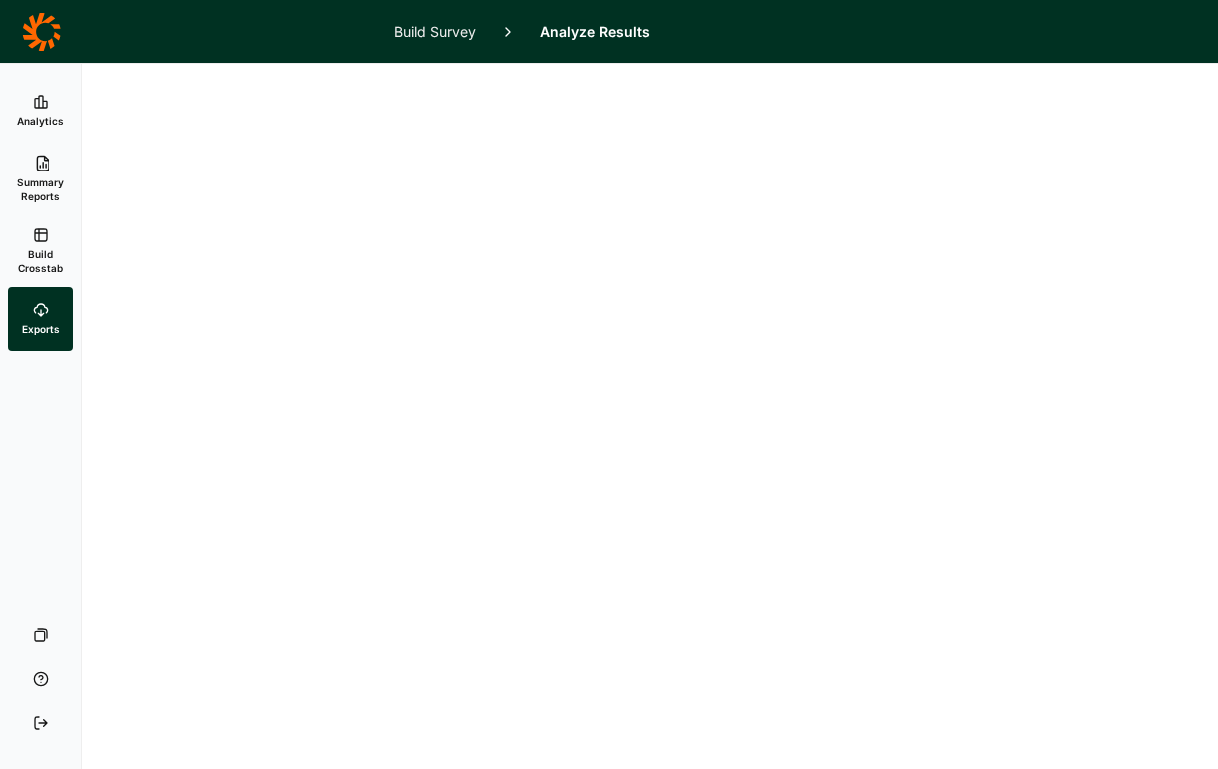 scroll, scrollTop: 0, scrollLeft: 0, axis: both 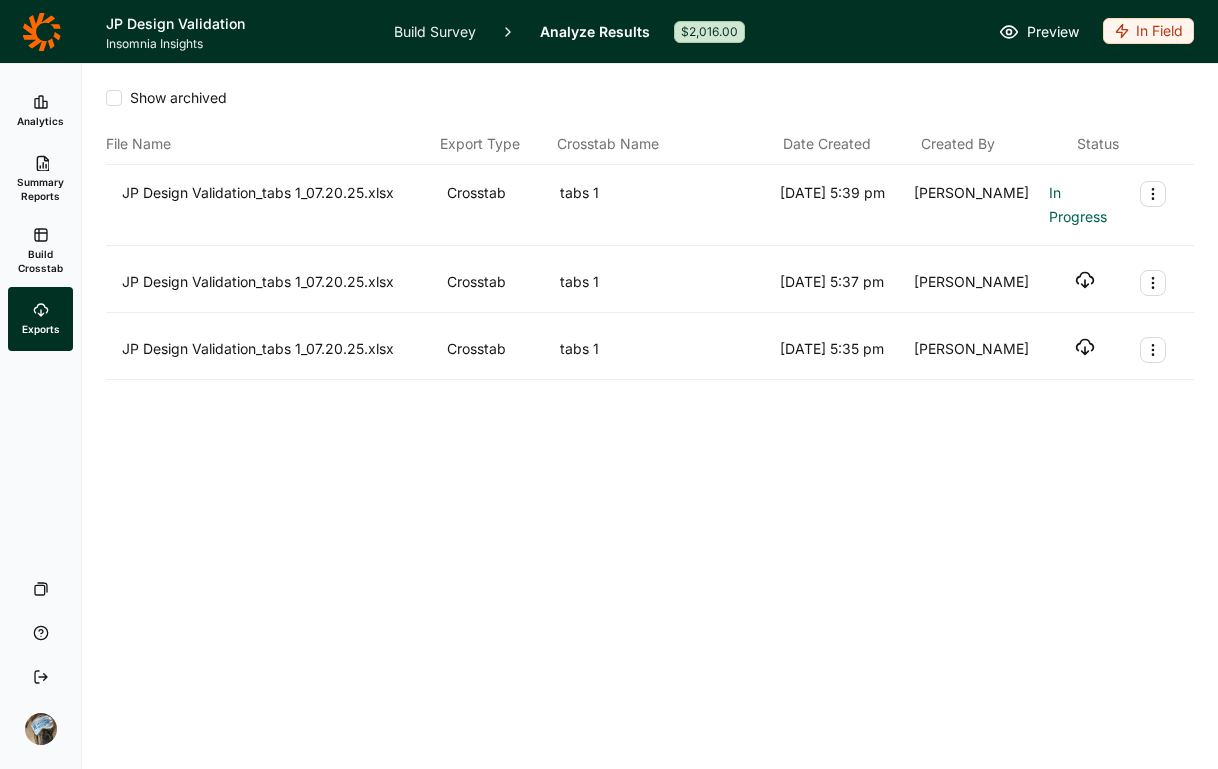 click on "Show archived" at bounding box center [650, 106] 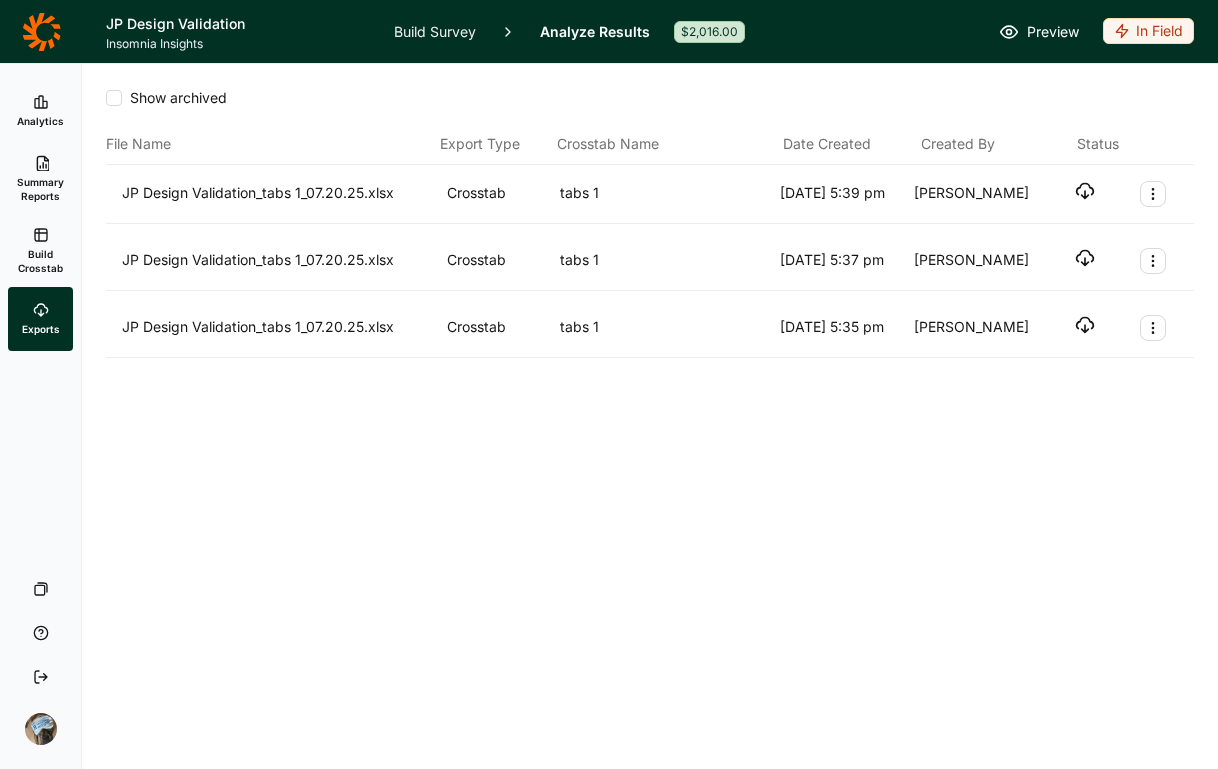 click 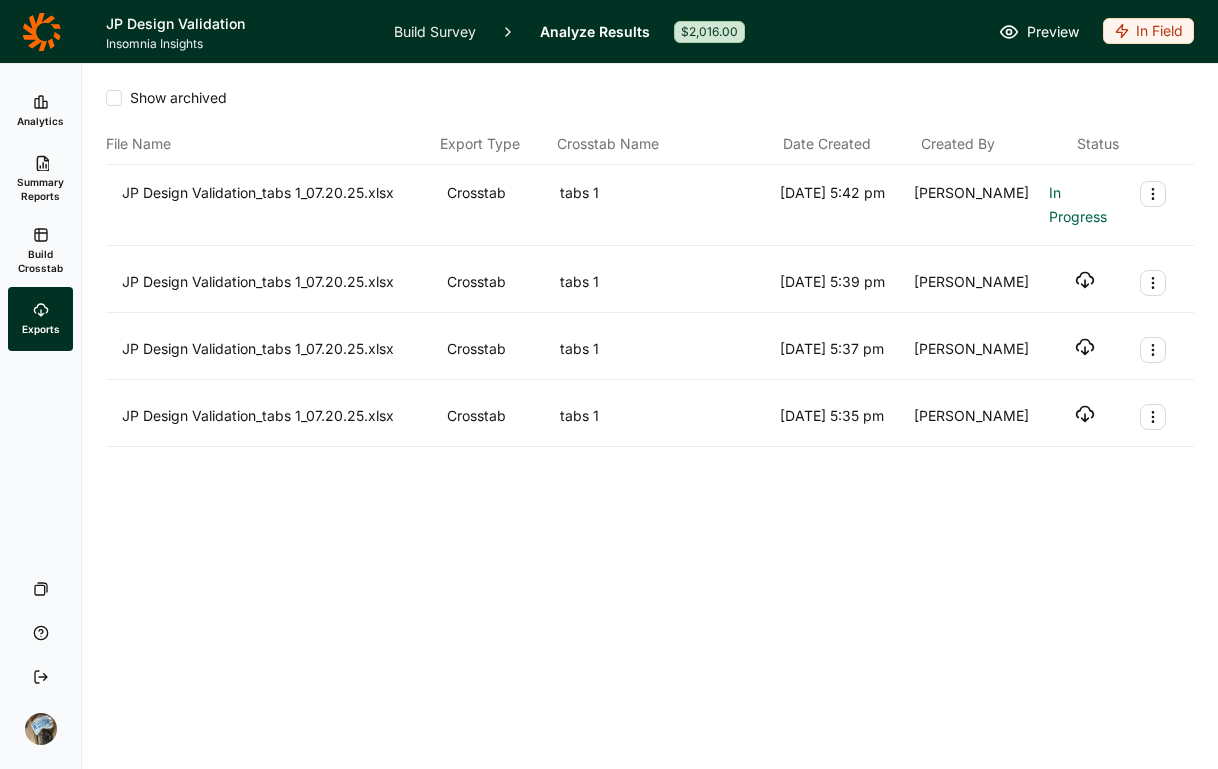 click on "In Progress" at bounding box center (1084, 205) 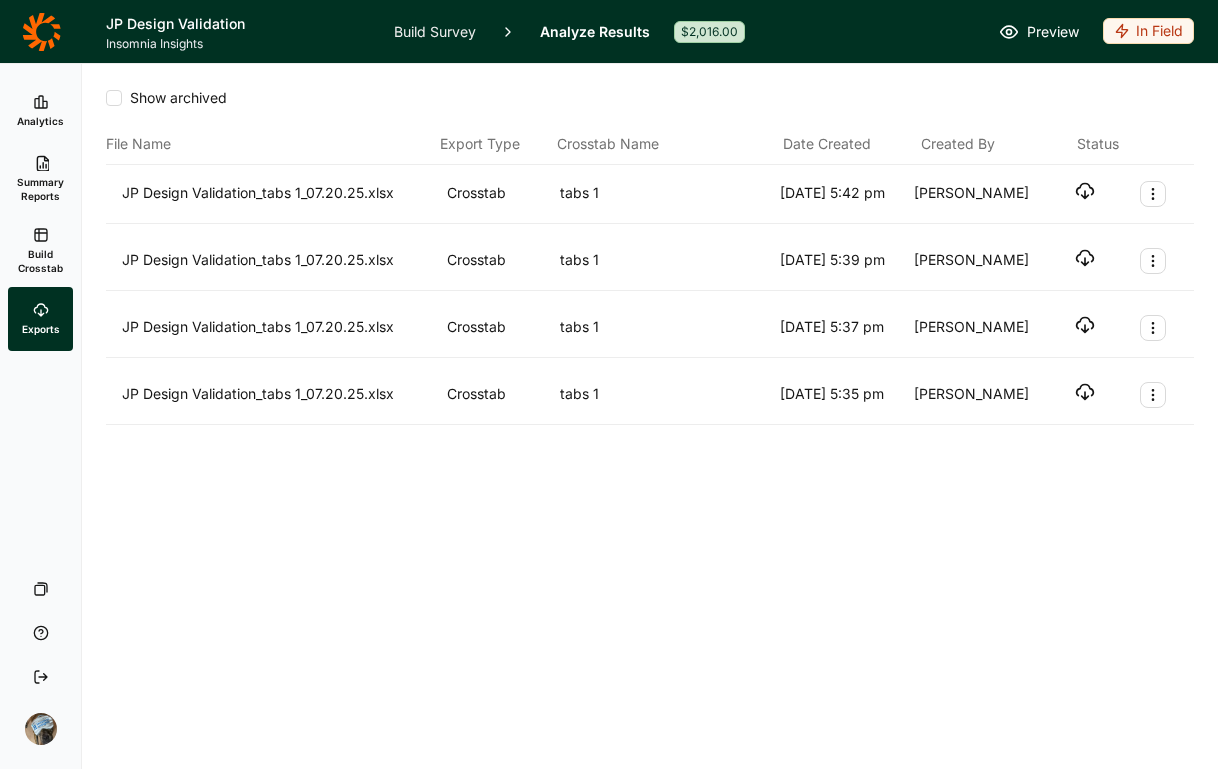 click 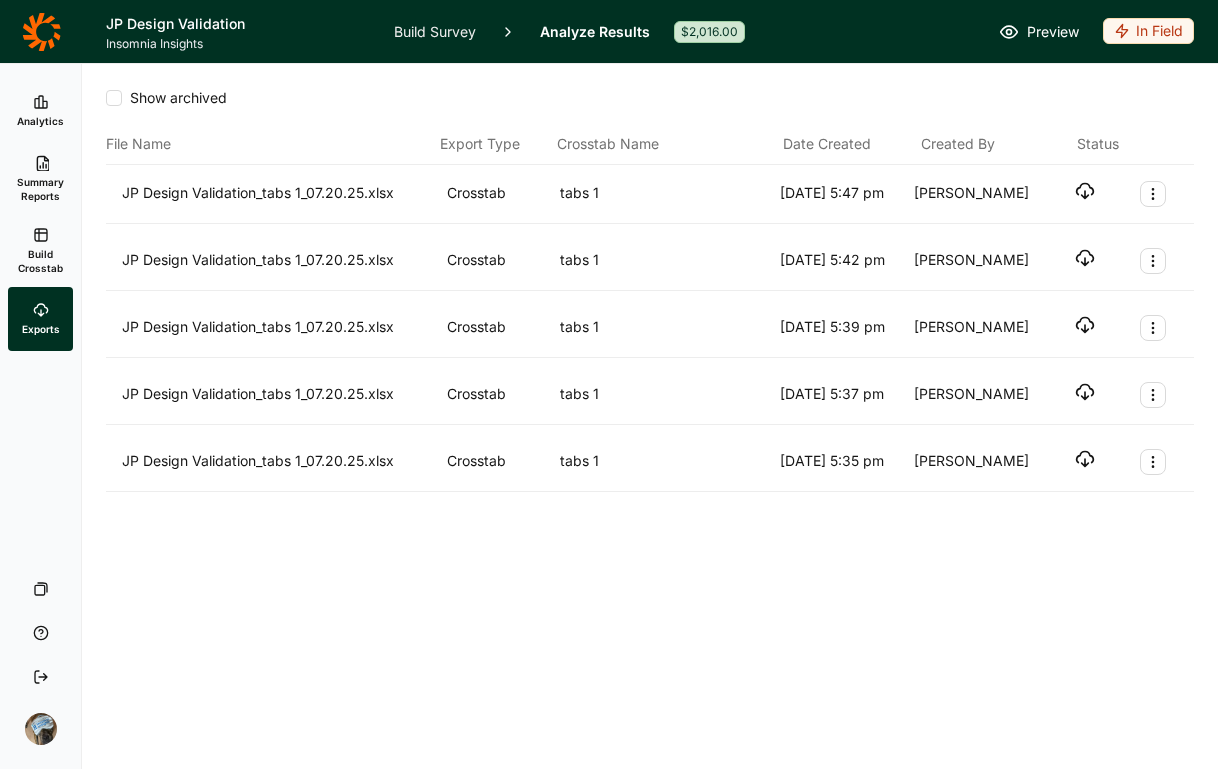 click 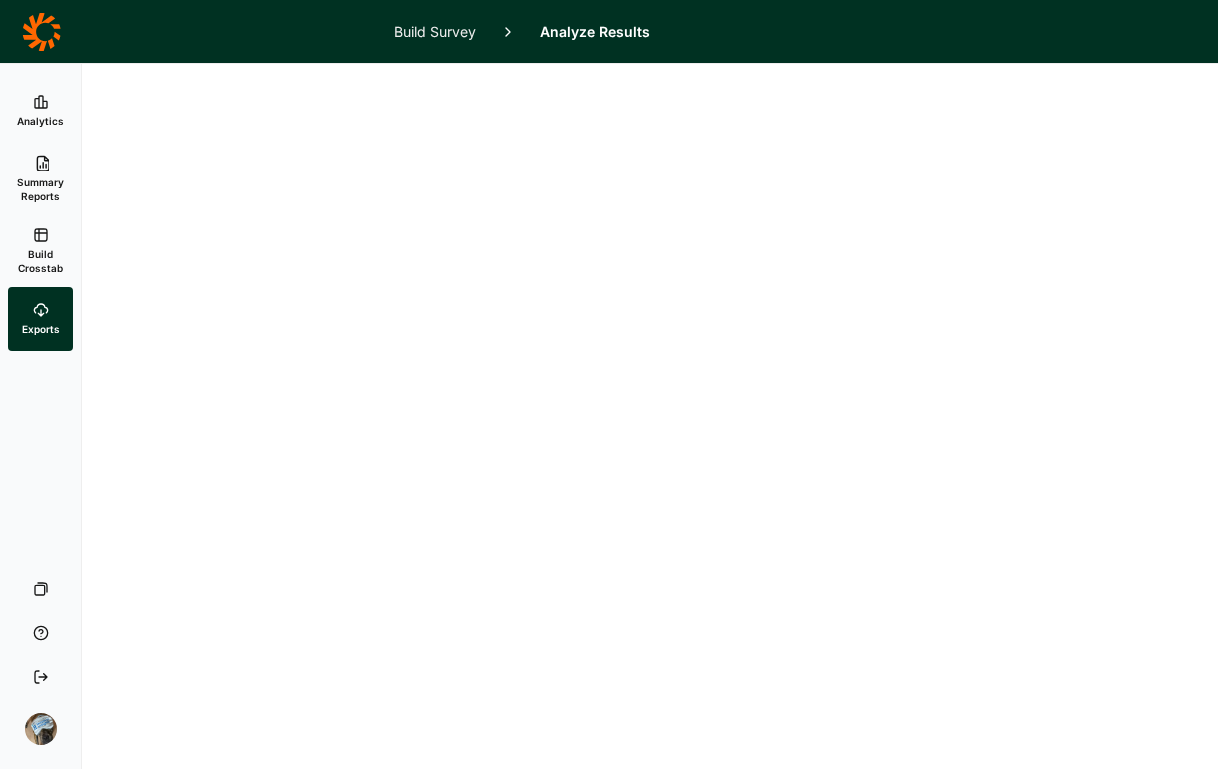 scroll, scrollTop: 0, scrollLeft: 0, axis: both 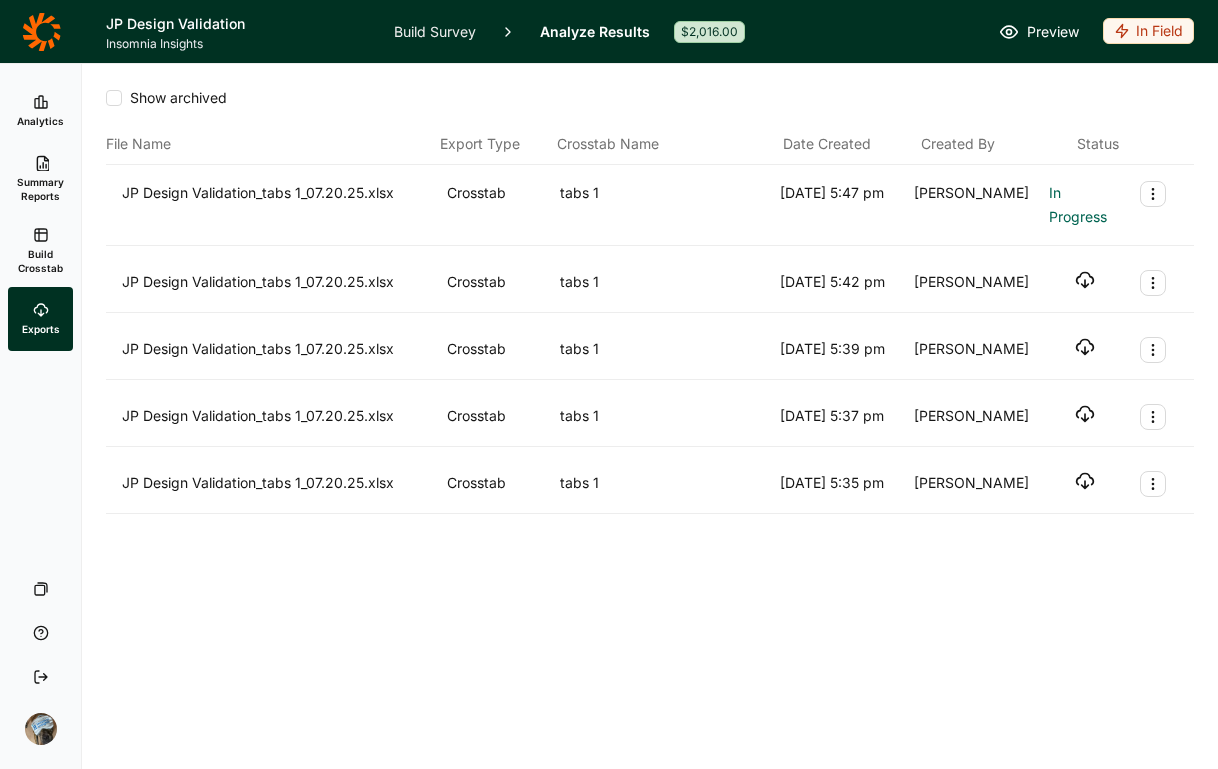 click on "File Name Export Type Crosstab Name Date Created Created By Status" at bounding box center [650, 144] 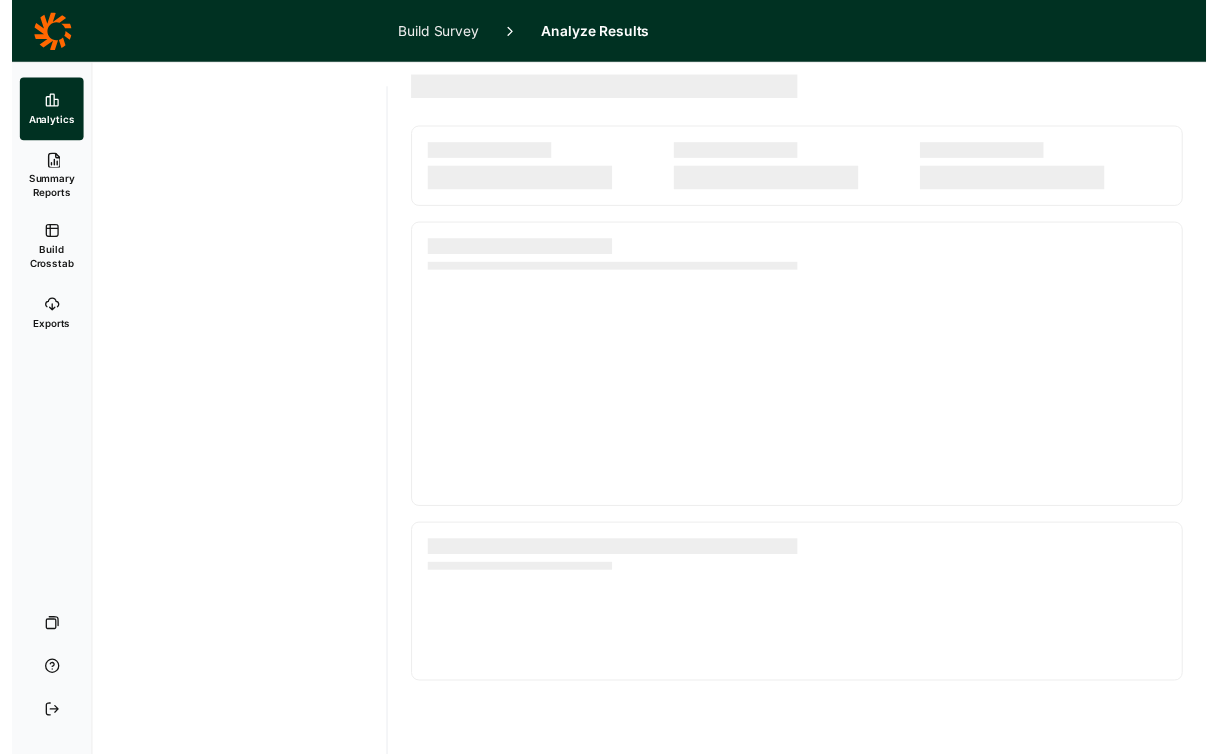 scroll, scrollTop: 0, scrollLeft: 0, axis: both 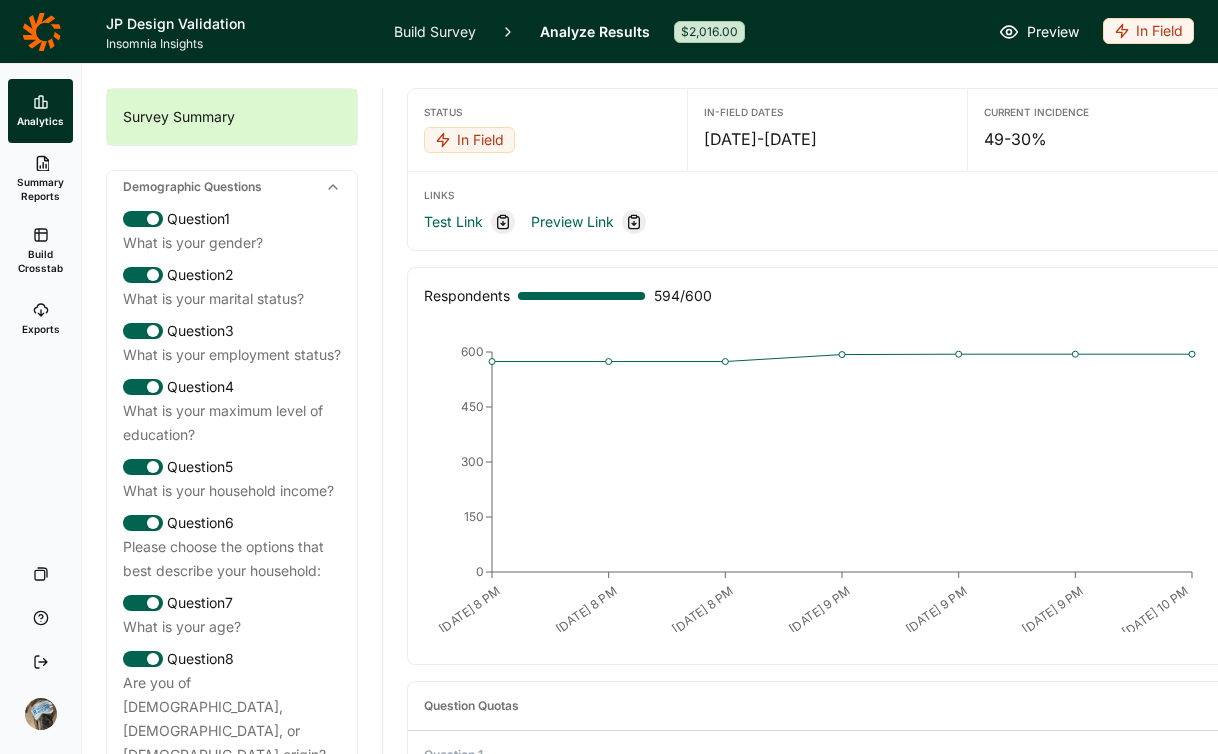 click on "Test Link Preview Link" at bounding box center [827, 222] 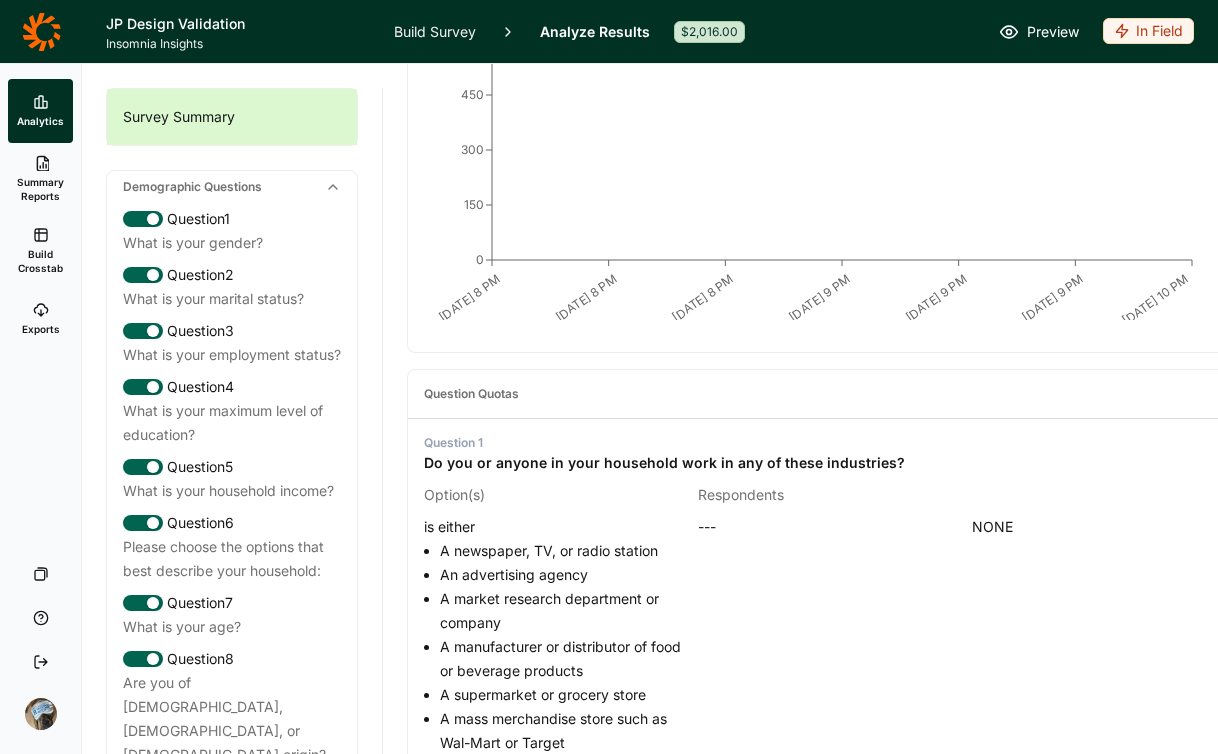 scroll, scrollTop: 0, scrollLeft: 0, axis: both 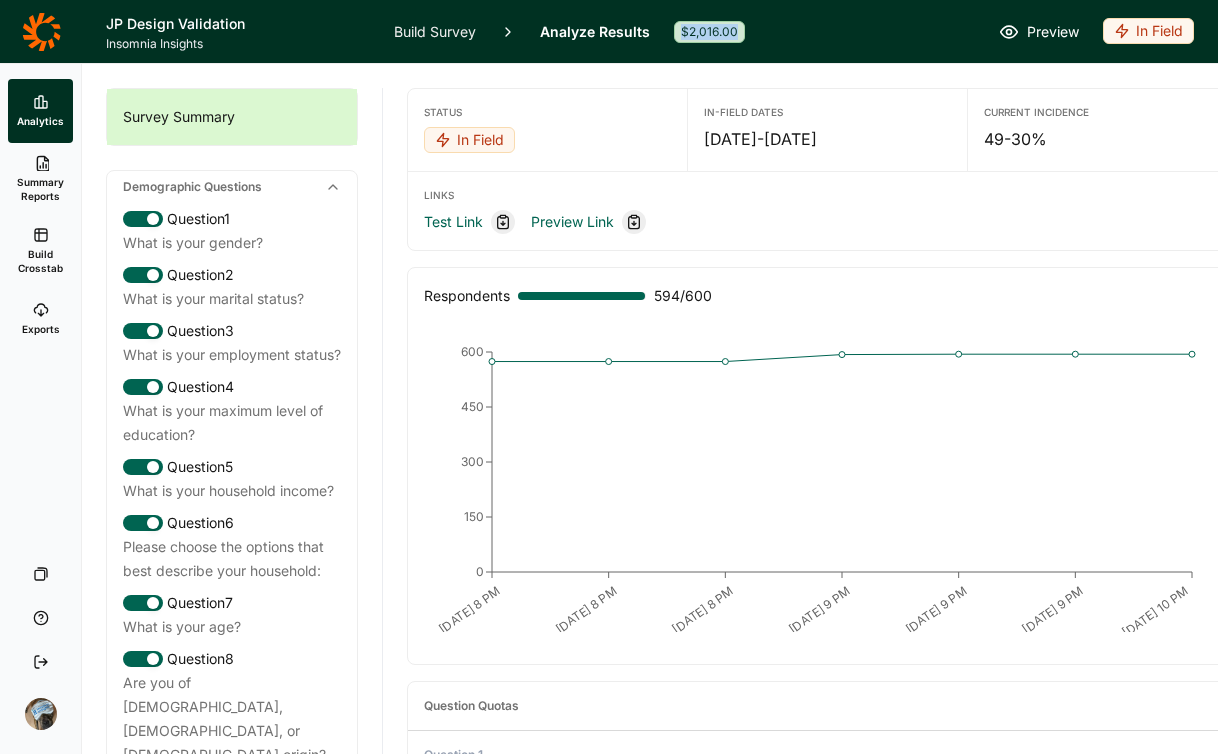 drag, startPoint x: 678, startPoint y: 25, endPoint x: 746, endPoint y: 31, distance: 68.26419 